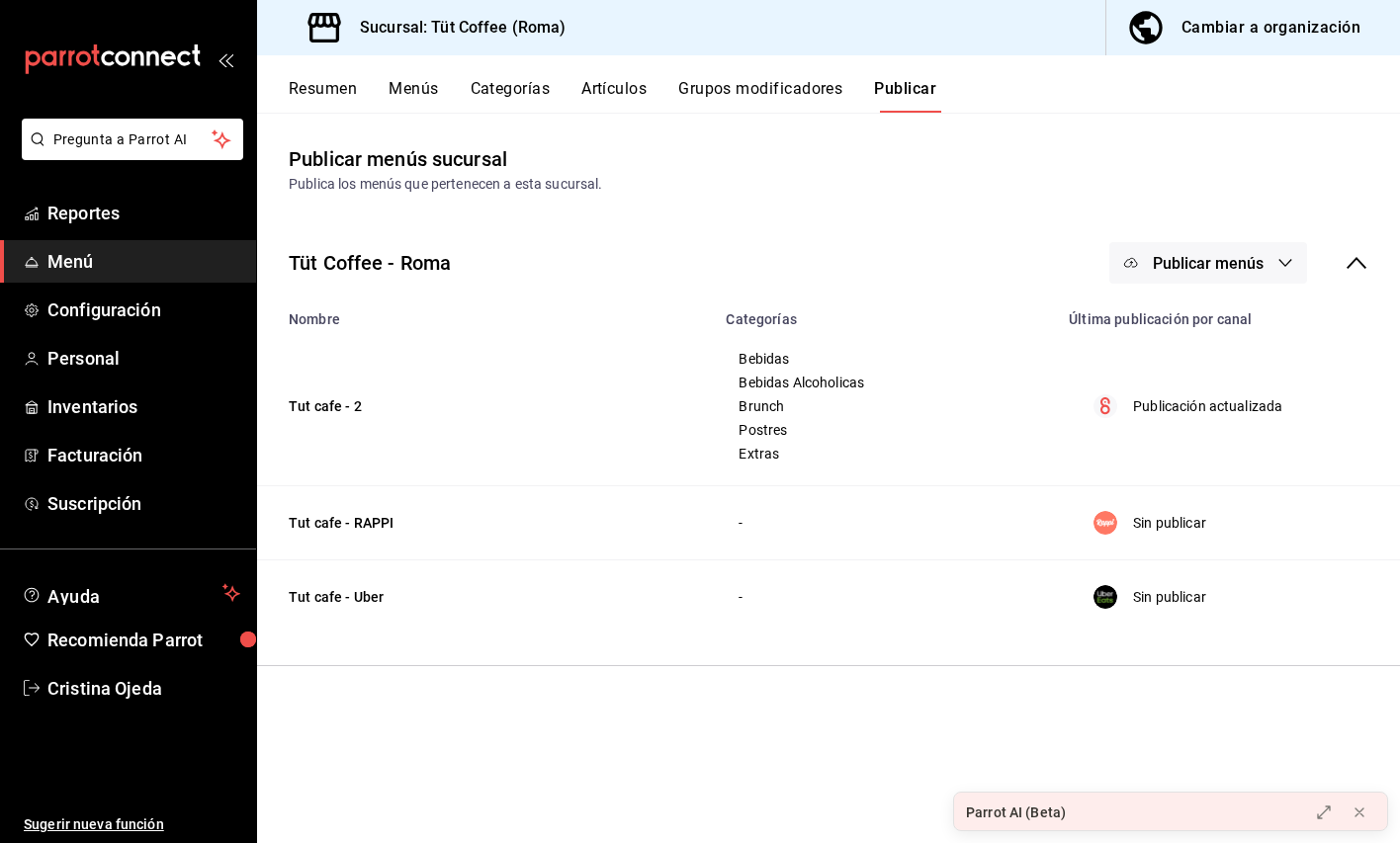 scroll, scrollTop: 0, scrollLeft: 0, axis: both 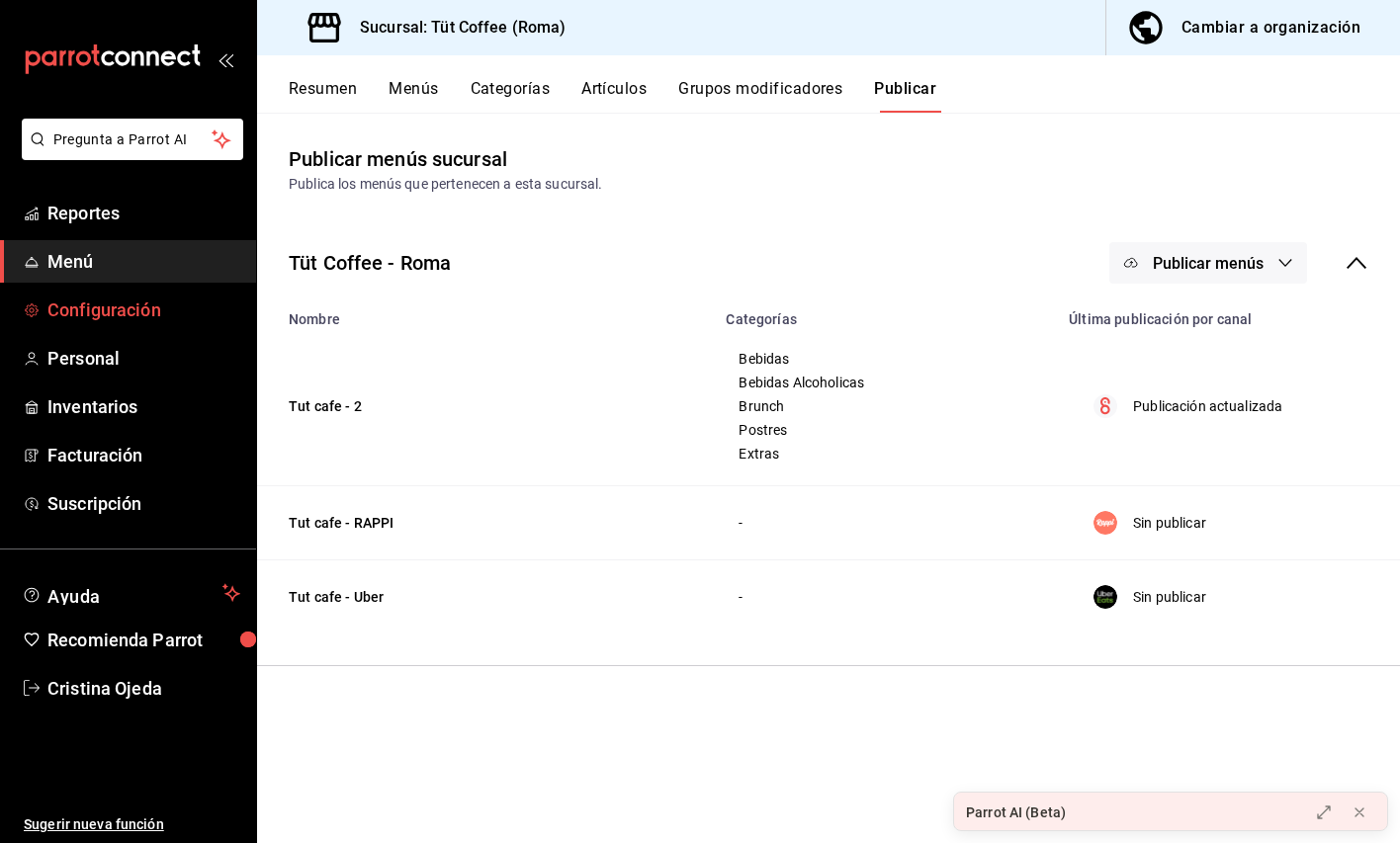 click on "Configuración" at bounding box center [143, 309] 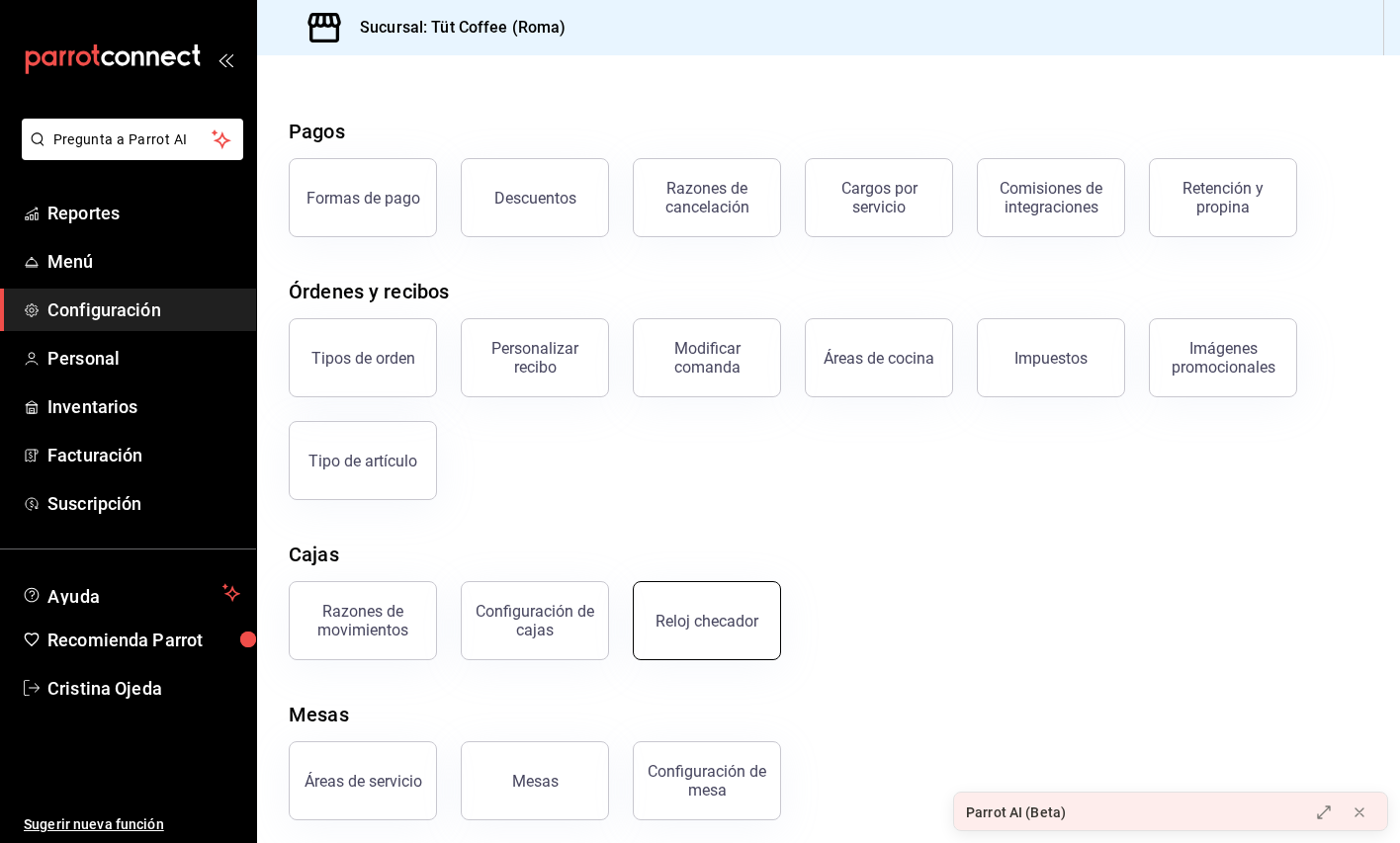 scroll, scrollTop: 56, scrollLeft: 0, axis: vertical 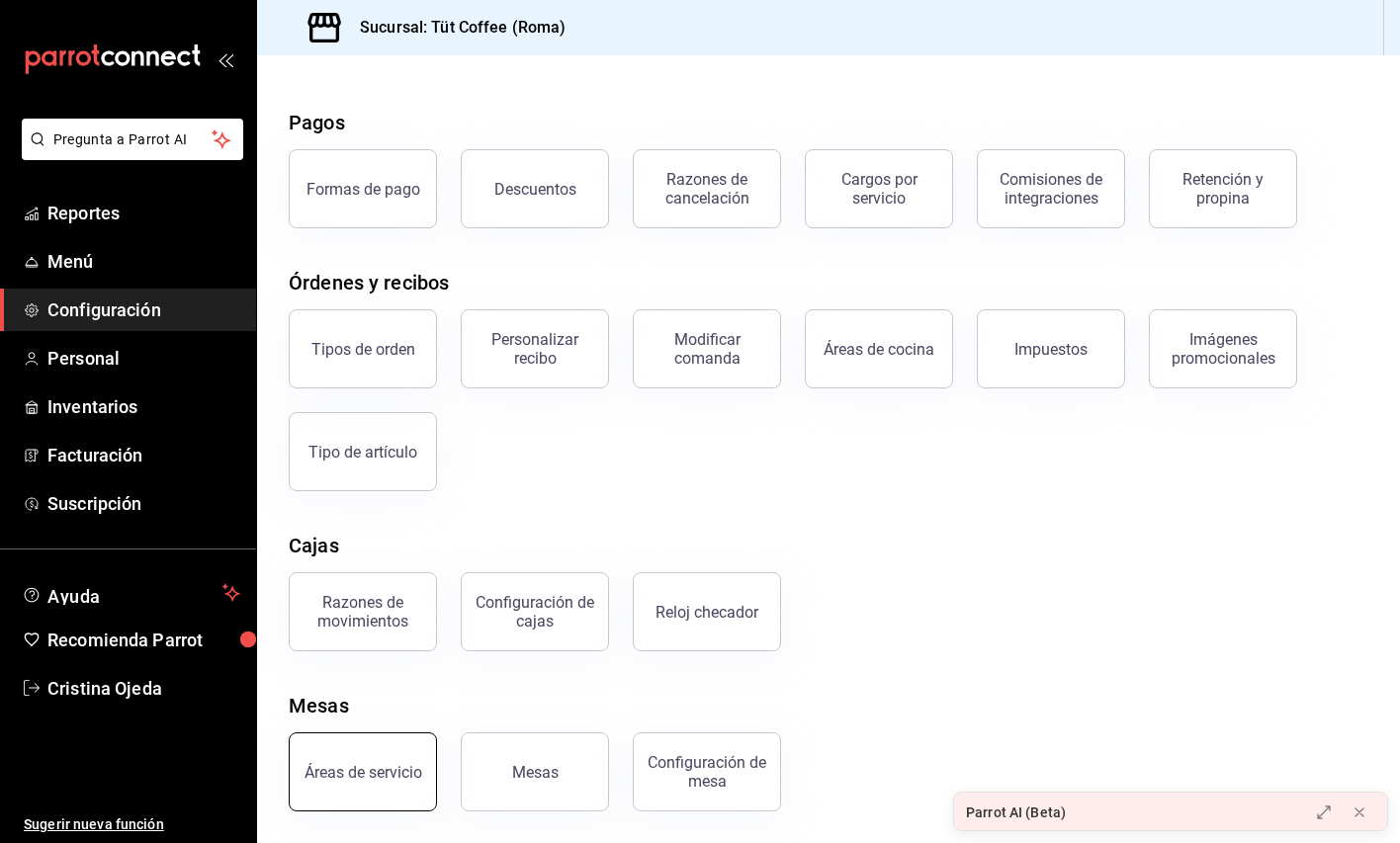click on "Áreas de servicio" at bounding box center (363, 772) 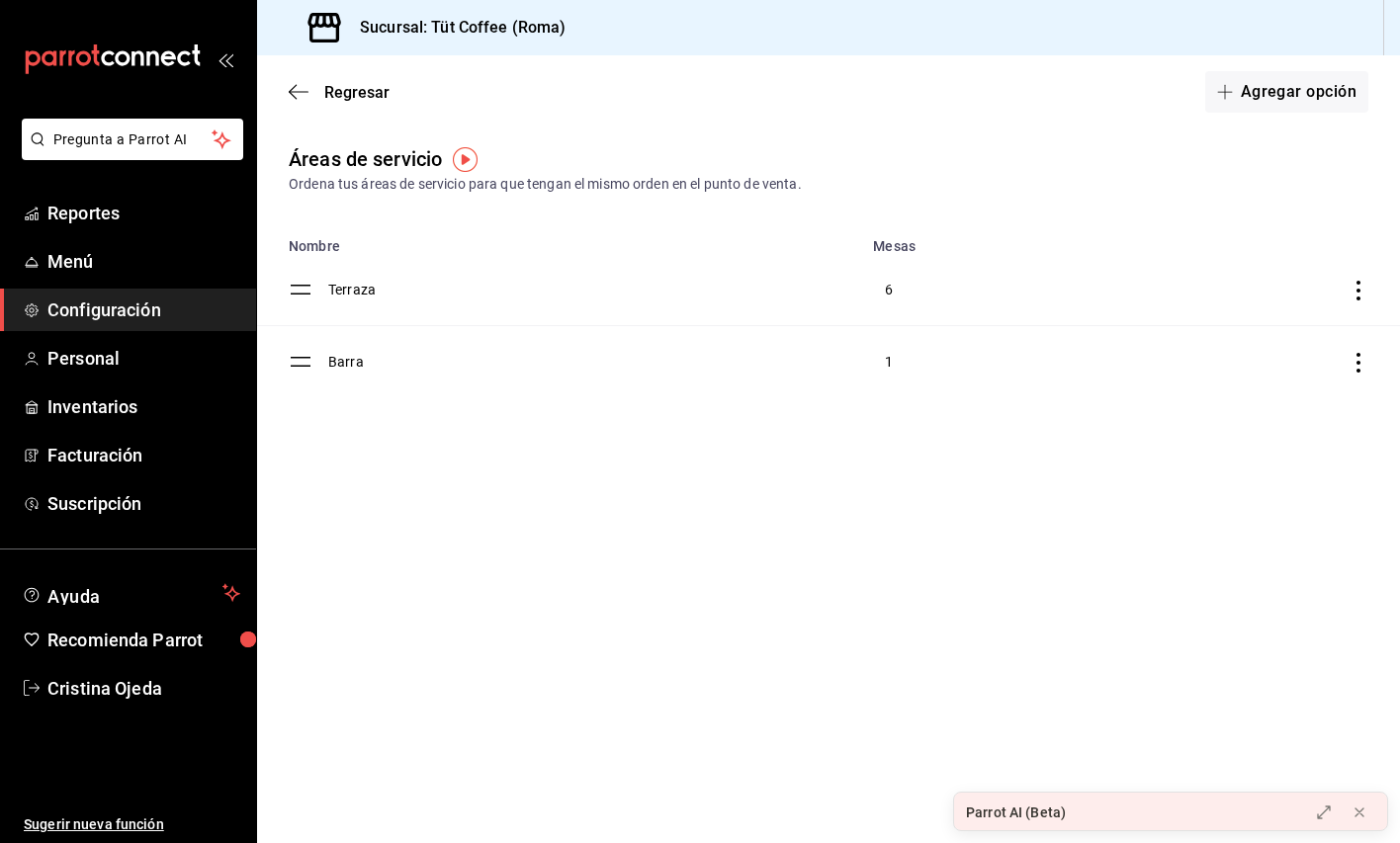 click 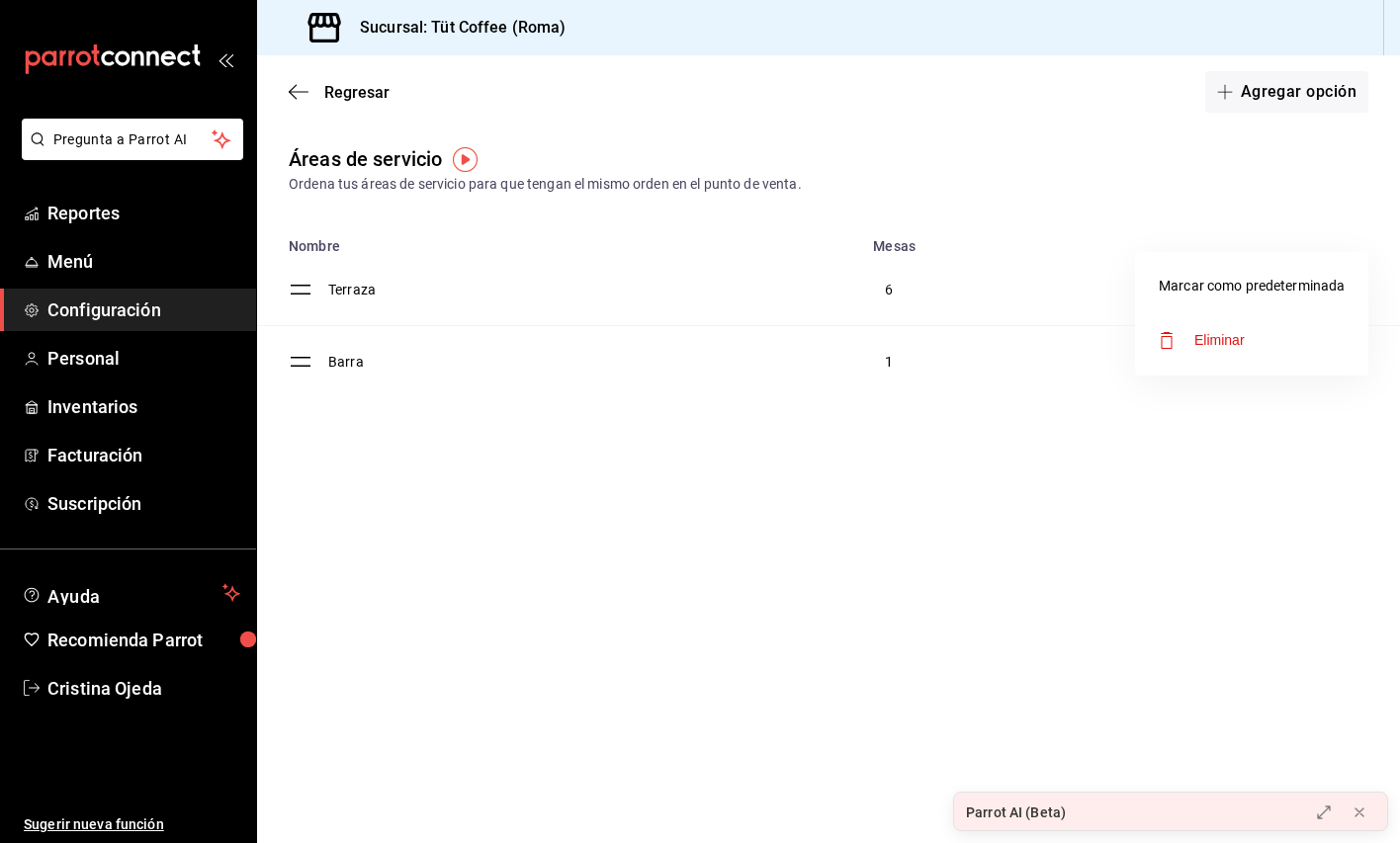 click at bounding box center [700, 421] 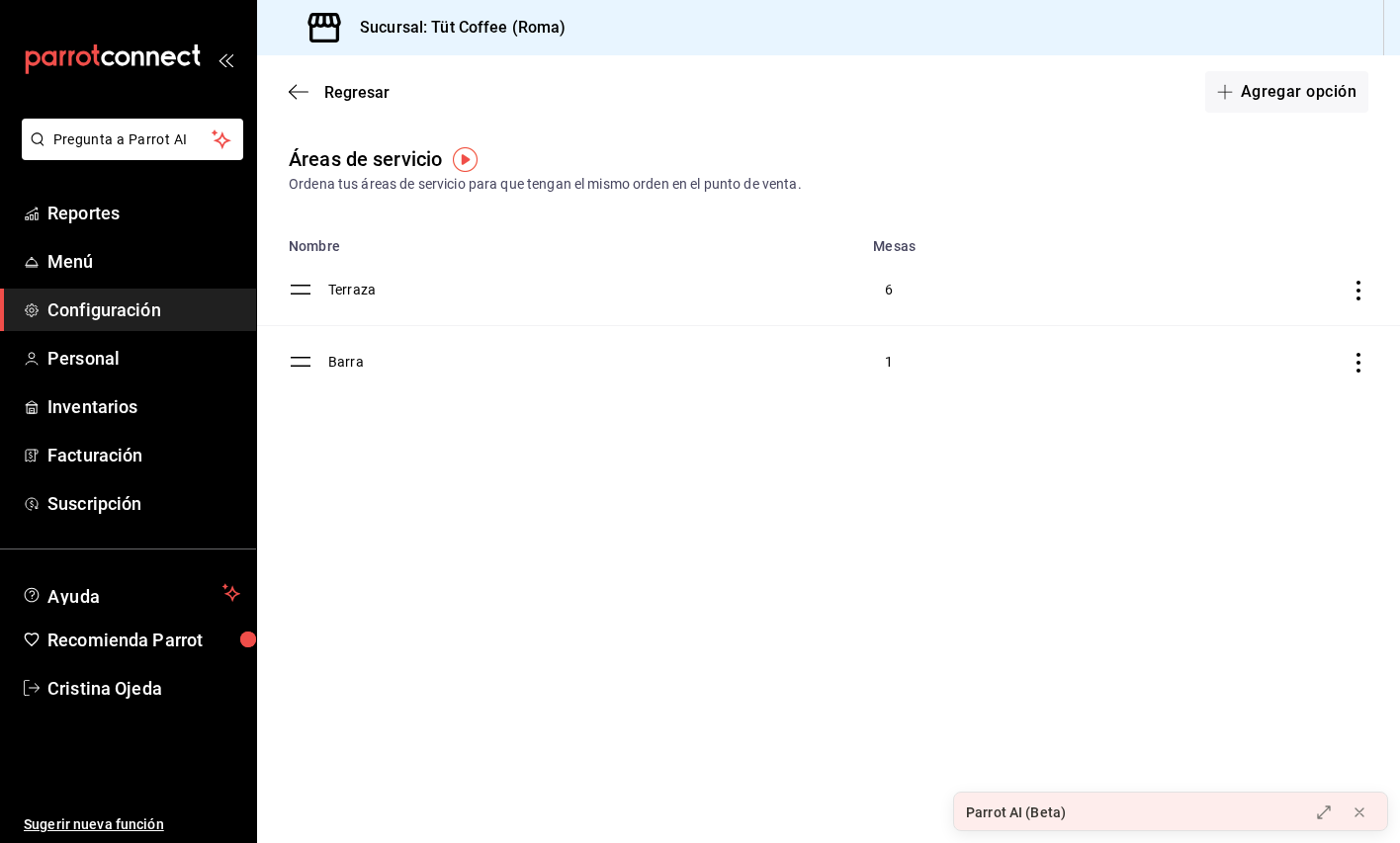 click on "Terraza" at bounding box center [594, 290] 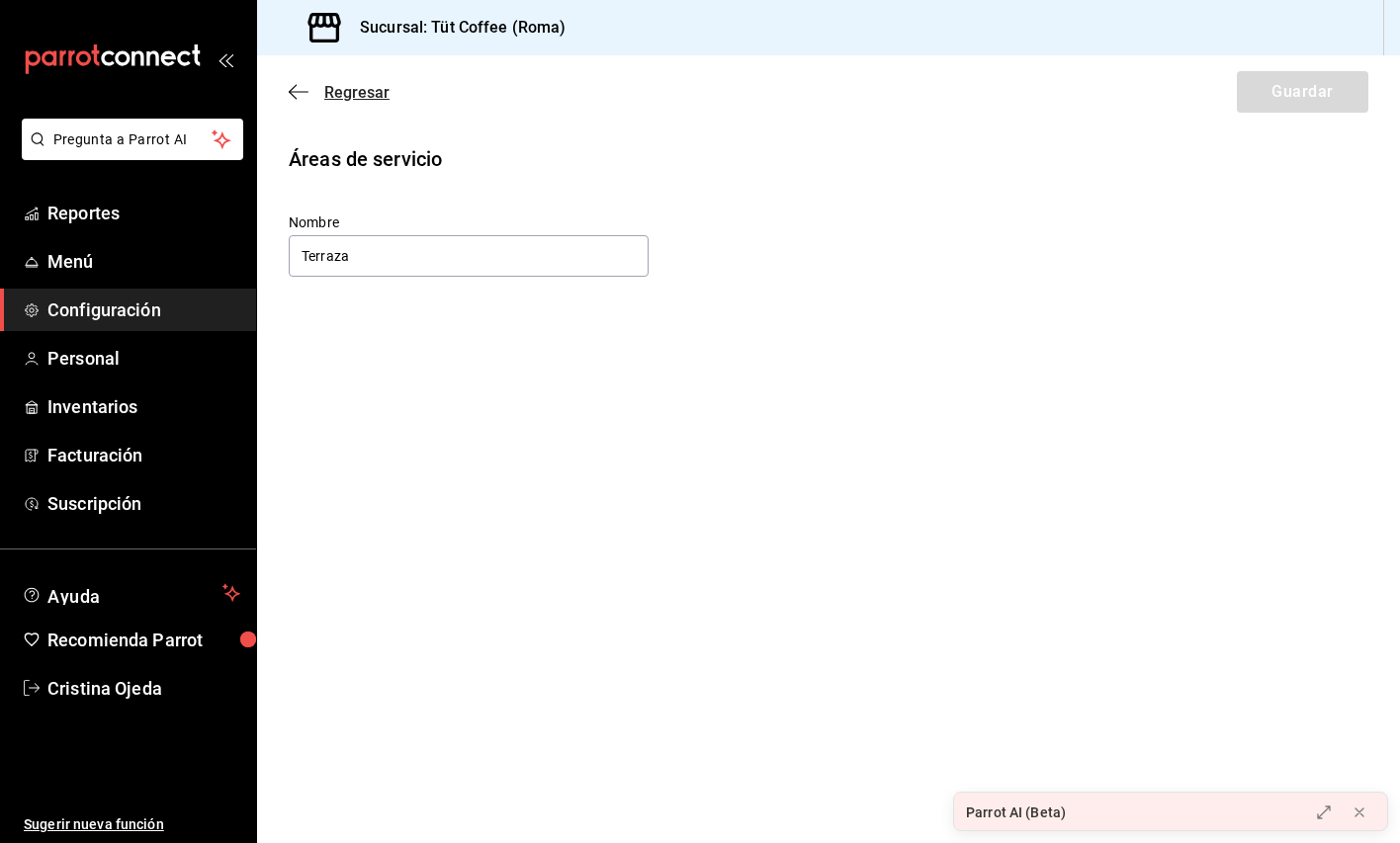 click on "Regresar" at bounding box center [339, 92] 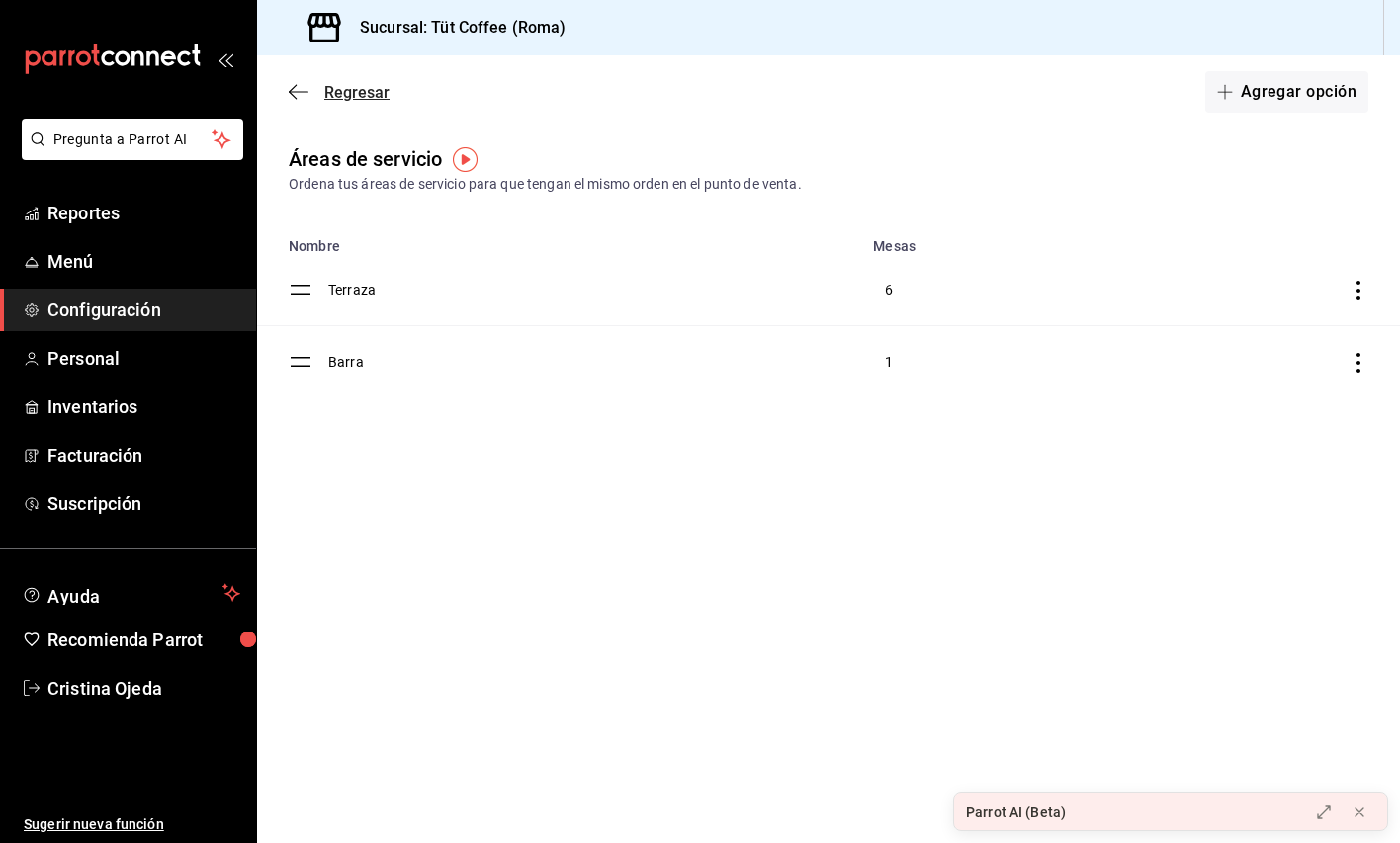 click on "Regresar" at bounding box center [357, 92] 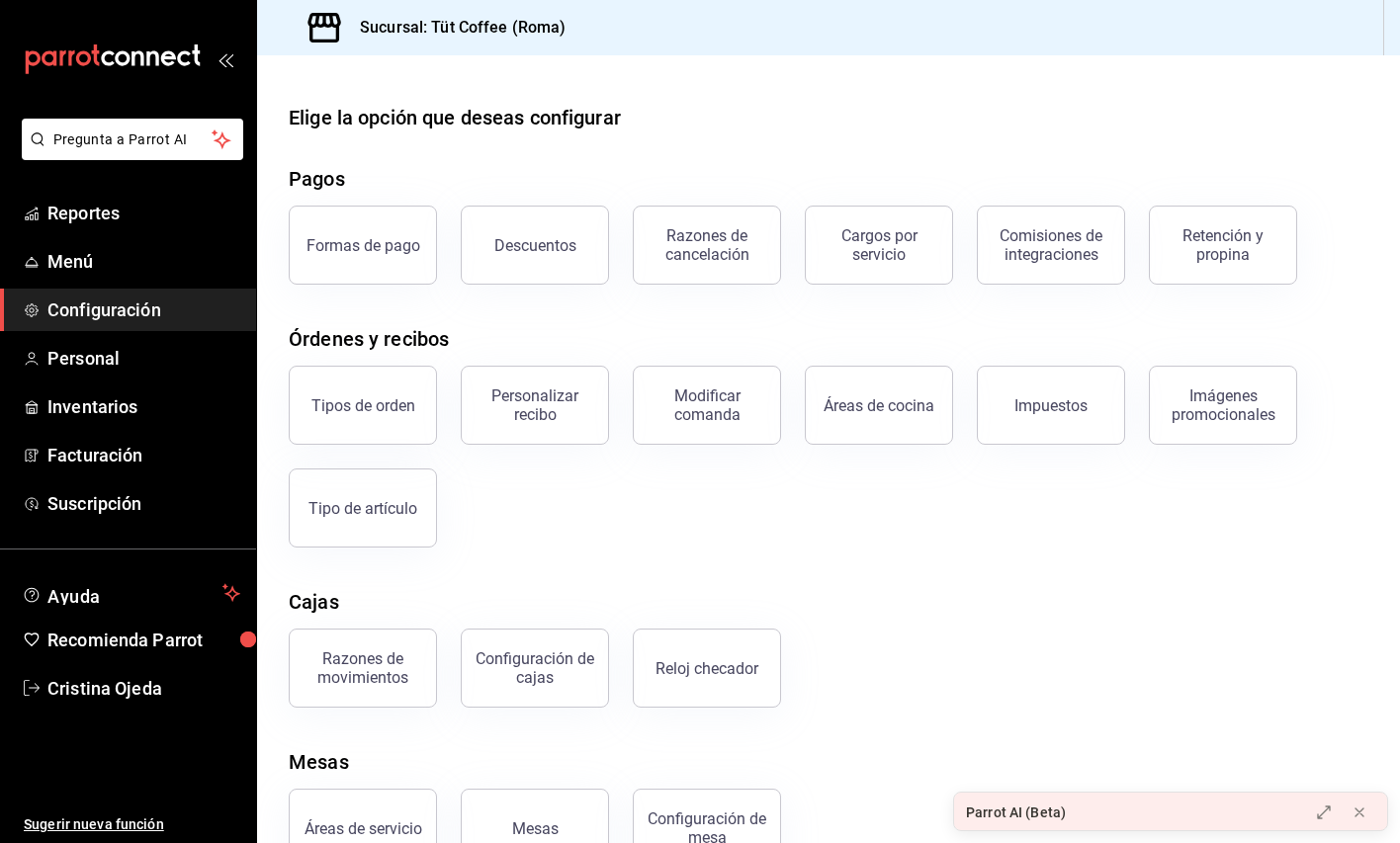 scroll, scrollTop: 56, scrollLeft: 0, axis: vertical 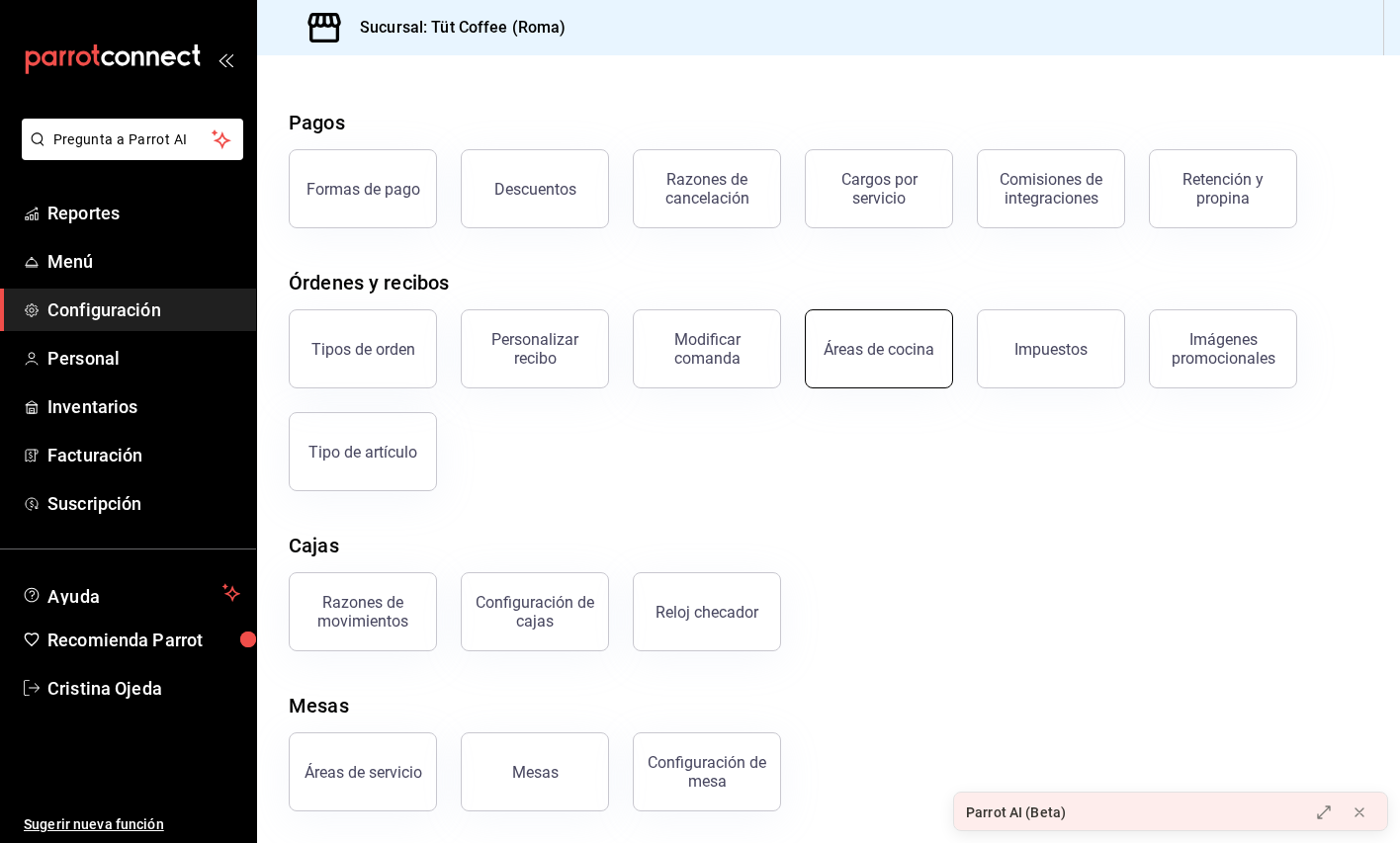click on "Áreas de cocina" at bounding box center [879, 349] 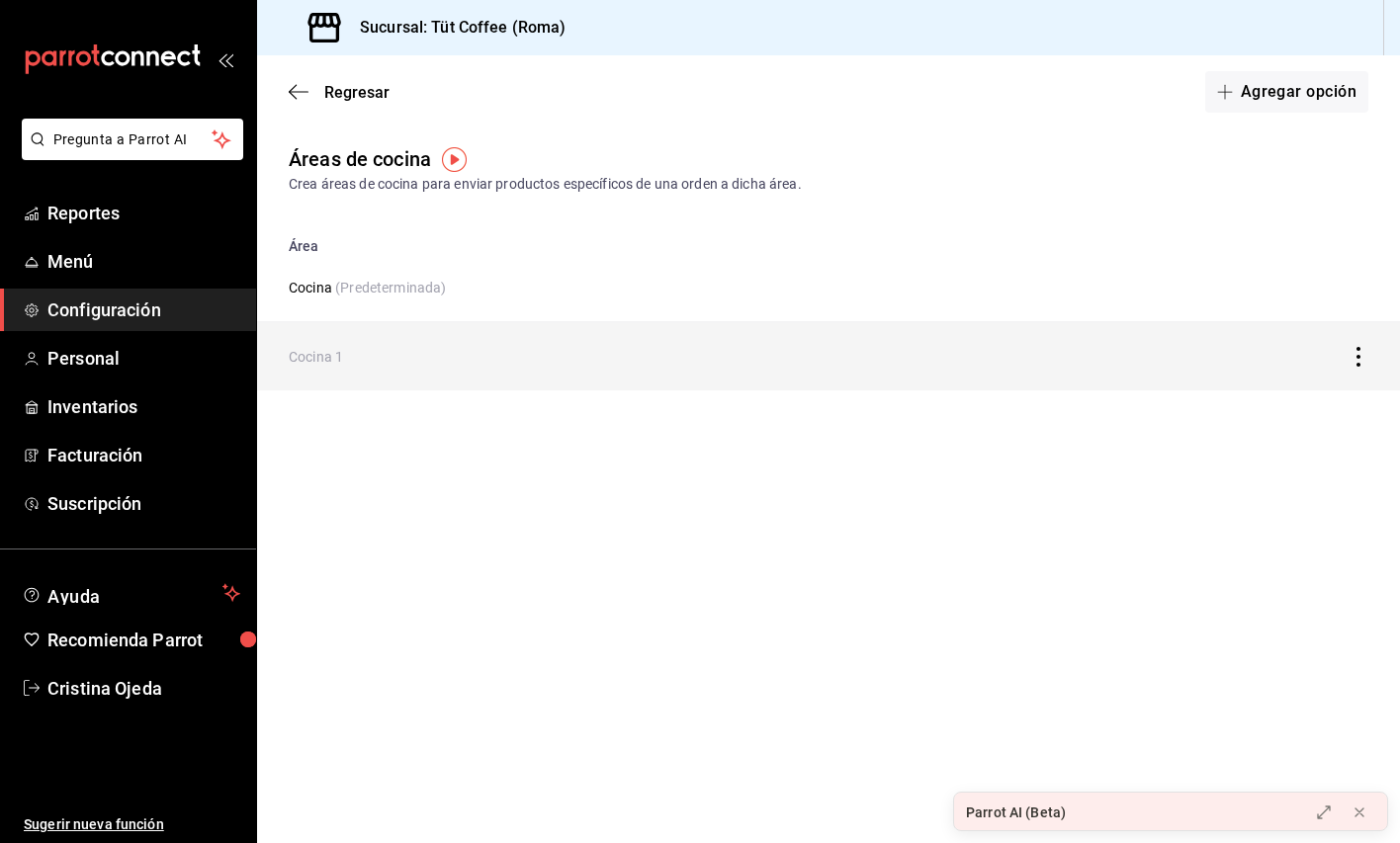 click 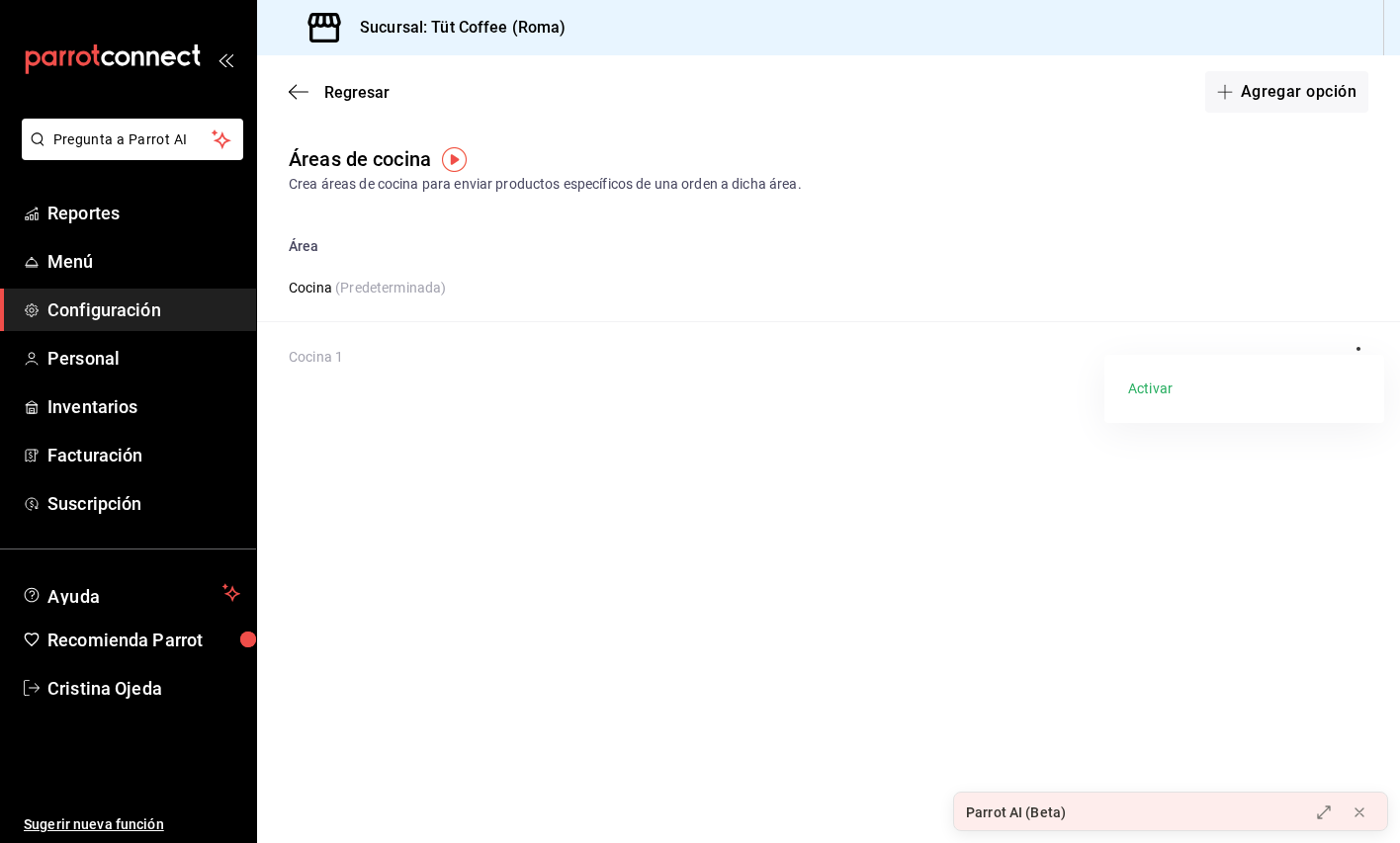 click at bounding box center (700, 421) 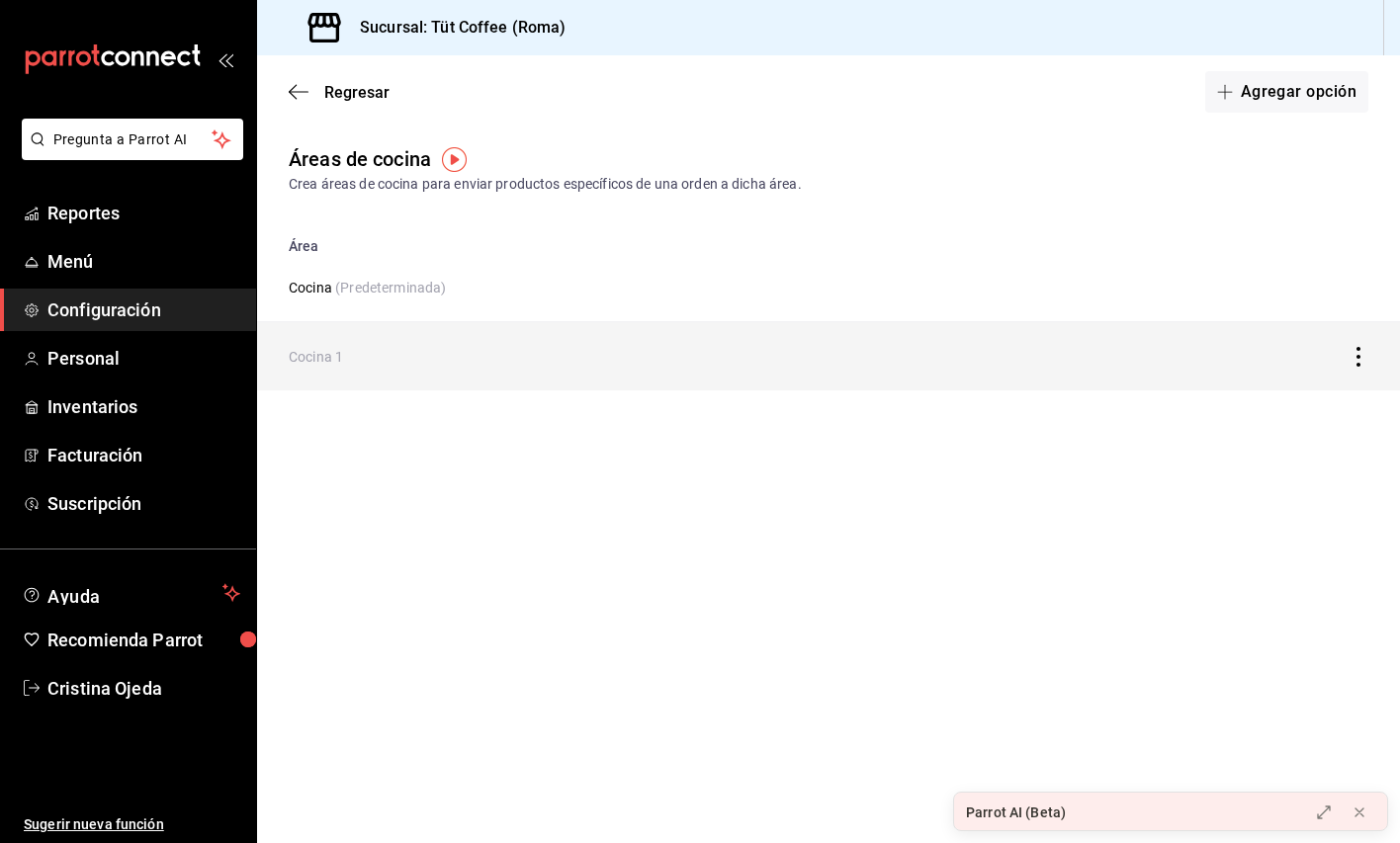 click 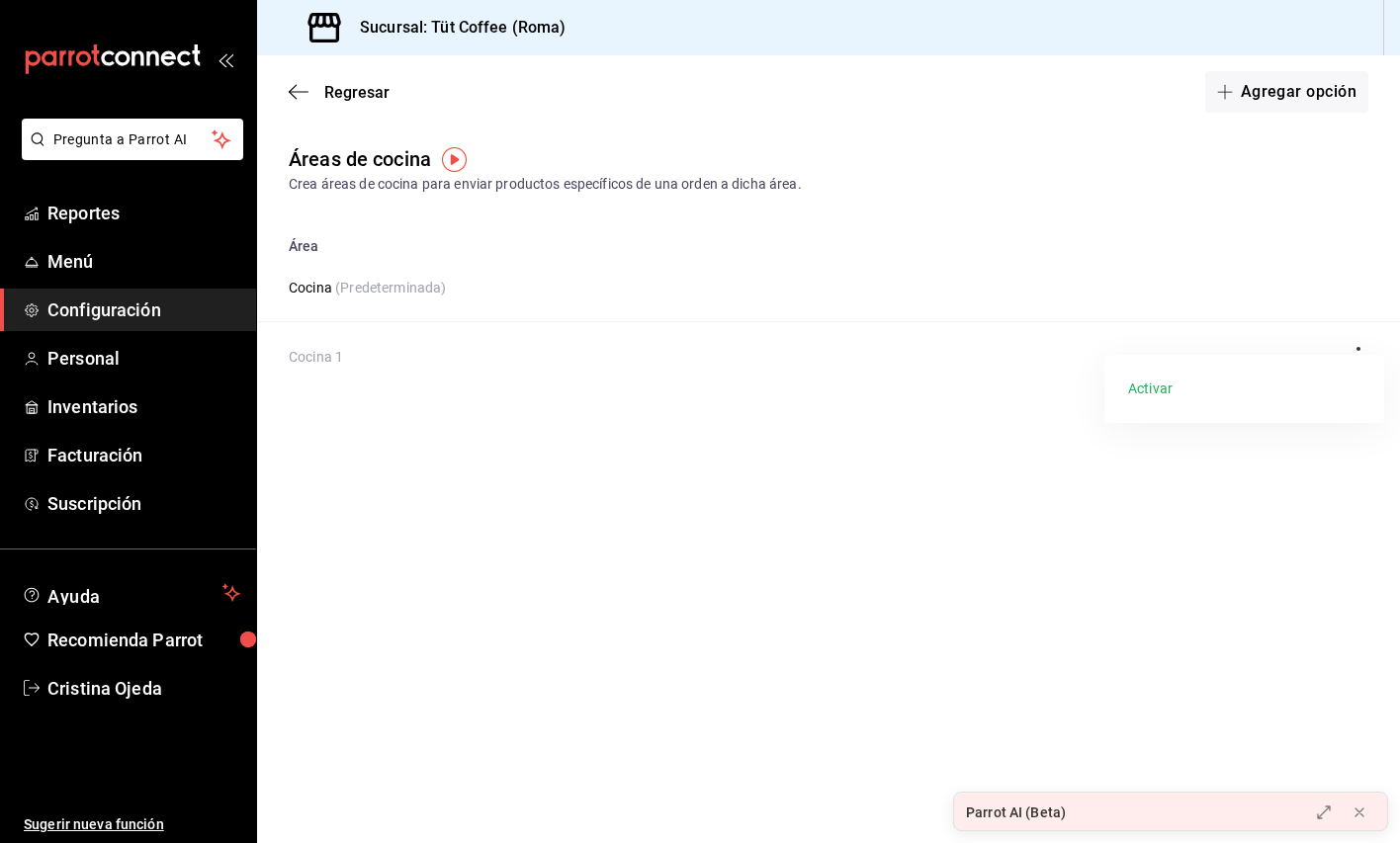 click on "Activar" at bounding box center [1150, 388] 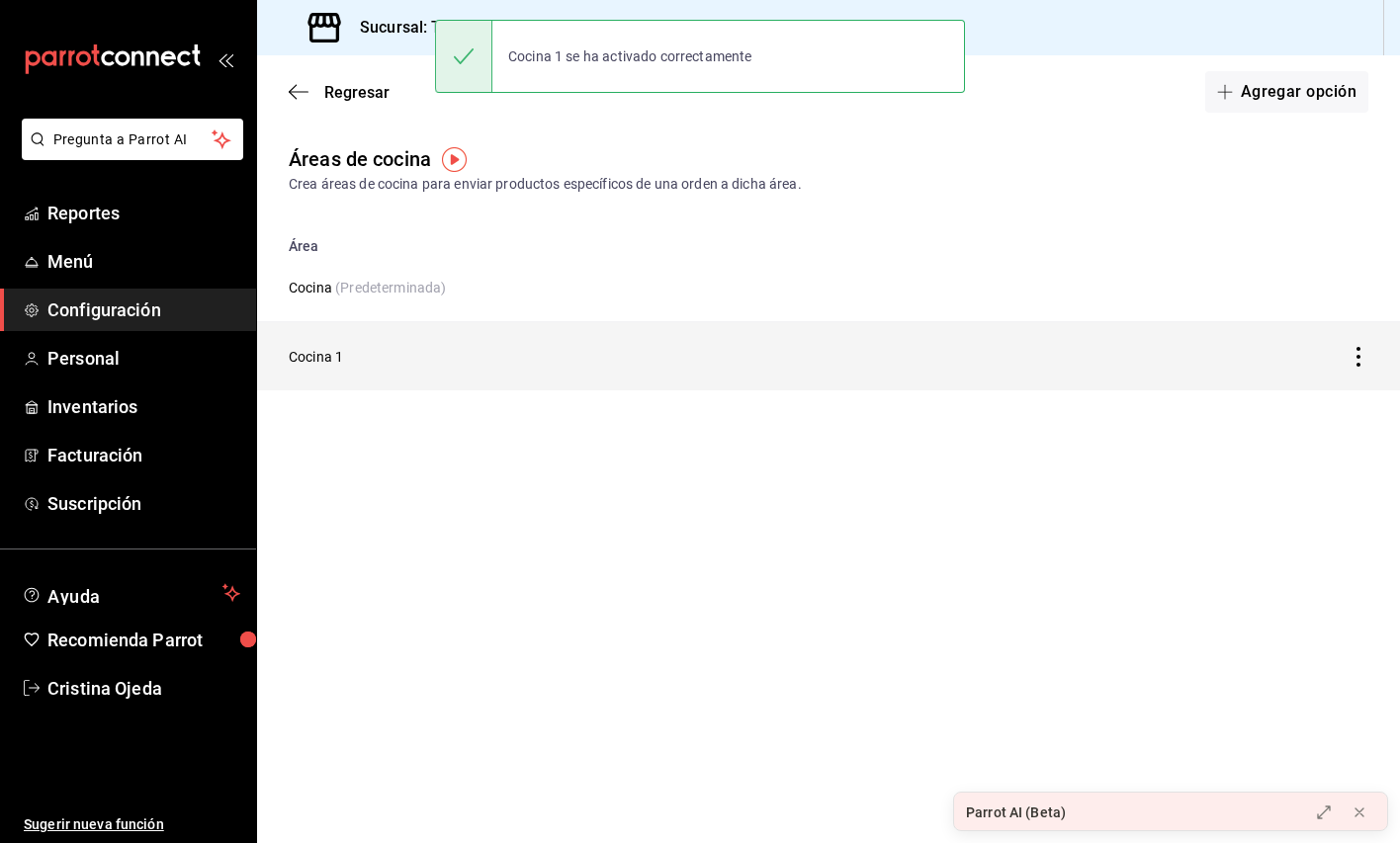 click 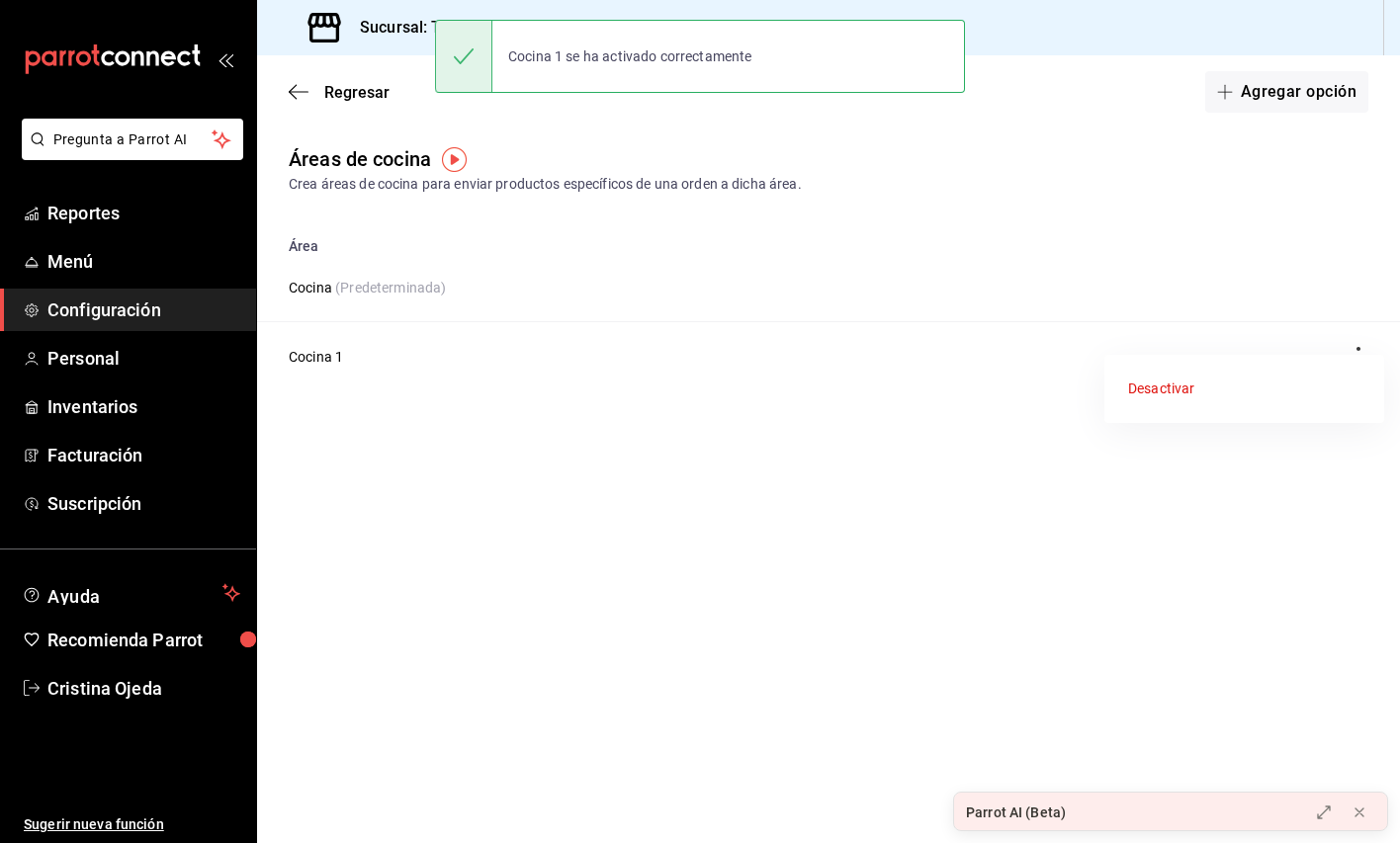 click at bounding box center [700, 421] 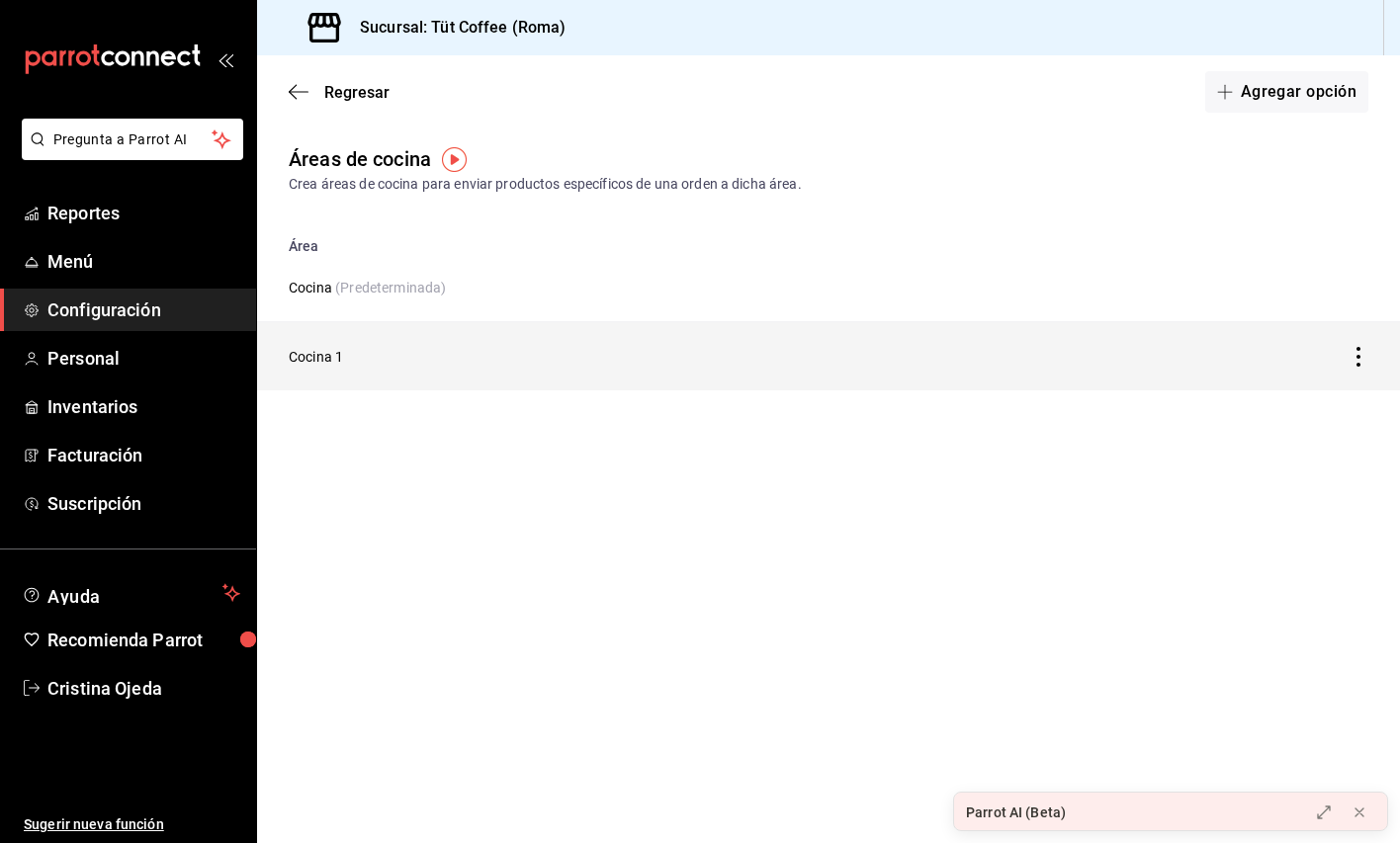 click on "Cocina 1" at bounding box center [679, 357] 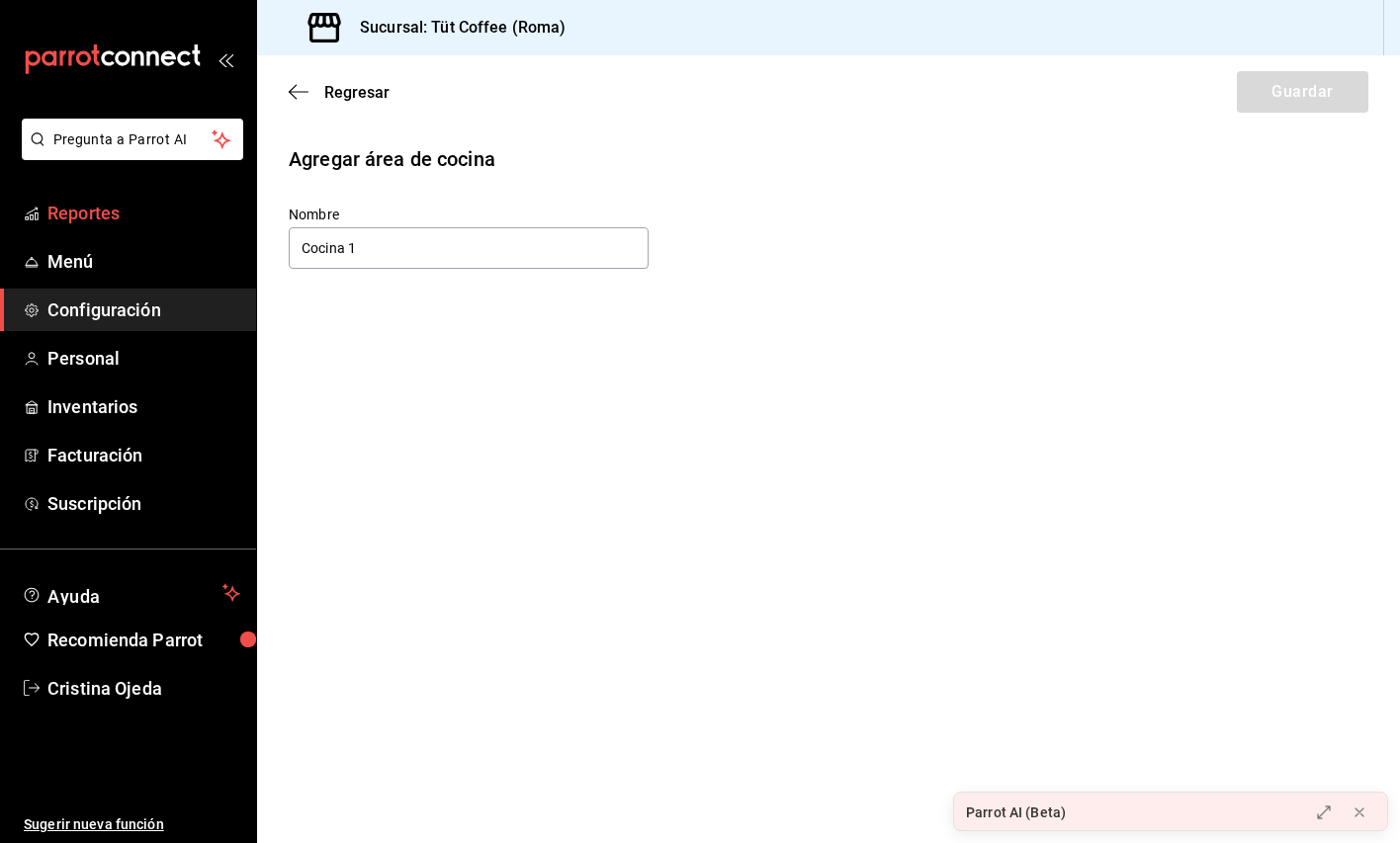 drag, startPoint x: 421, startPoint y: 249, endPoint x: 23, endPoint y: 215, distance: 399.4496 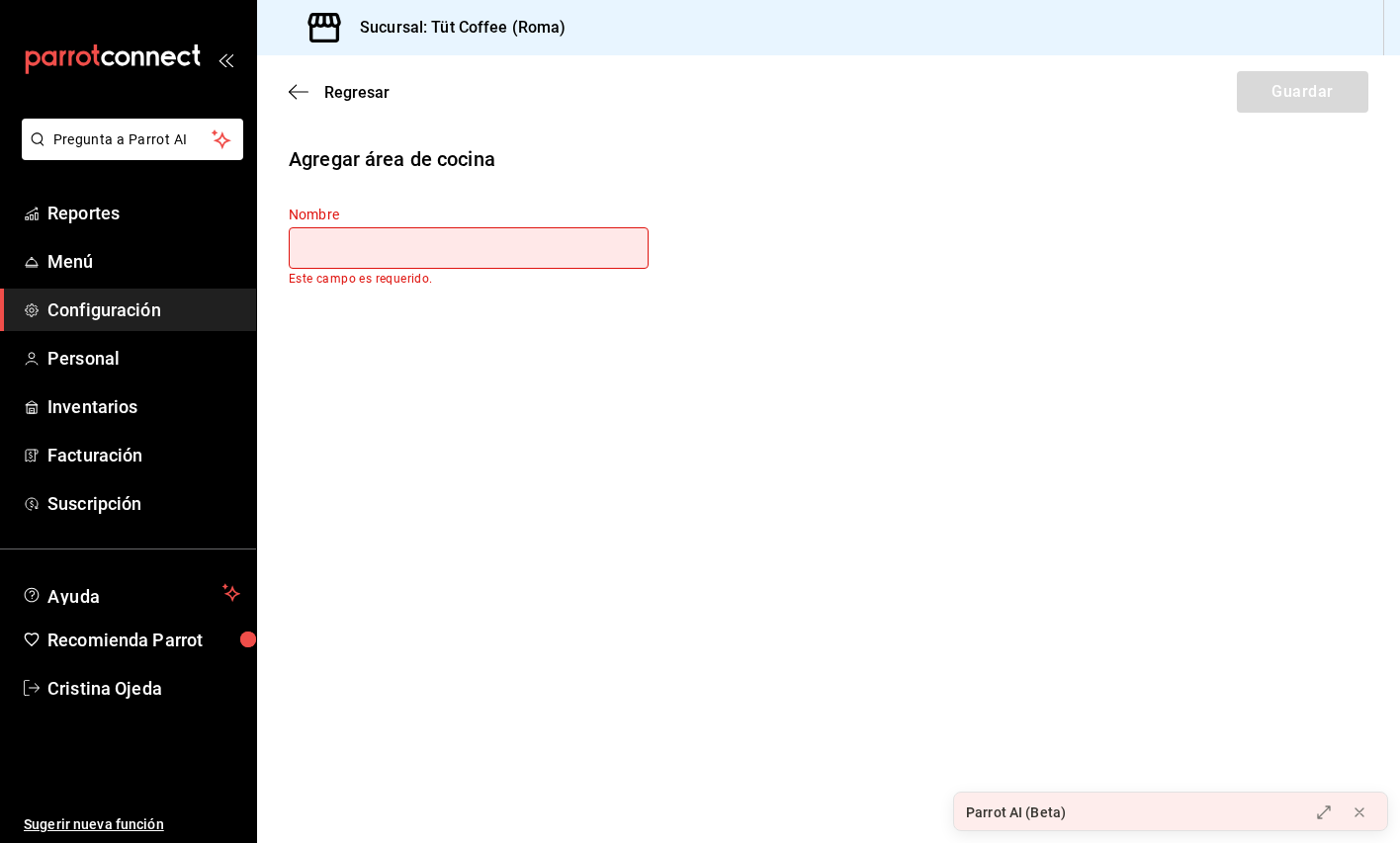 type 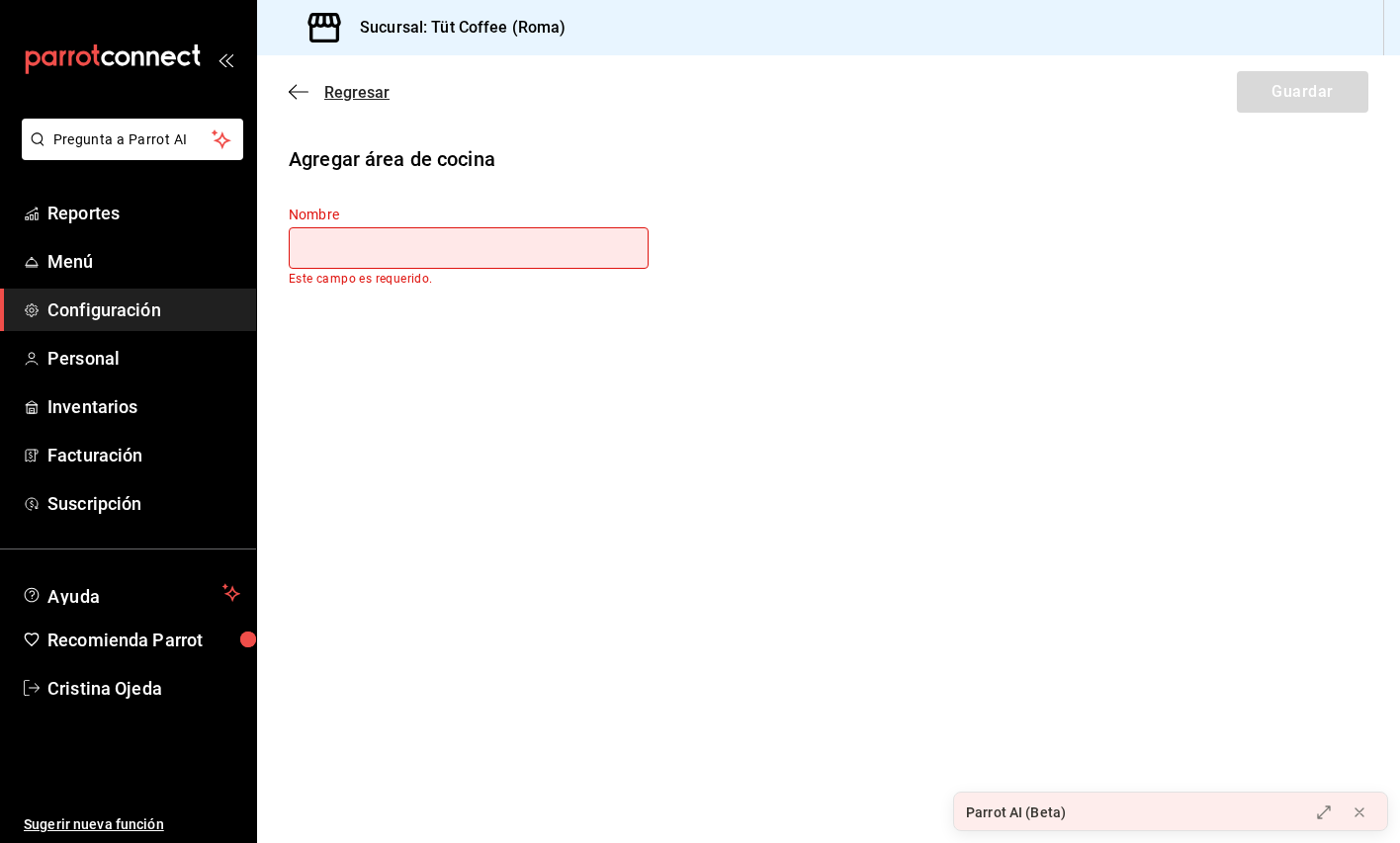 click on "Regresar" at bounding box center [357, 92] 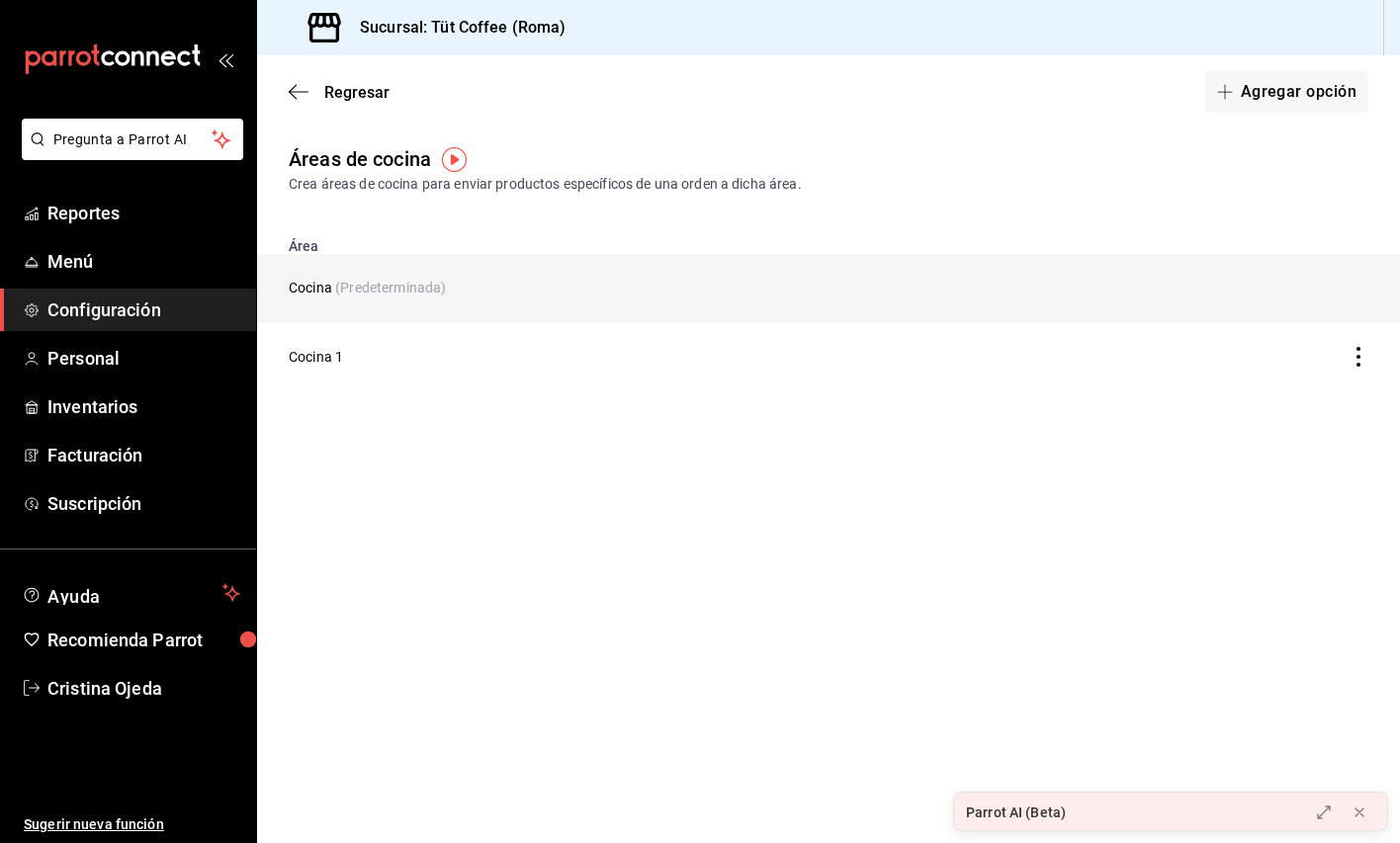 click on "Cocina   (Predeterminada)" at bounding box center (679, 288) 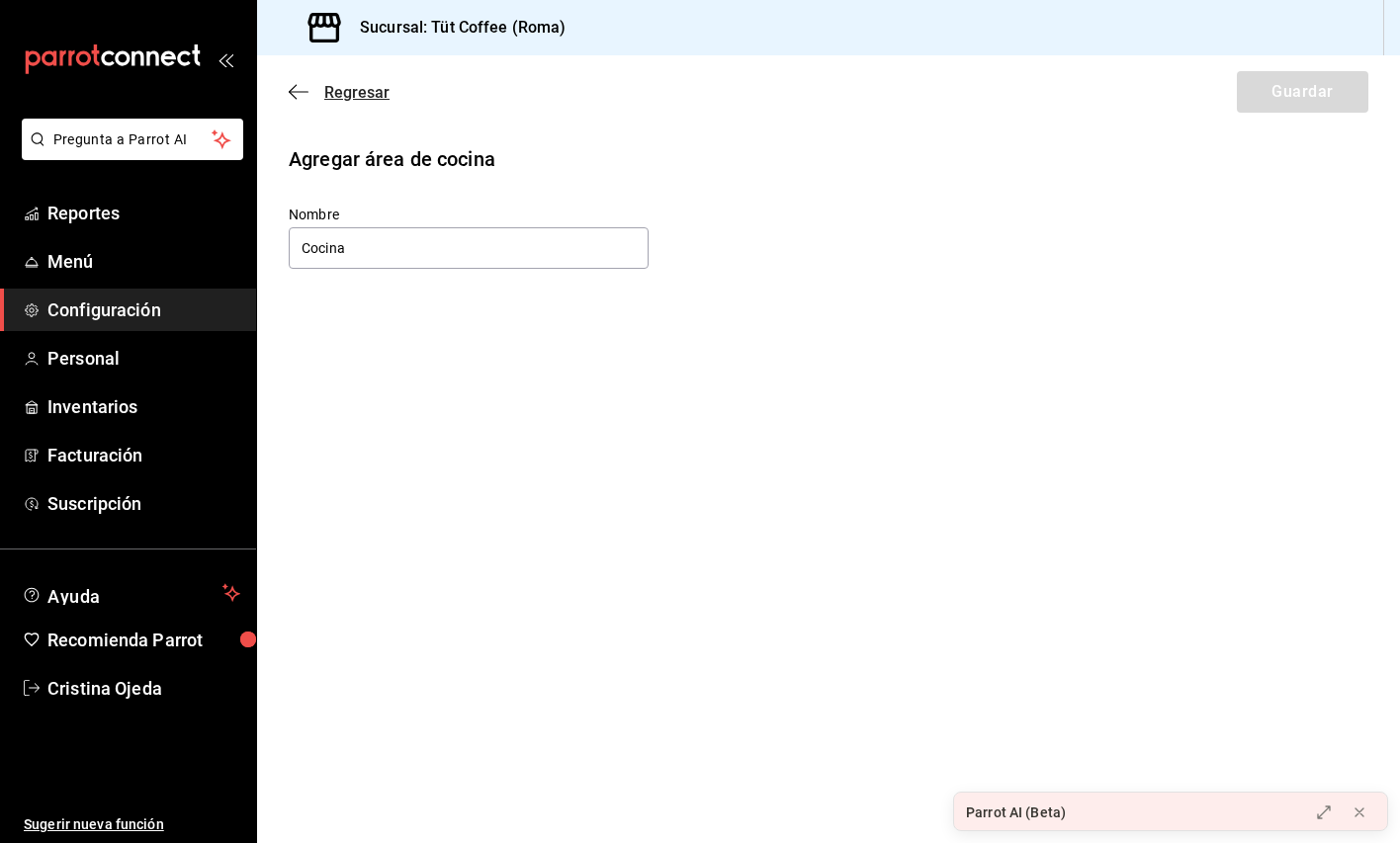 click on "Regresar" at bounding box center (357, 92) 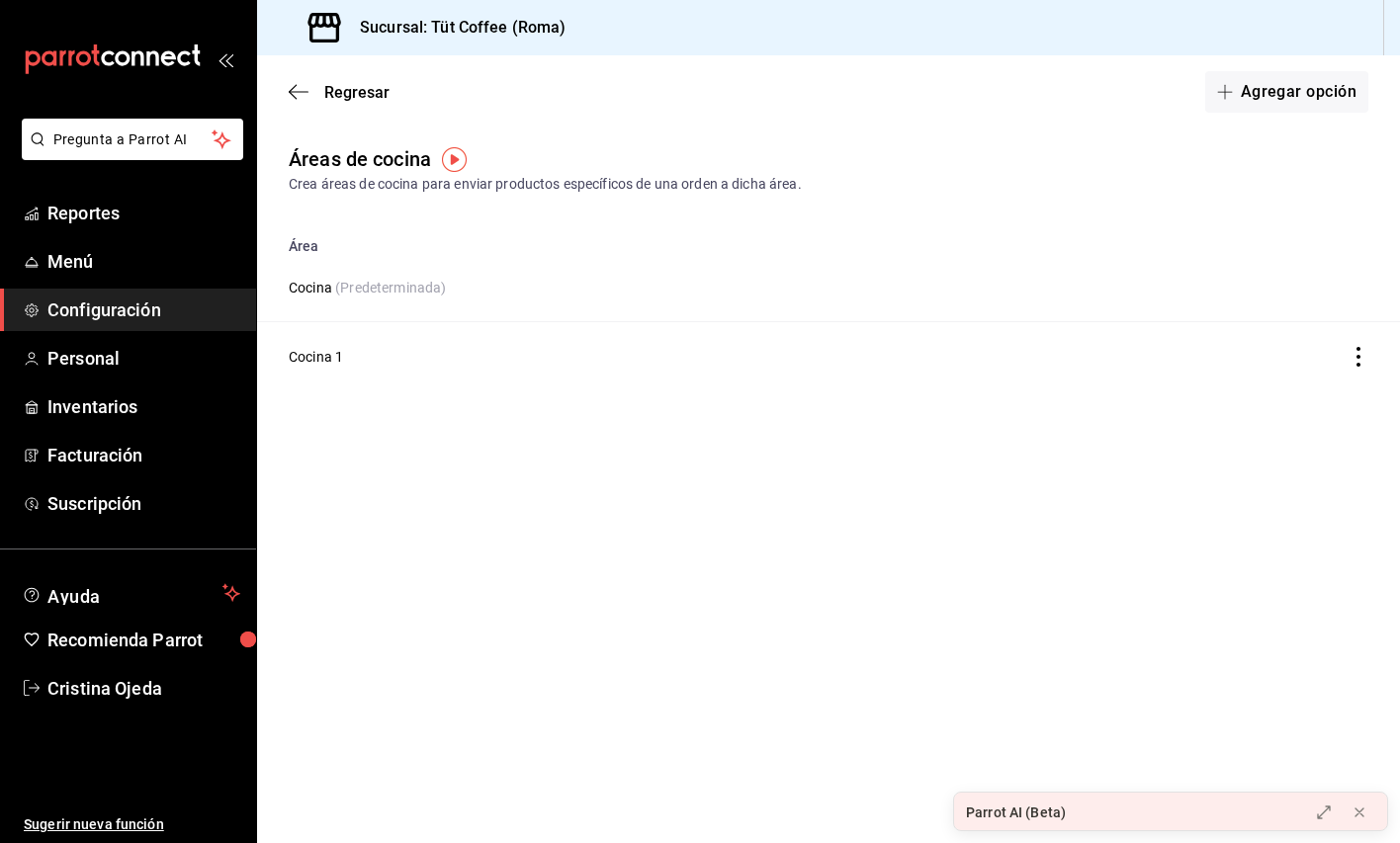 click at bounding box center (454, 159) 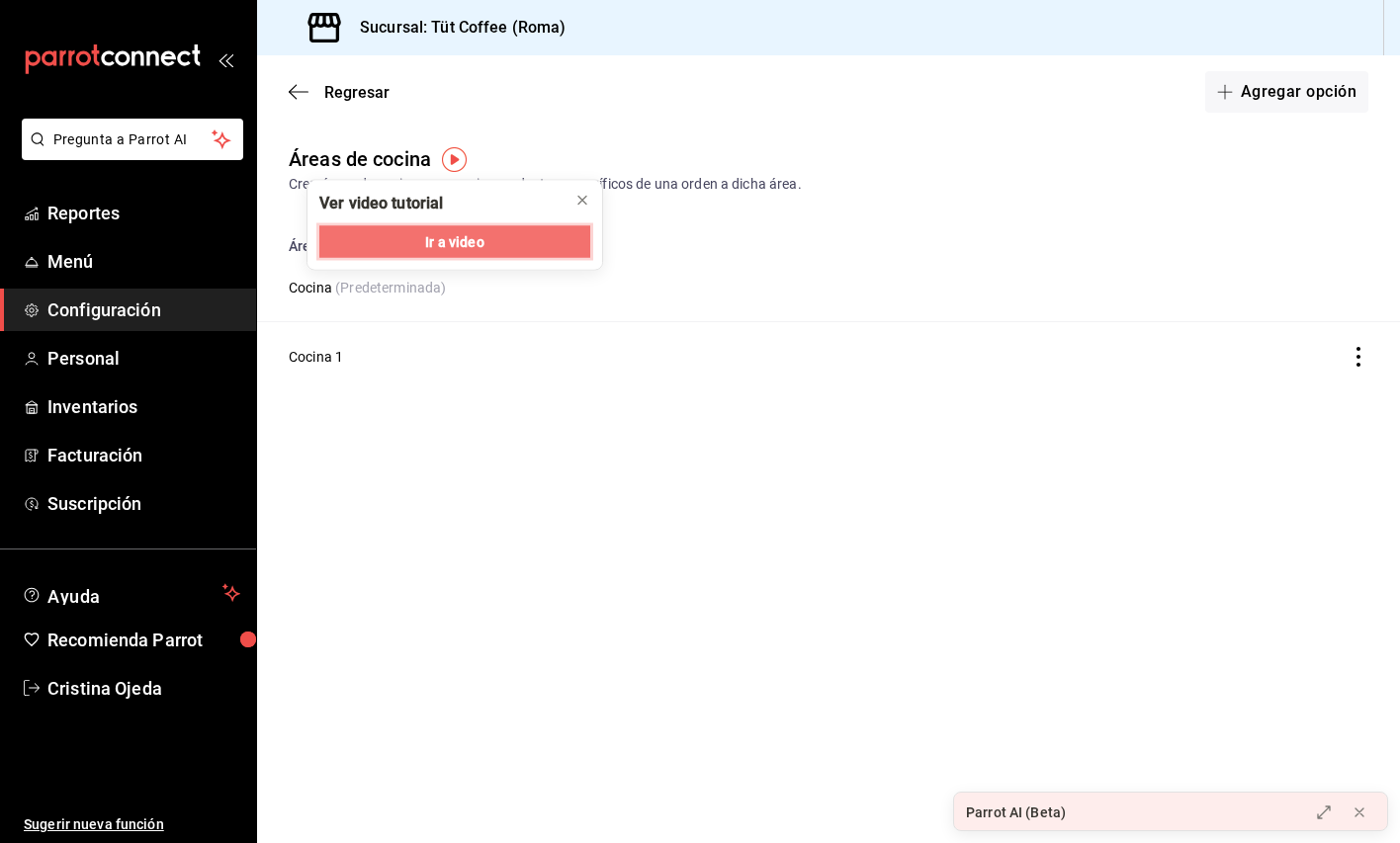 click on "Ir a video" at bounding box center [454, 241] 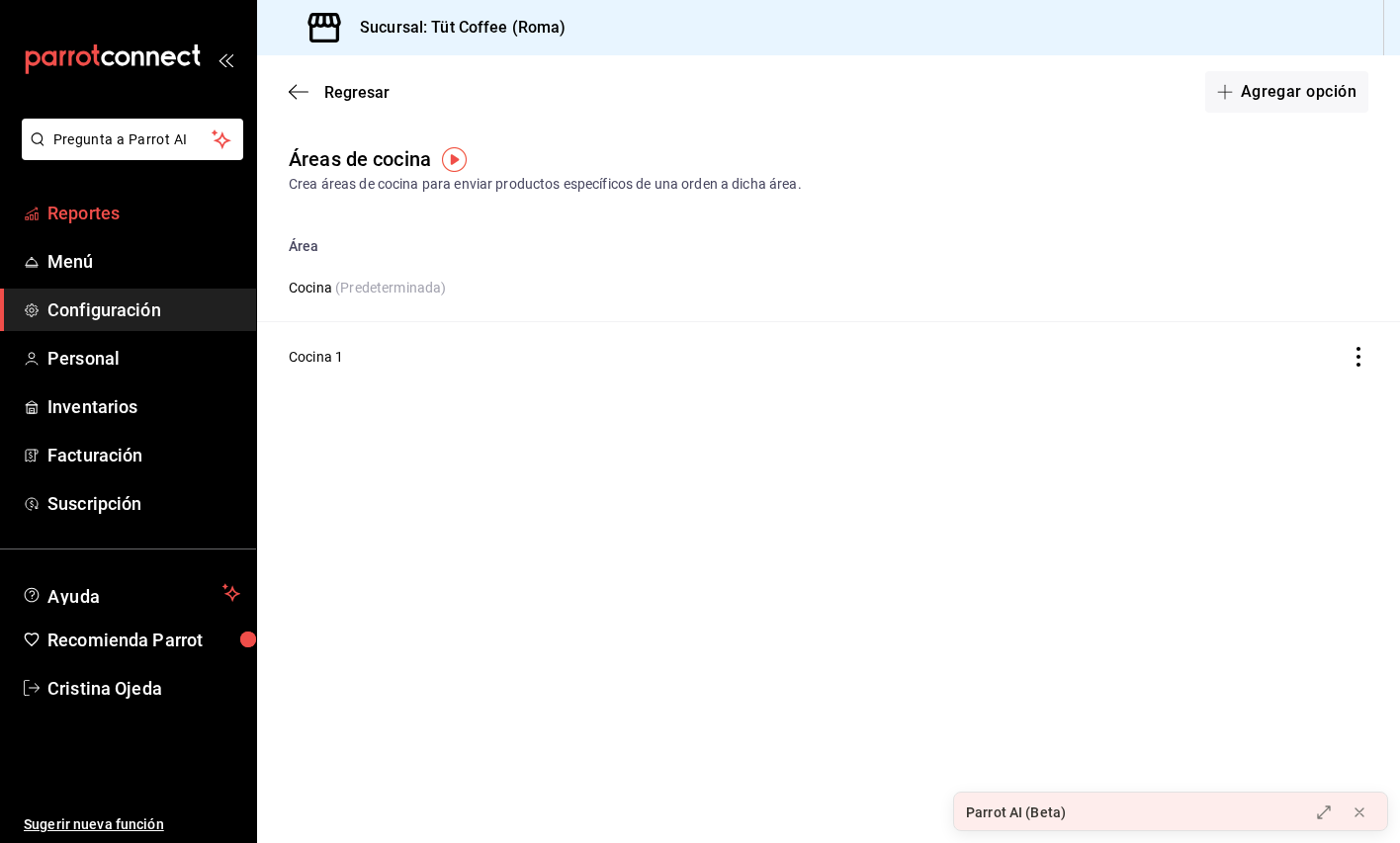 click on "Reportes" at bounding box center (143, 212) 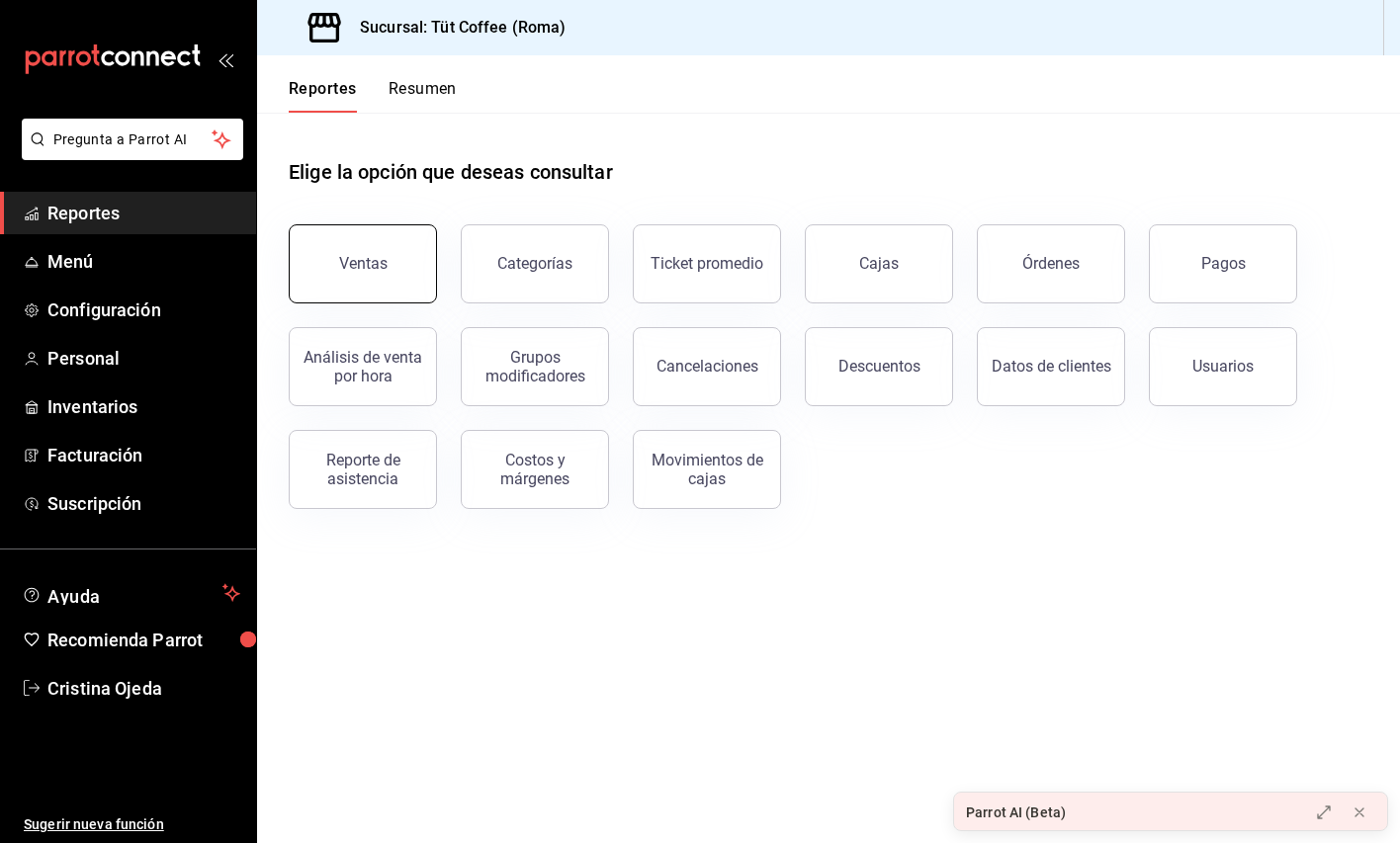 click on "Ventas" at bounding box center [363, 264] 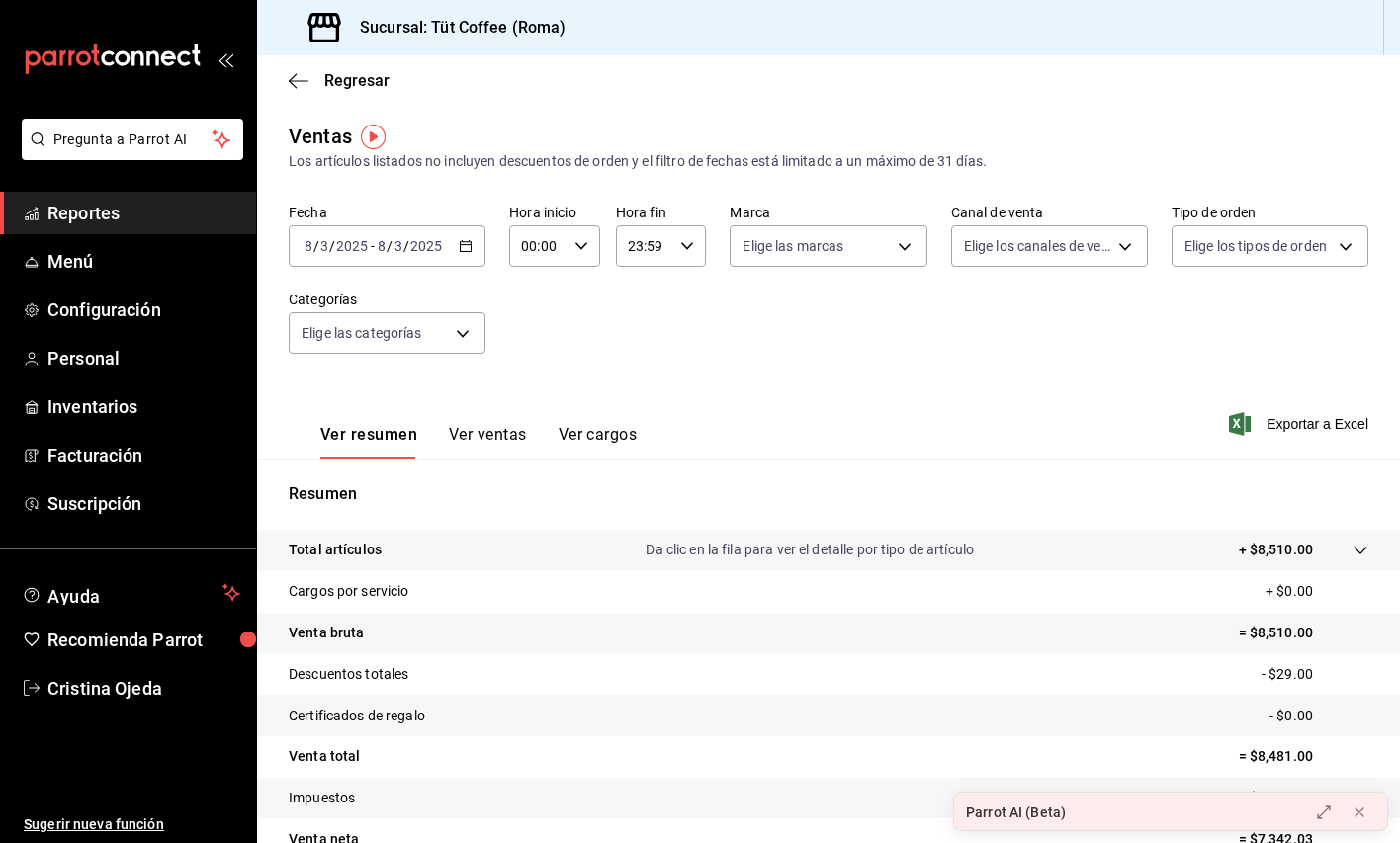 click on "2025-08-03 8 / 3 / 2025 - 2025-08-03 8 / 3 / 2025" at bounding box center (387, 246) 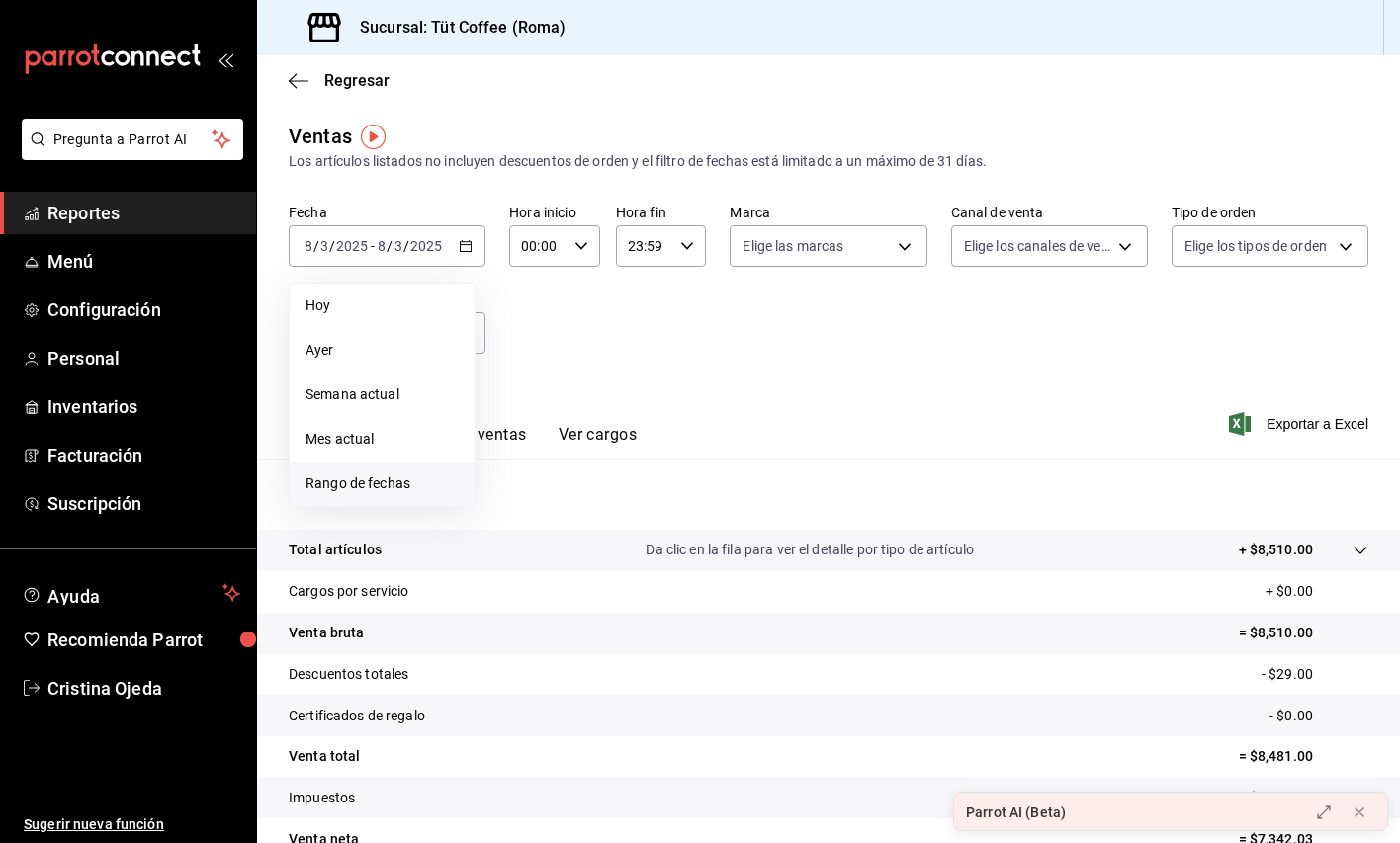 click on "Rango de fechas" at bounding box center (382, 483) 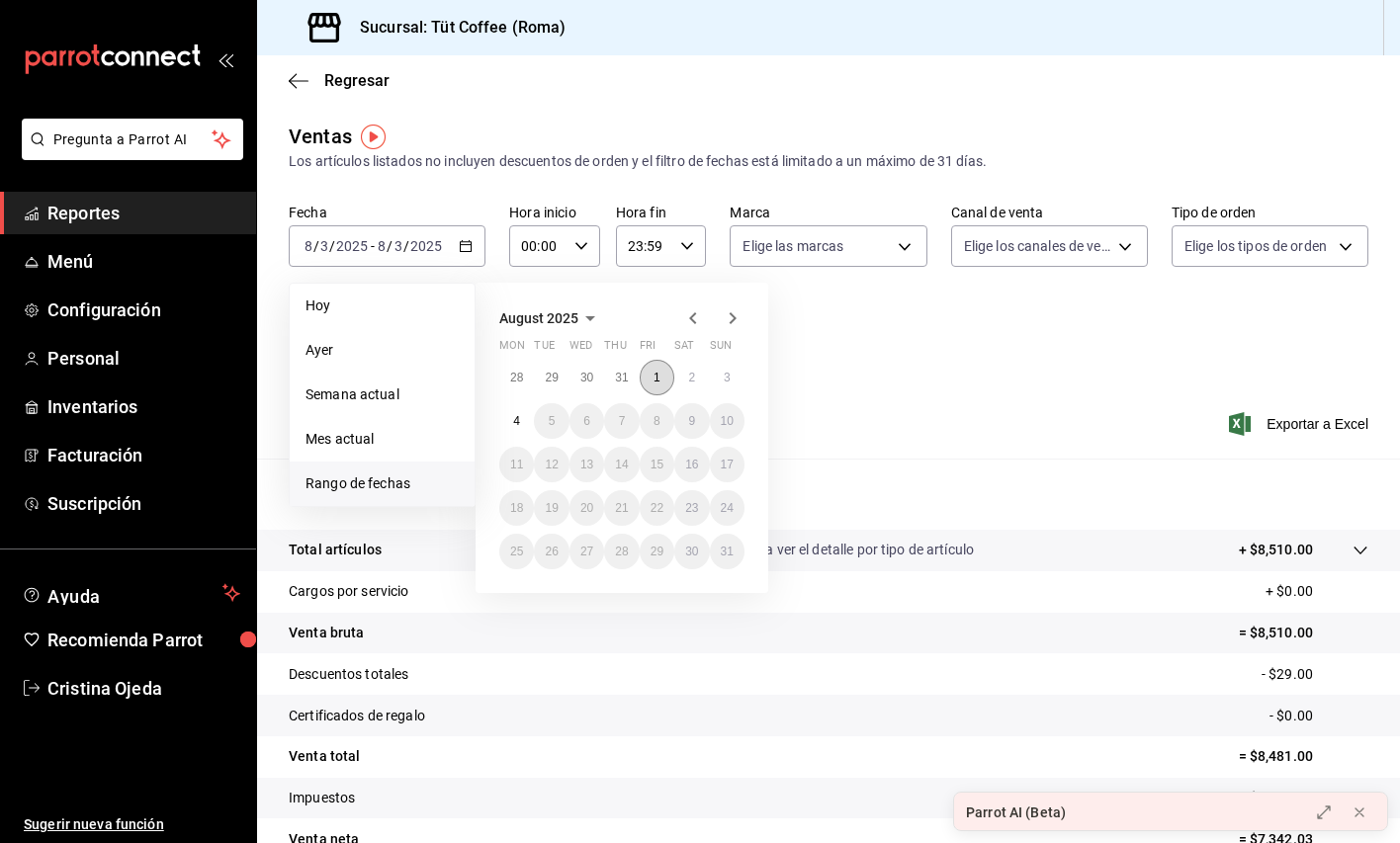 click on "1" at bounding box center [656, 378] 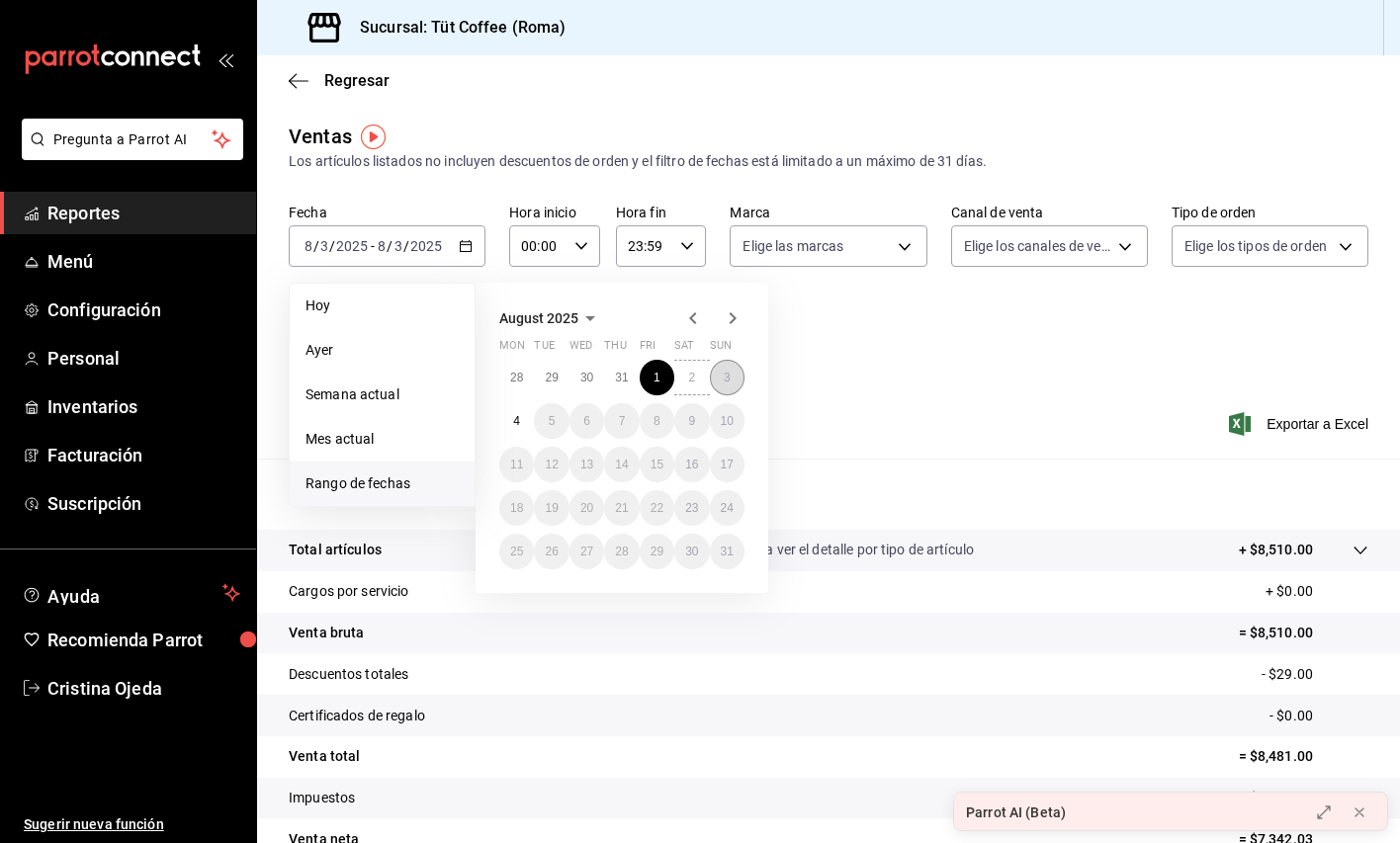click on "3" at bounding box center (727, 378) 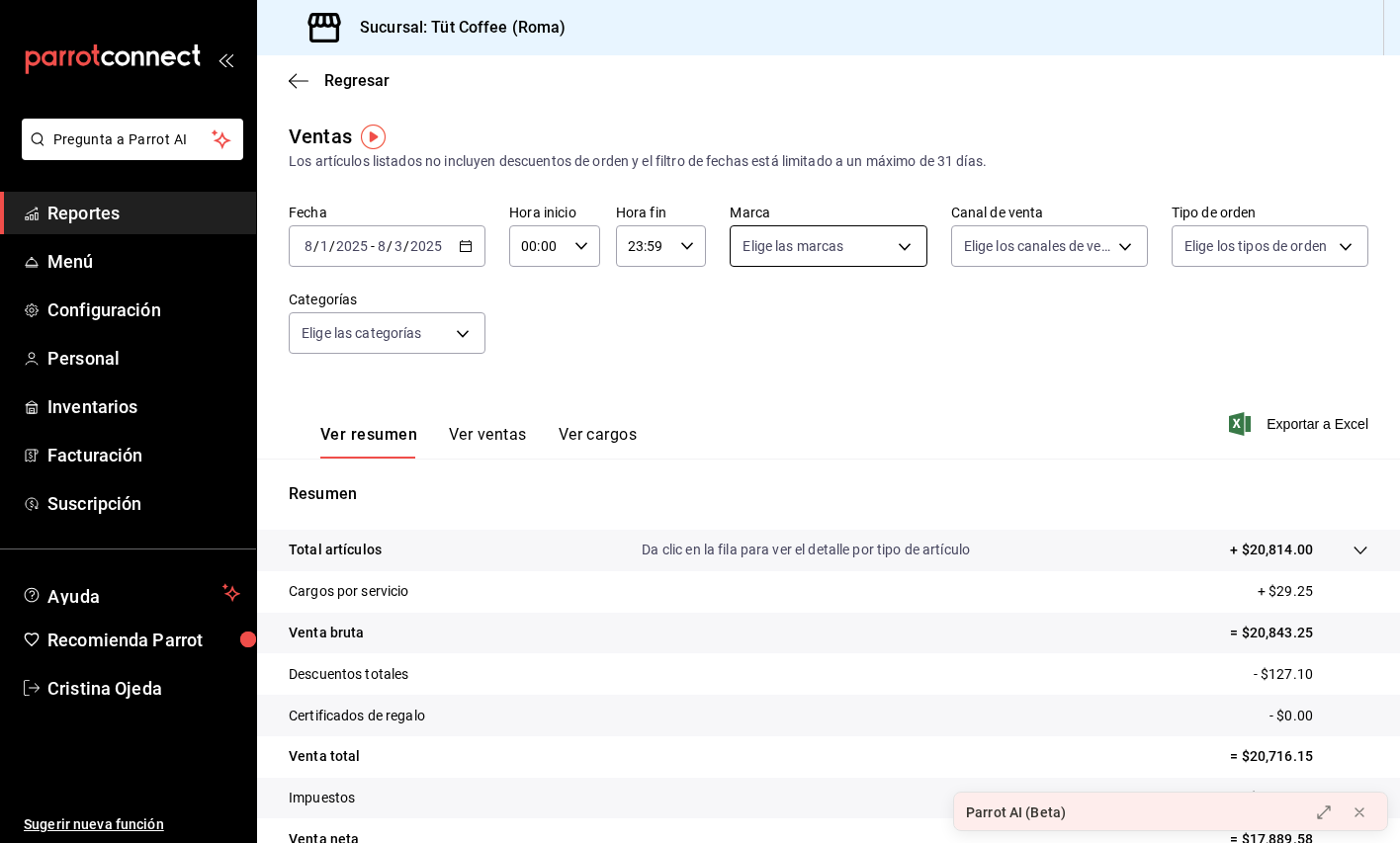 click on "Pregunta a Parrot AI Reportes   Menú   Configuración   Personal   Inventarios   Facturación   Suscripción   Ayuda Recomienda Parrot   [FIRST] [LAST]   Sugerir nueva función   Sucursal: Tüt Coffee (Roma) Regresar Ventas Los artículos listados no incluyen descuentos de orden y el filtro de fechas está limitado a un máximo de 31 días. Fecha [DATE] [DATE] - [DATE] [DATE] Hora inicio 00:00 Hora inicio Hora fin 23:59 Hora fin Marca Elige las marcas Canal de venta Elige los canales de venta Tipo de orden Elige los tipos de orden Categorías Elige las categorías Ver resumen Ver ventas Ver cargos Exportar a Excel Resumen Total artículos Da clic en la fila para ver el detalle por tipo de artículo + $20,814.00 Cargos por servicio + $29.25 Venta bruta = $20,843.25 Descuentos totales - $127.10 Certificados de regalo - $0.00 Venta total = $20,716.15 Impuestos - $2,826.57 Venta neta = $17,889.58 GANA 1 MES GRATIS EN TU SUSCRIPCIÓN AQUÍ Ver video tutorial Ir a video Parrot AI (Beta)   Menú" at bounding box center (700, 421) 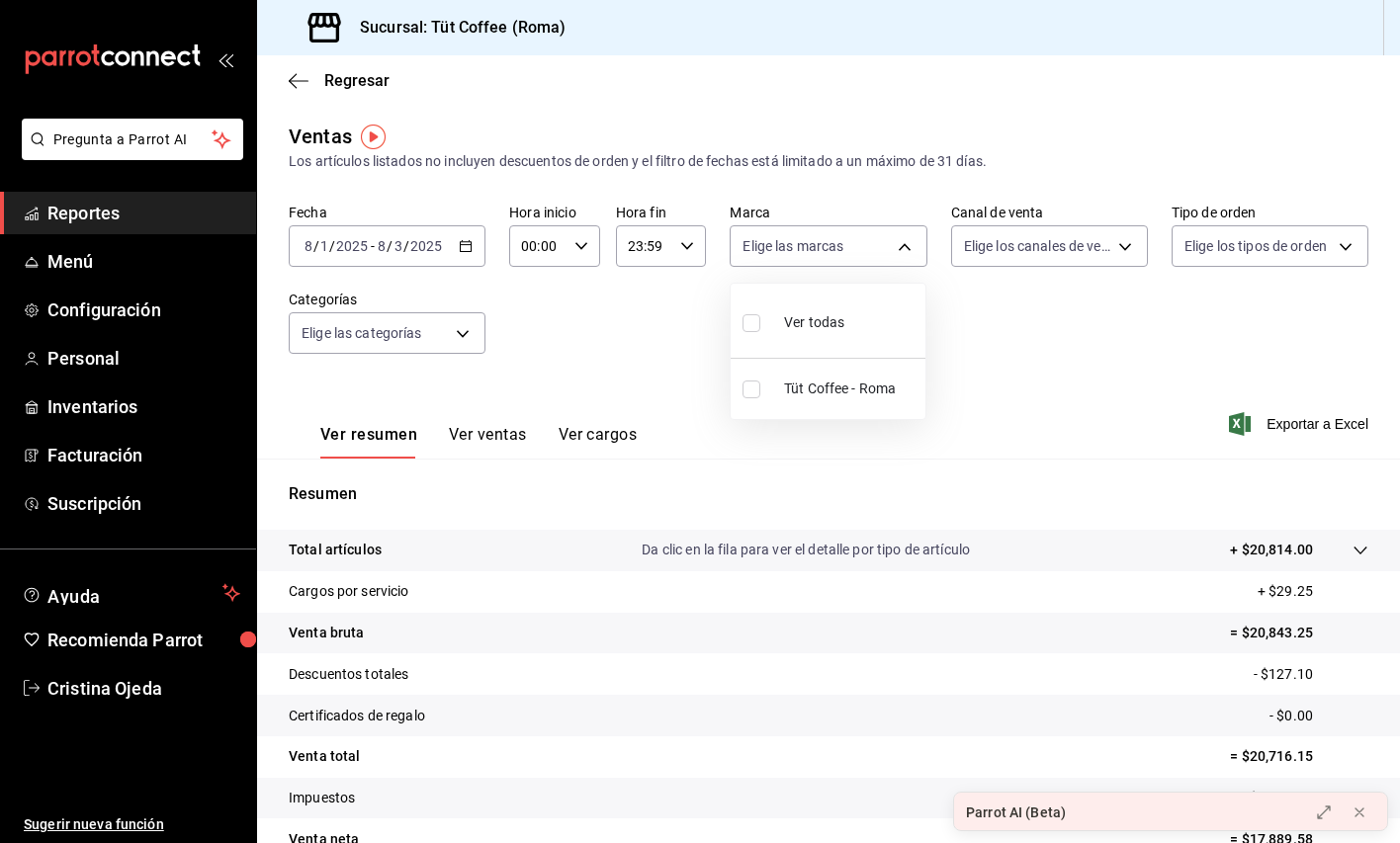 click on "Tüt Coffee - Roma" at bounding box center (850, 388) 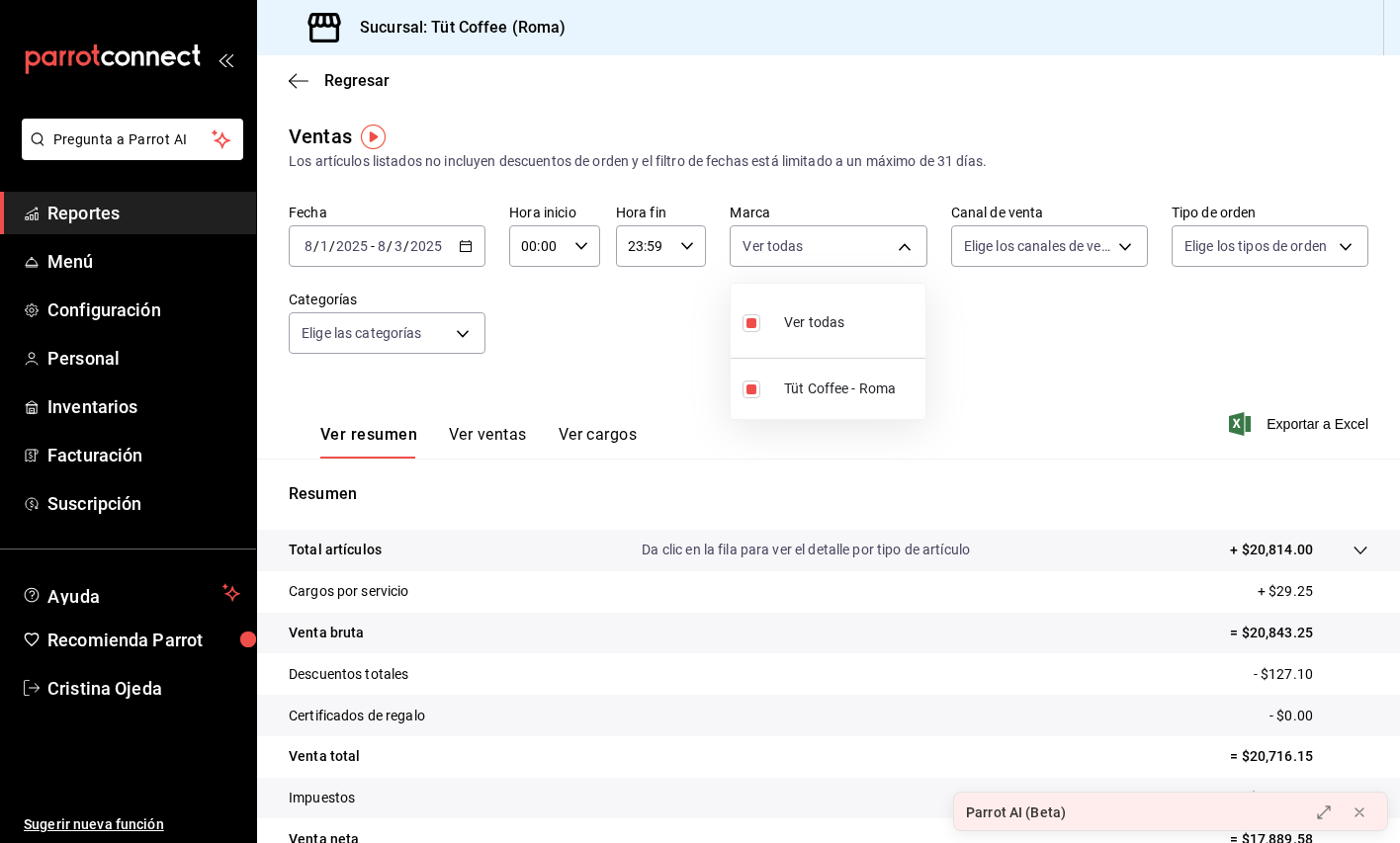 click at bounding box center (700, 421) 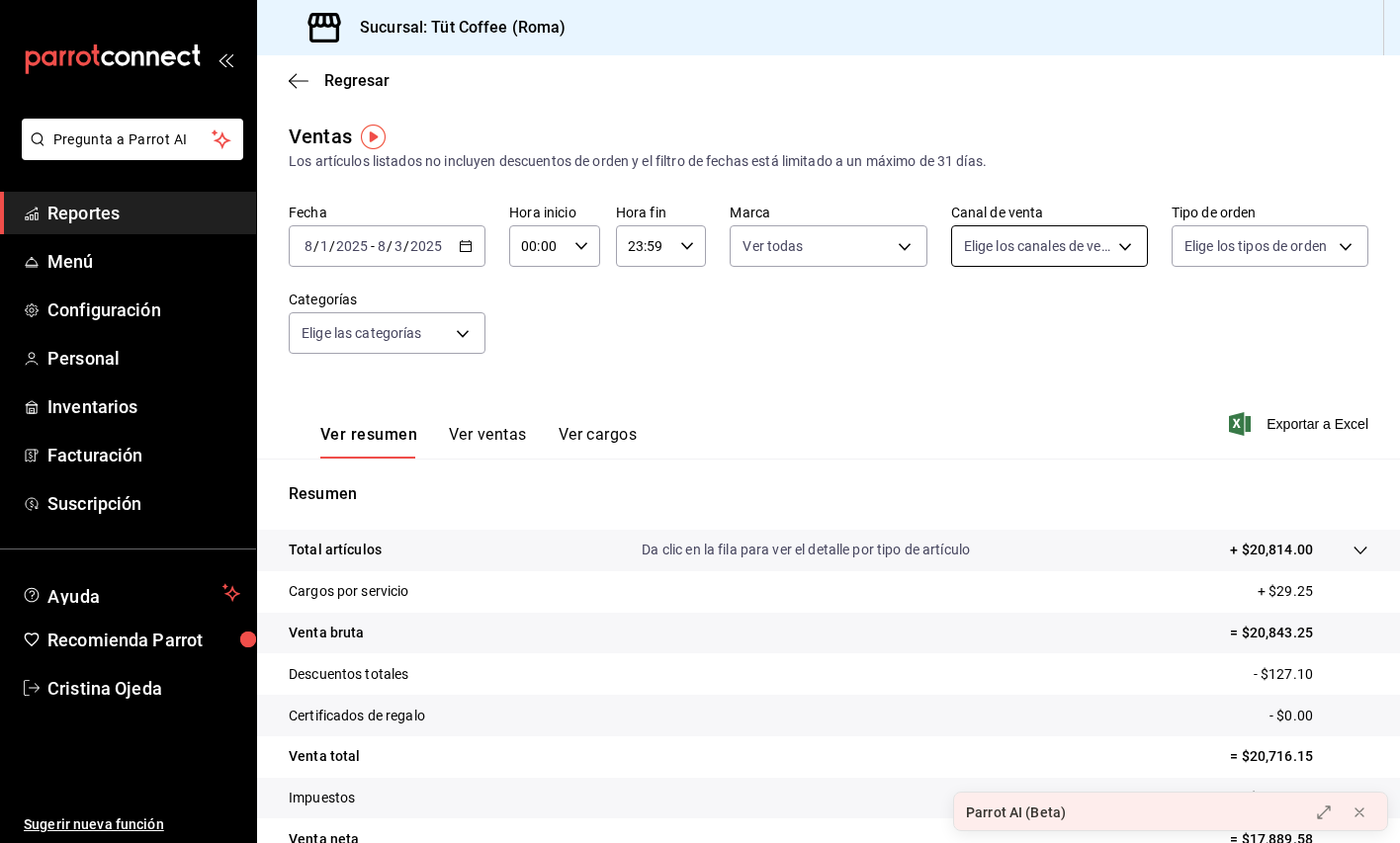 click on "Pregunta a Parrot AI Reportes   Menú   Configuración   Personal   Inventarios   Facturación   Suscripción   Ayuda Recomienda Parrot   [FIRST] [LAST]   Sugerir nueva función   Sucursal: Tüt Coffee (Roma) Regresar Ventas Los artículos listados no incluyen descuentos de orden y el filtro de fechas está limitado a un máximo de 31 días. Fecha [DATE] [DATE] - [DATE] [DATE] Hora inicio 00:00 Hora inicio Hora fin 23:59 Hora fin Marca Ver todas [UUID] Canal de venta Elige los canales de venta Tipo de orden Elige los tipos de orden Categorías Elige las categorías Ver resumen Ver ventas Ver cargos Exportar a Excel Resumen Total artículos Da clic en la fila para ver el detalle por tipo de artículo + $20,814.00 Cargos por servicio + $29.25 Venta bruta = $20,843.25 Descuentos totales - $127.10 Certificados de regalo - $0.00 Venta total = $20,716.15 Impuestos - $2,826.57 Venta neta = $17,889.58 GANA 1 MES GRATIS EN TU SUSCRIPCIÓN AQUÍ Ver video tutorial" at bounding box center [700, 421] 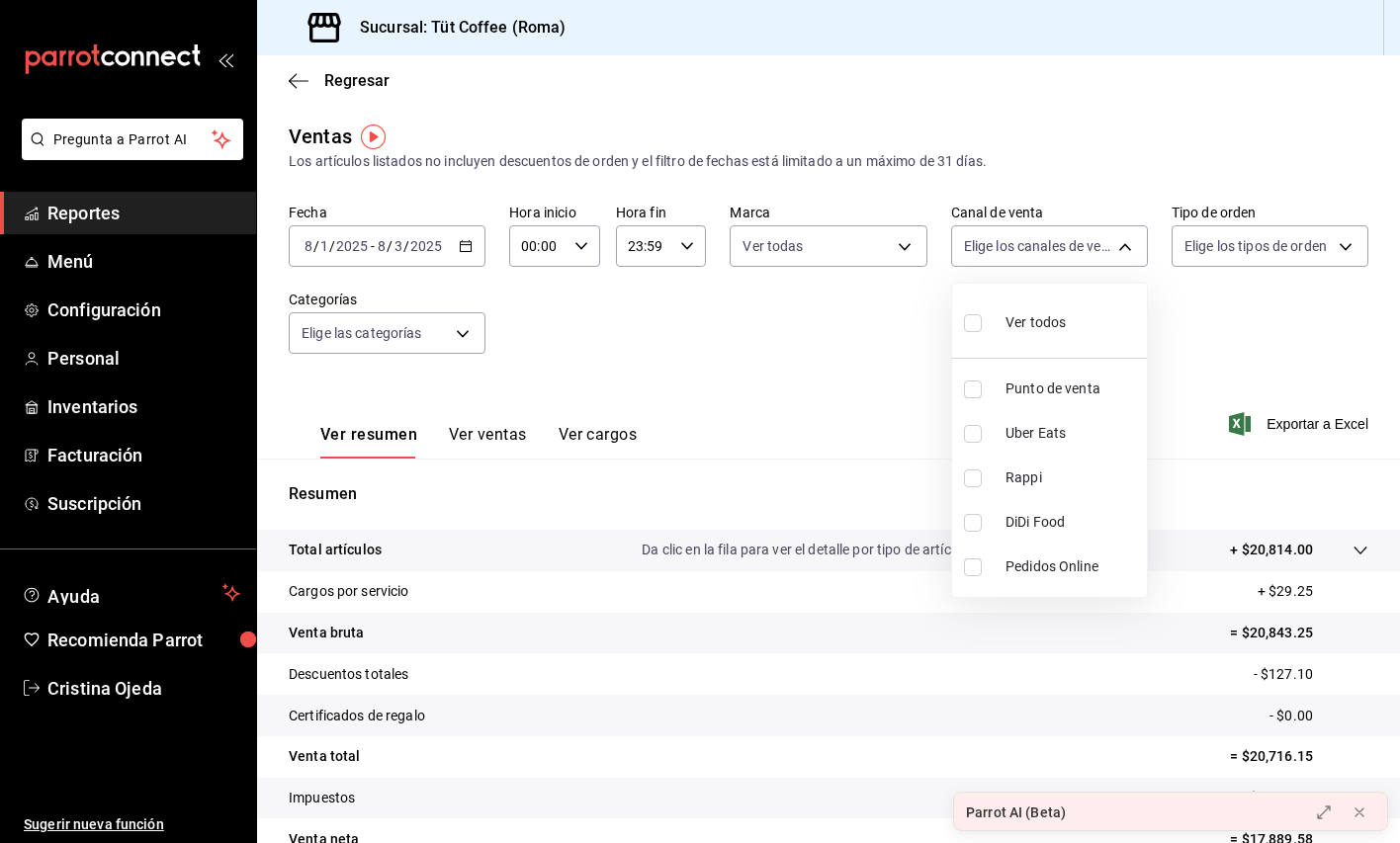 click at bounding box center [973, 323] 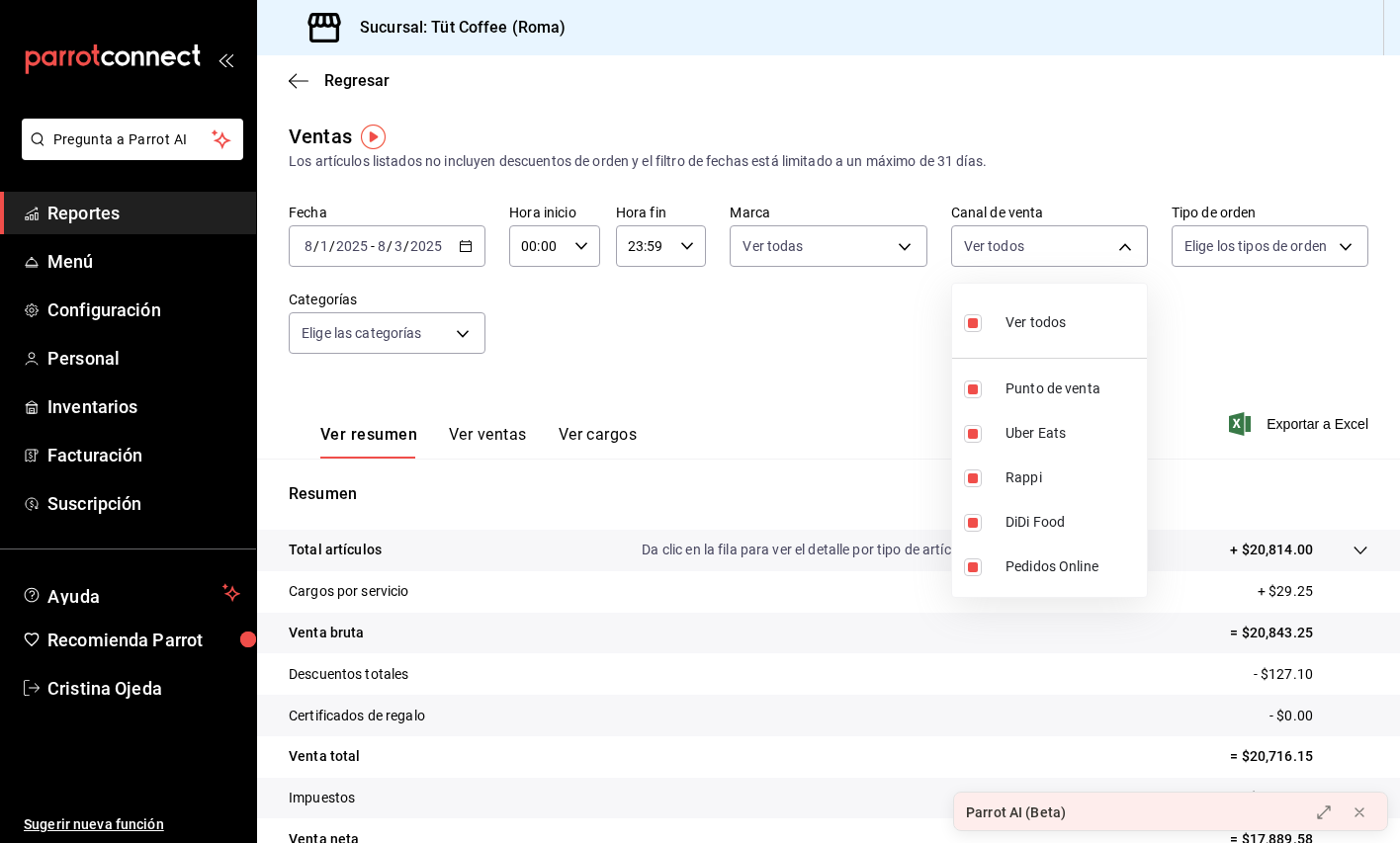 click at bounding box center [700, 421] 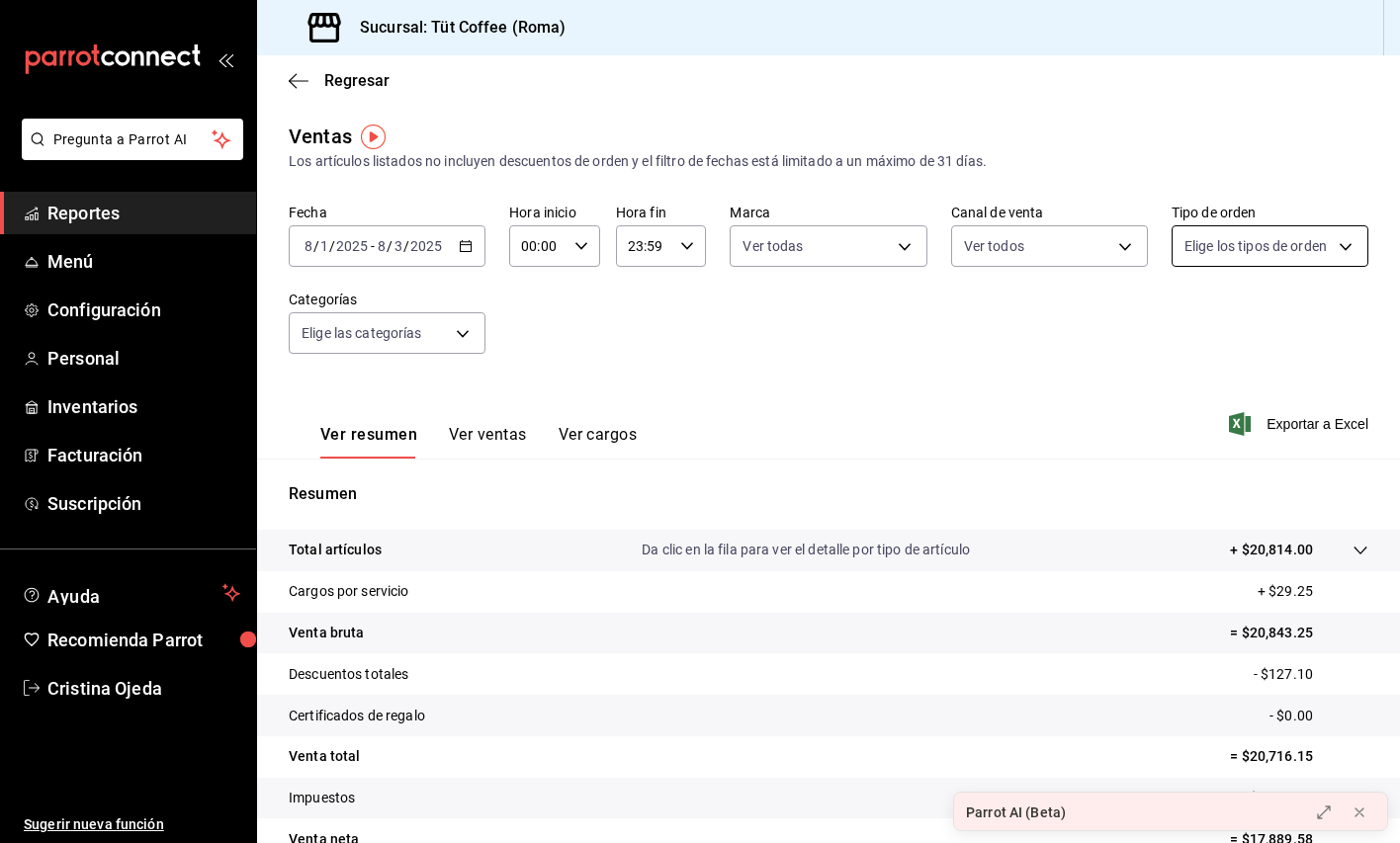 click on "Pregunta a Parrot AI Reportes   Menú   Configuración   Personal   Inventarios   Facturación   Suscripción   Ayuda Recomienda Parrot   [FIRST] [LAST]   Sugerir nueva función   Sucursal: Tüt Coffee (Roma) Regresar Ventas Los artículos listados no incluyen descuentos de orden y el filtro de fechas está limitado a un máximo de 31 días. Fecha [DATE] [DATE] - [DATE] [DATE] Hora inicio 00:00 Hora inicio Hora fin 23:59 Hora fin Marca Ver todas [UUID] Canal de venta Ver todos PARROT,UBER_EATS,RAPPI,DIDI_FOOD,ONLINE Tipo de orden Elige los tipos de orden Categorías Elige las categorías Ver resumen Ver ventas Ver cargos Exportar a Excel Resumen Total artículos Da clic en la fila para ver el detalle por tipo de artículo + $20,814.00 Cargos por servicio + $29.25 Venta bruta = $20,843.25 Descuentos totales - $127.10 Certificados de regalo - $0.00 Venta total = $20,716.15 Impuestos - $2,826.57 Venta neta = $17,889.58 GANA 1 MES GRATIS EN TU SUSCRIPCIÓN AQUÍ" at bounding box center (700, 421) 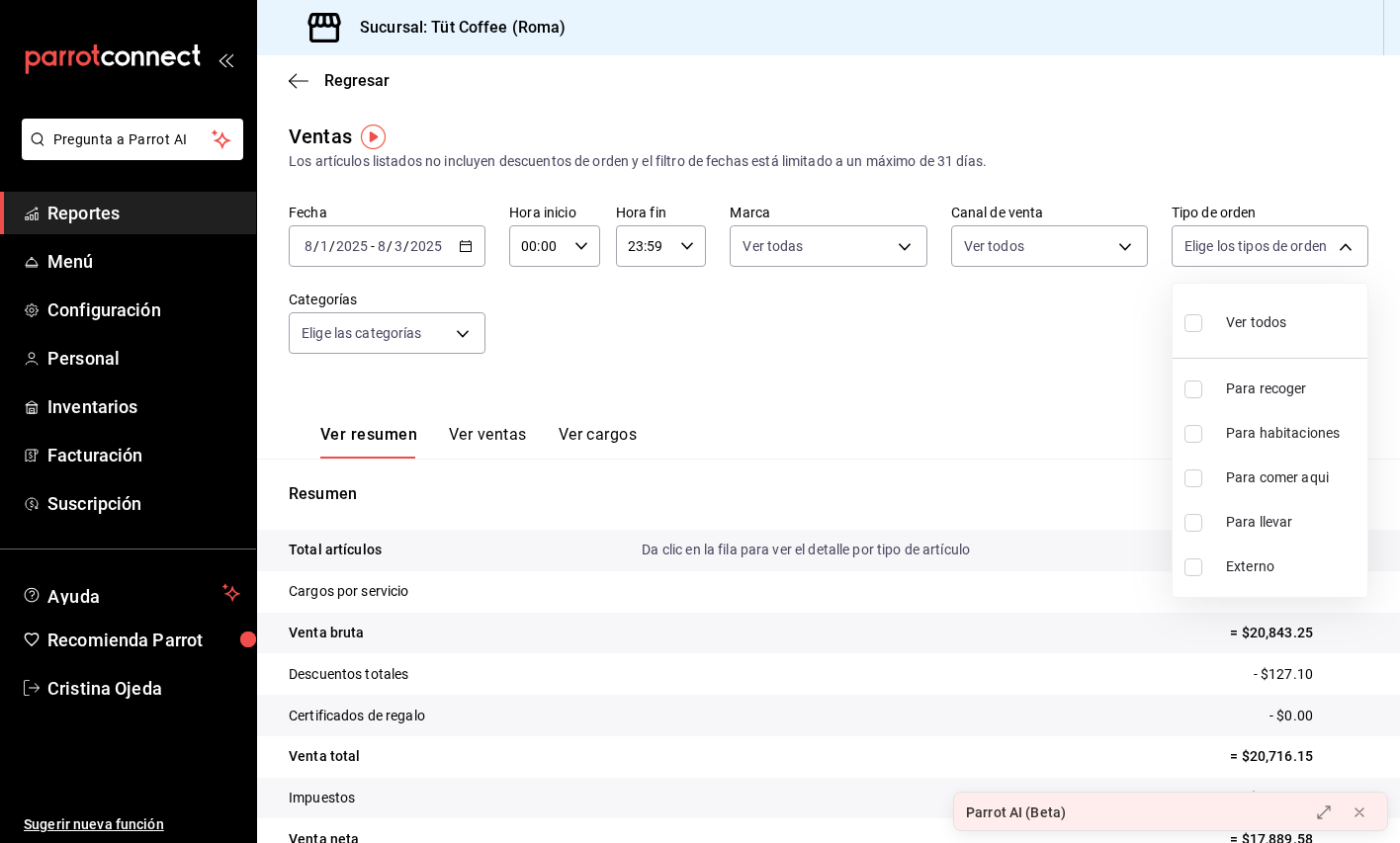 click on "Ver todos" at bounding box center (1256, 322) 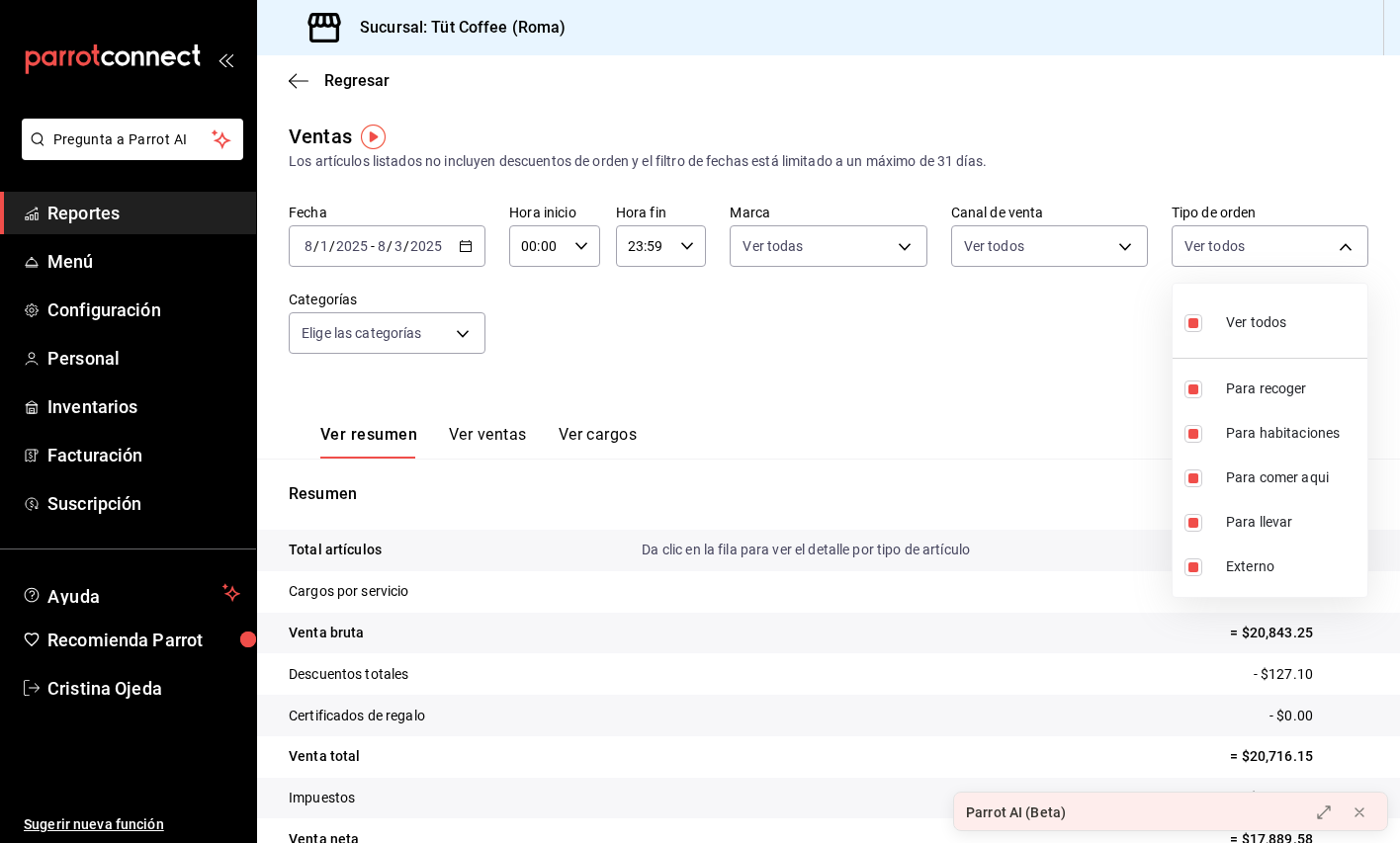 click at bounding box center (700, 421) 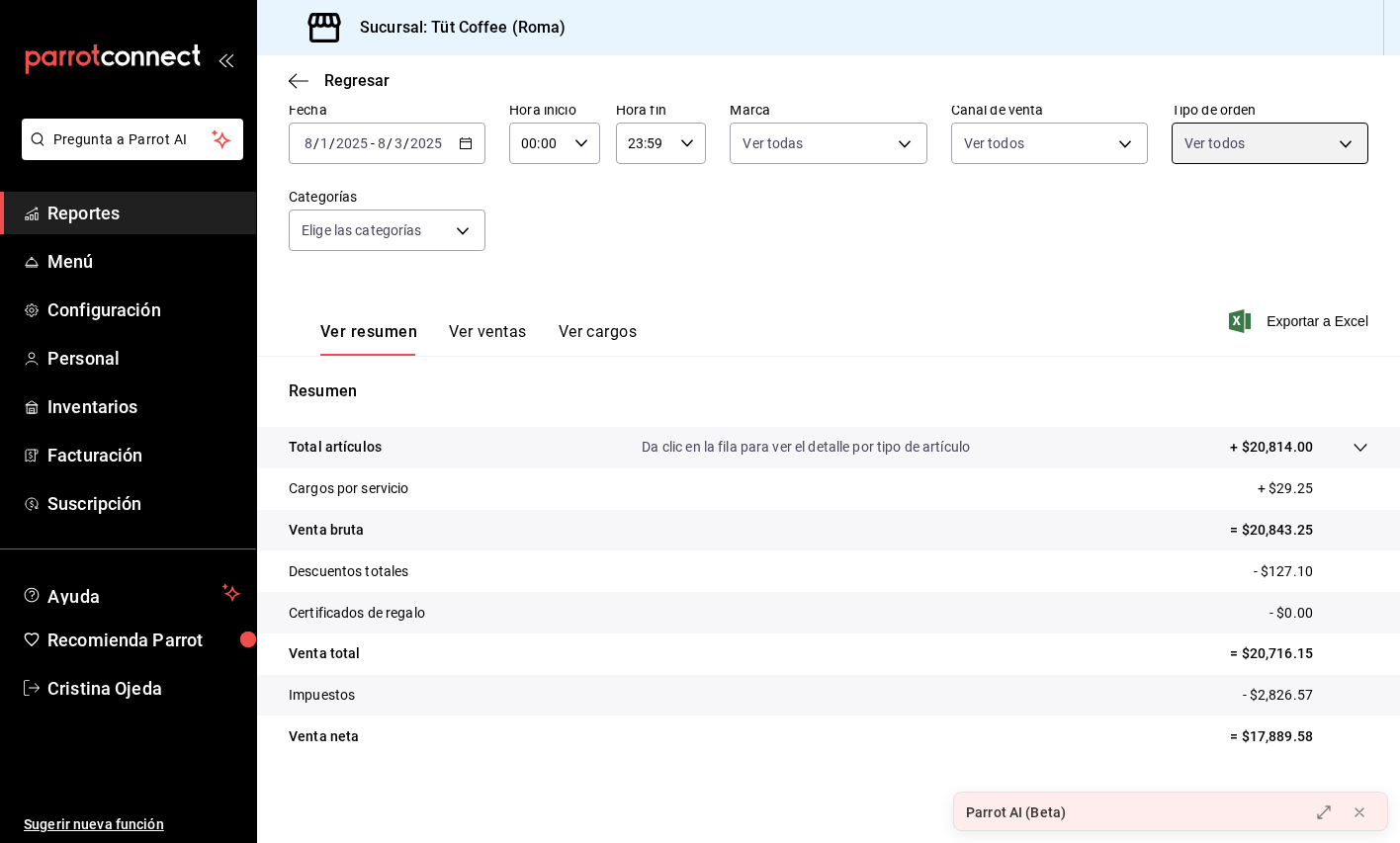 scroll, scrollTop: 104, scrollLeft: 0, axis: vertical 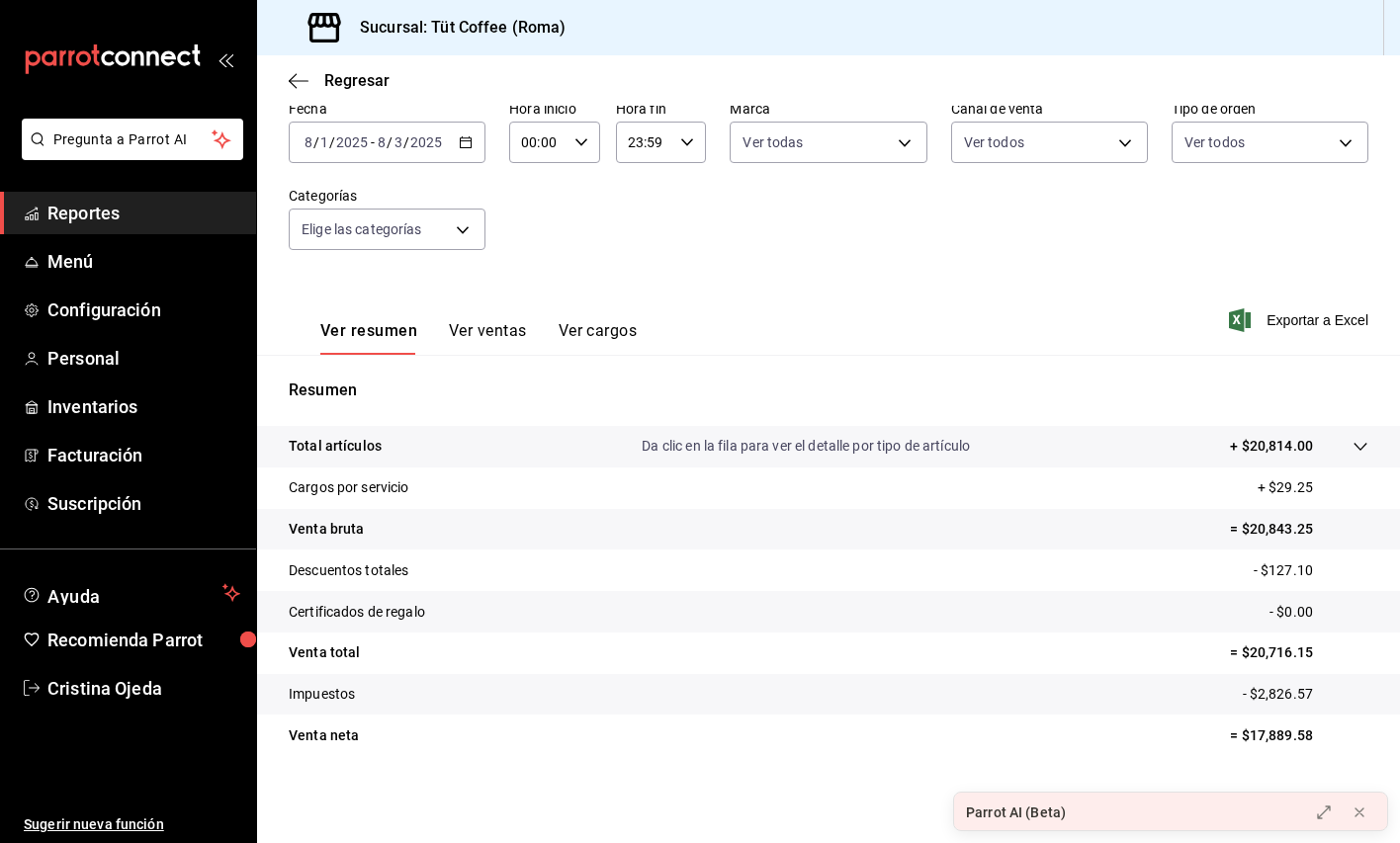 click on "Ver ventas" at bounding box center (487, 338) 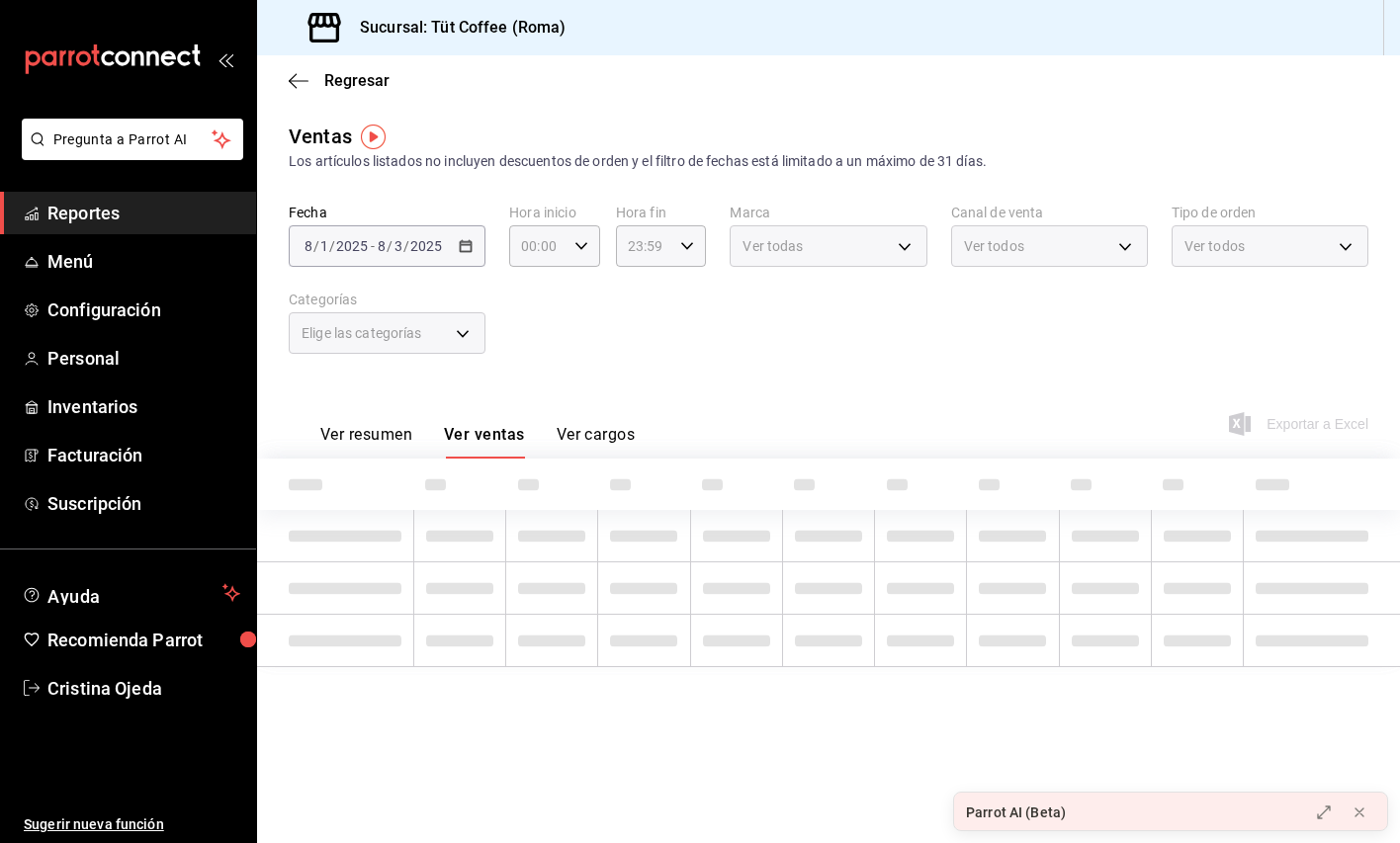 scroll, scrollTop: 0, scrollLeft: 0, axis: both 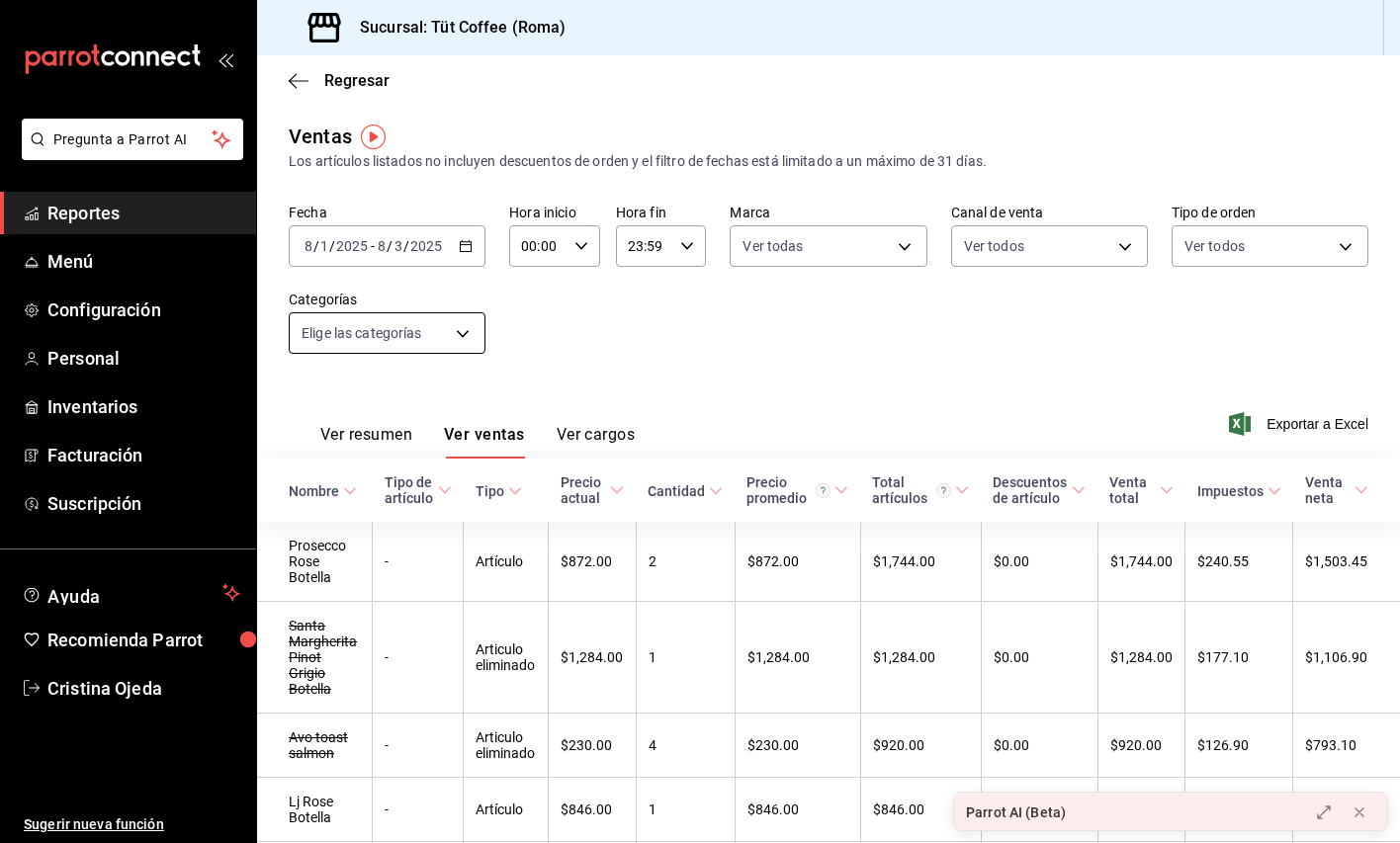 click on "Pregunta a Parrot AI Reportes   Menú   Configuración   Personal   Inventarios   Facturación   Suscripción   Ayuda Recomienda Parrot   [FIRST] [LAST]   Sugerir nueva función   Sucursal: Tüt Coffee (Roma) Regresar Ventas Los artículos listados no incluyen descuentos de orden y el filtro de fechas está limitado a un máximo de 31 días. Fecha [DATE] [DATE] - [DATE] [DATE] Hora inicio 00:00 Hora inicio Hora fin 23:59 Hora fin Marca Ver todas [UUID] Canal de venta Ver todos PARROT,UBER_EATS,RAPPI,DIDI_FOOD,ONLINE Tipo de orden Ver todos [UUID],[UUID],[UUID],[UUID],EXTERNAL Categorías Elige las categorías Ver resumen Ver ventas Ver cargos Exportar a Excel Nombre Tipo de artículo Tipo Precio actual Cantidad Precio promedio   Total artículos   Descuentos de artículo Venta total Impuestos Venta neta Prosecco Rose Botella - Artículo 2 - 1" at bounding box center (700, 421) 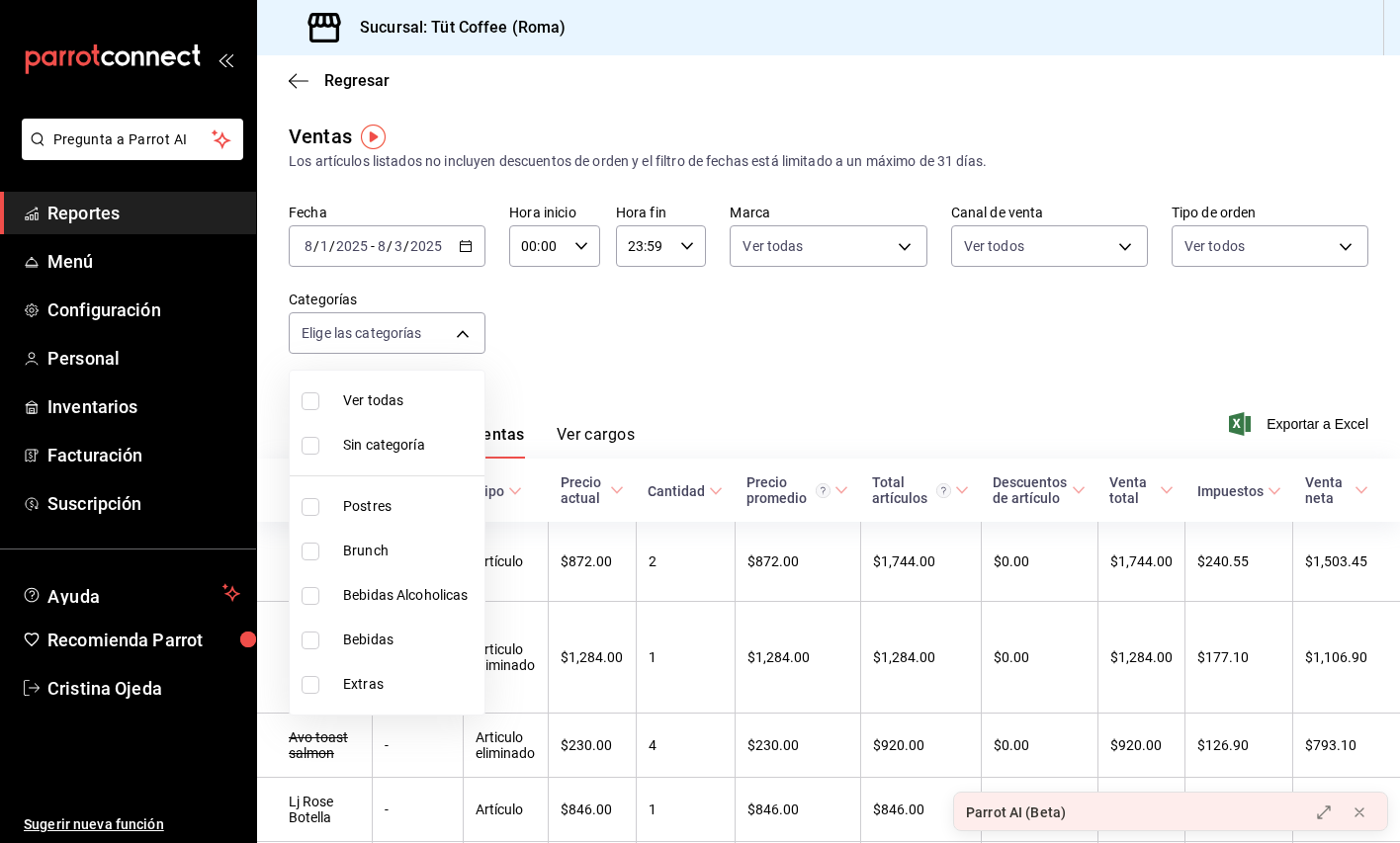 click at bounding box center [700, 421] 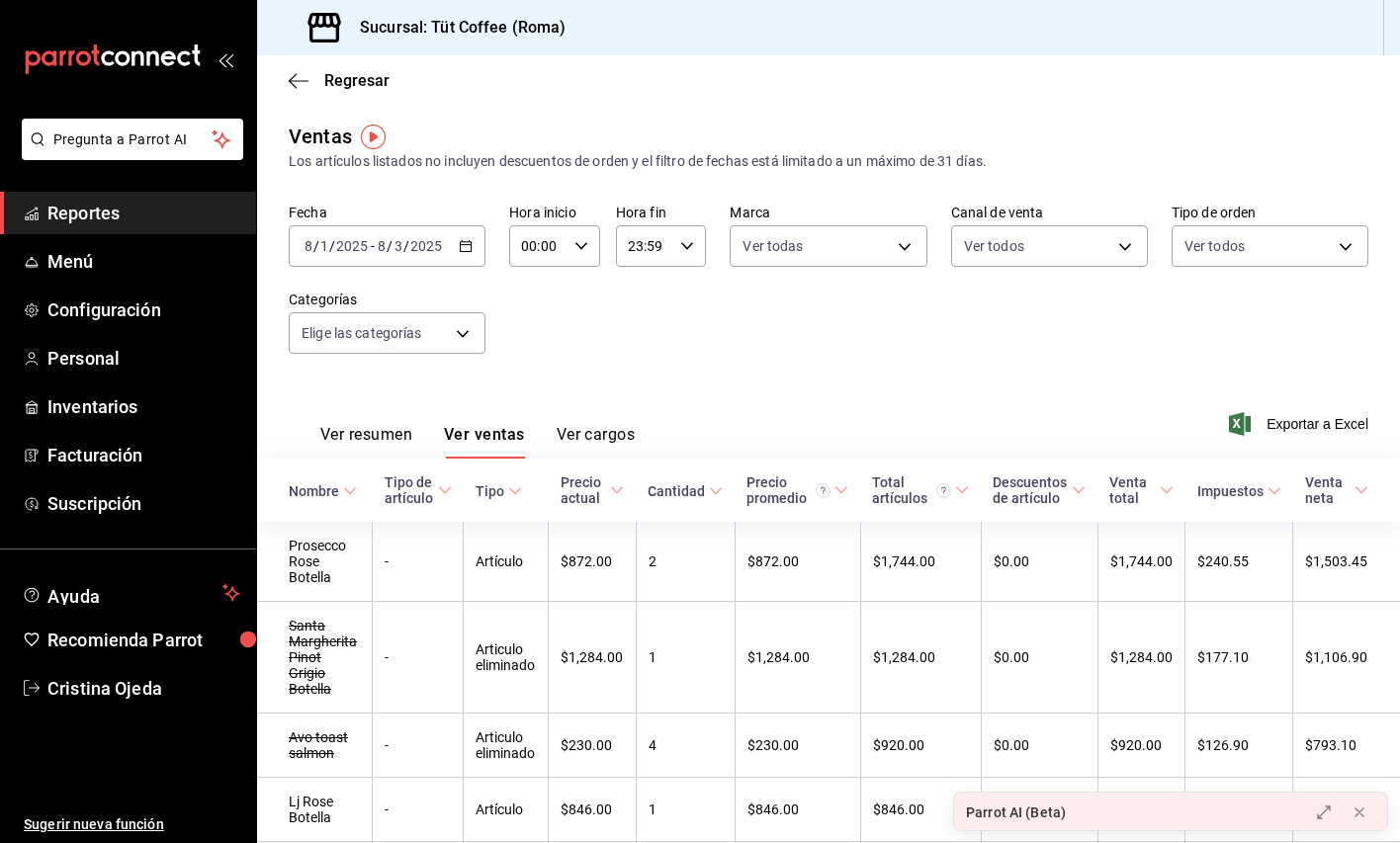 click on "Ver resumen Ver ventas Ver cargos Exportar a Excel" at bounding box center [829, 418] 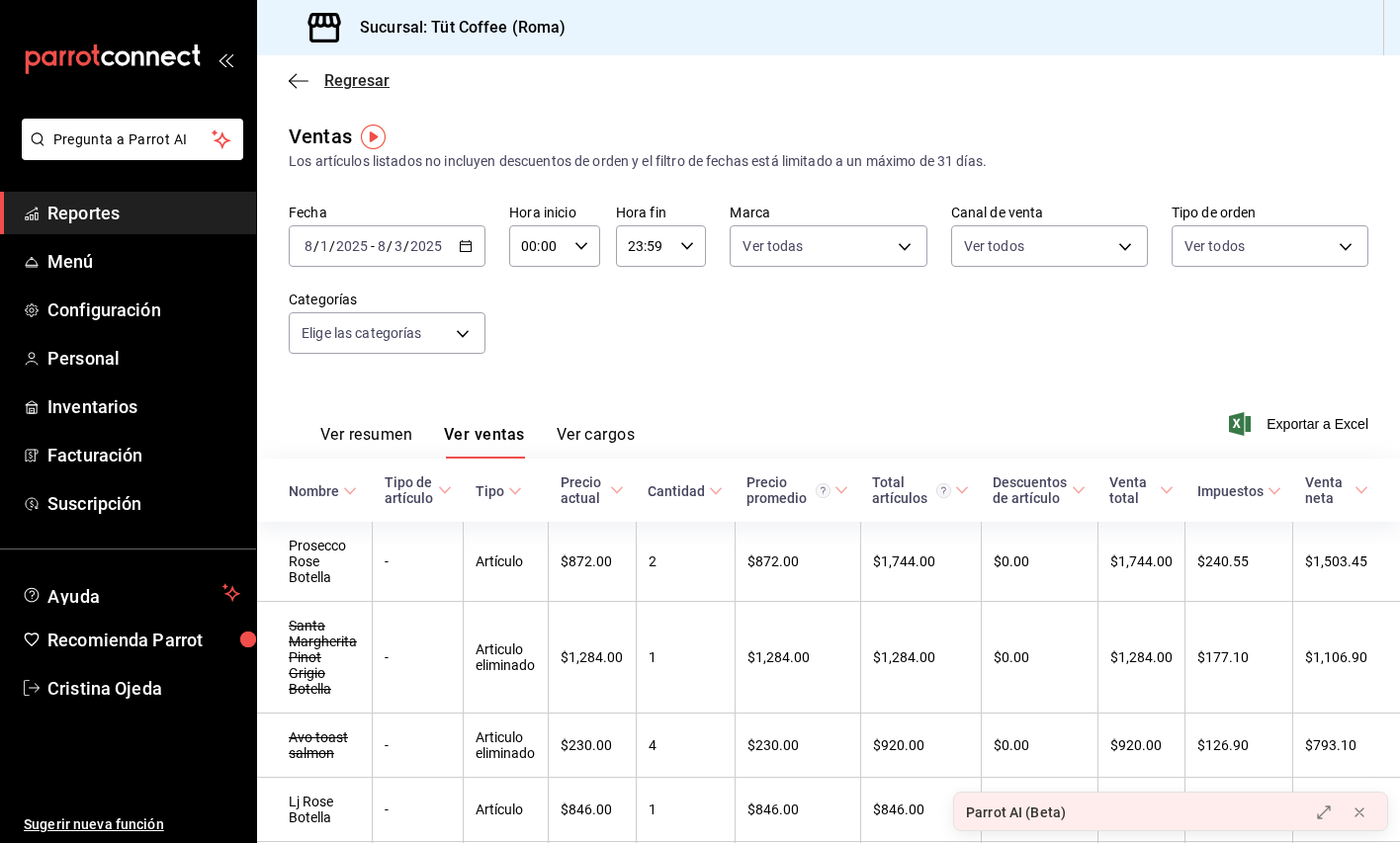 click 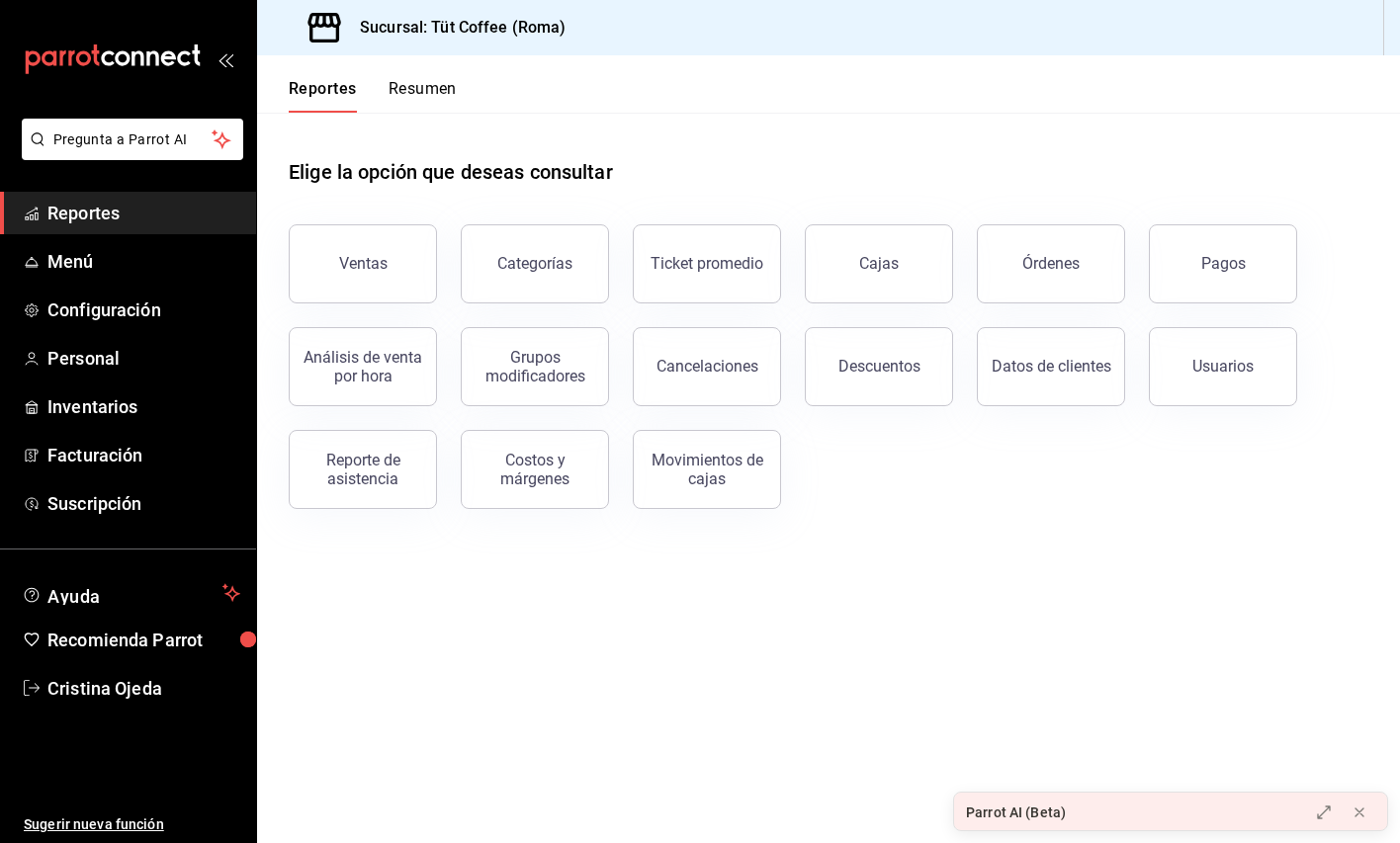 click on "Reportes" at bounding box center [322, 96] 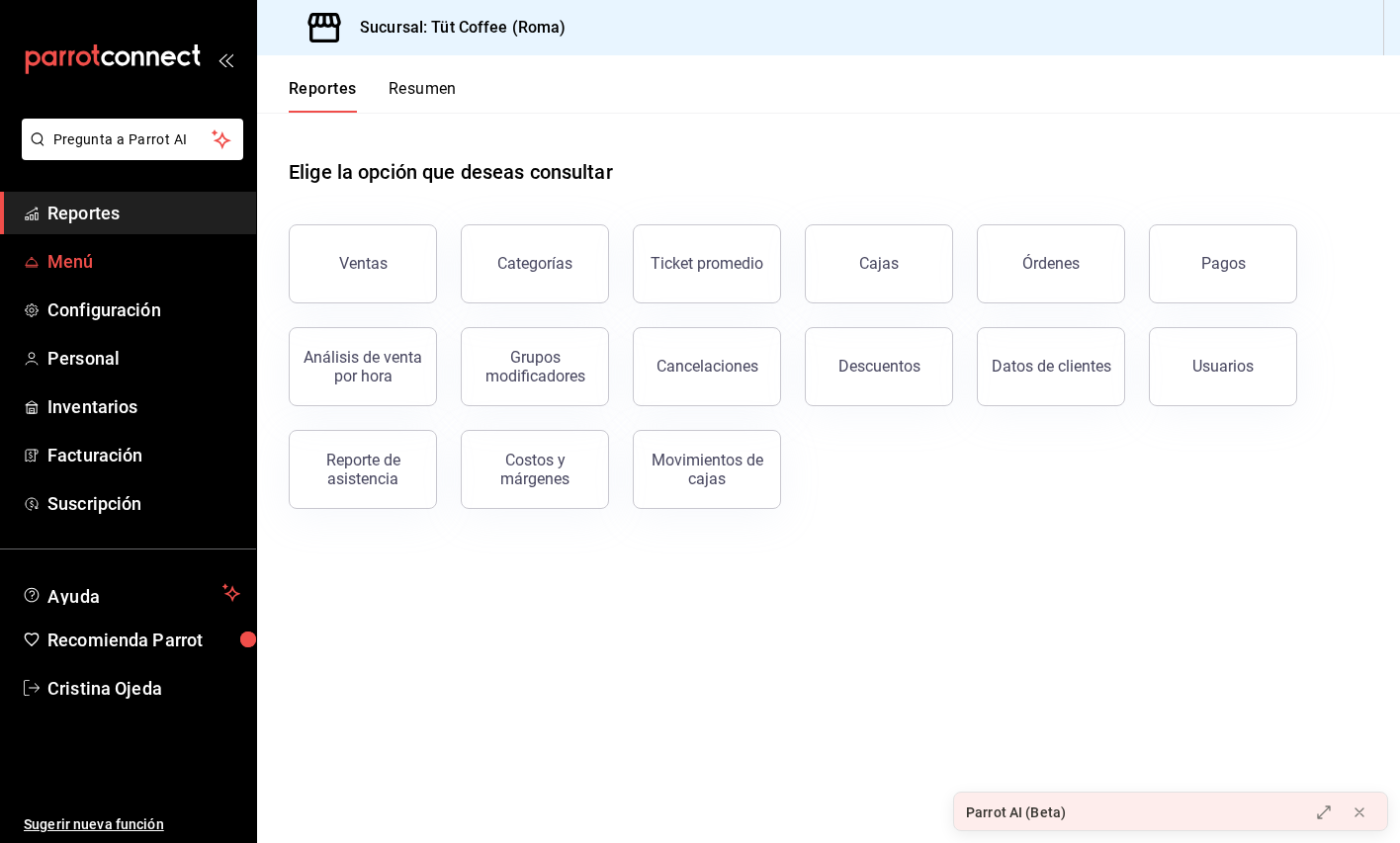 click on "Menú" at bounding box center [143, 261] 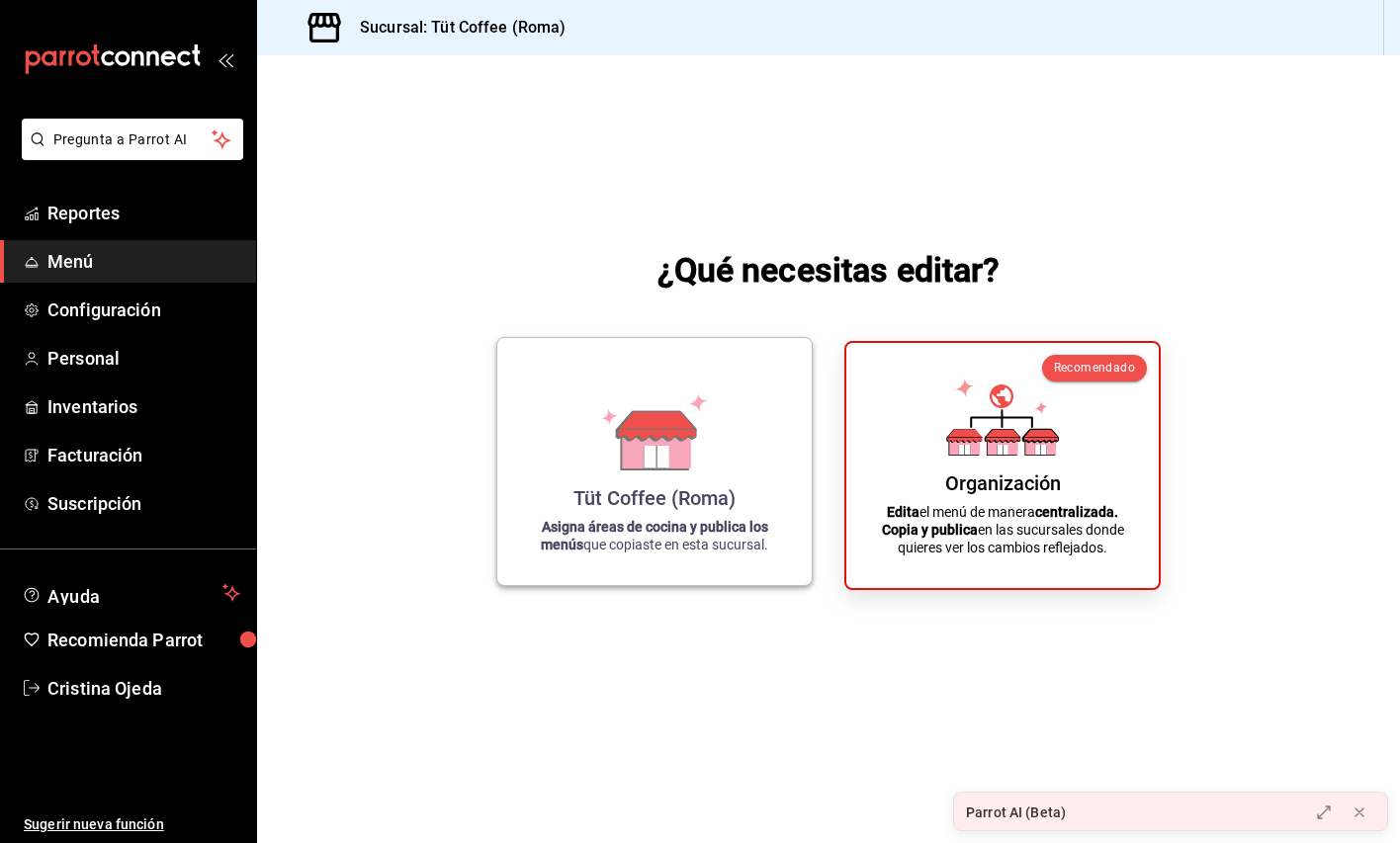click on "Tüt Coffee (Roma)" at bounding box center [655, 498] 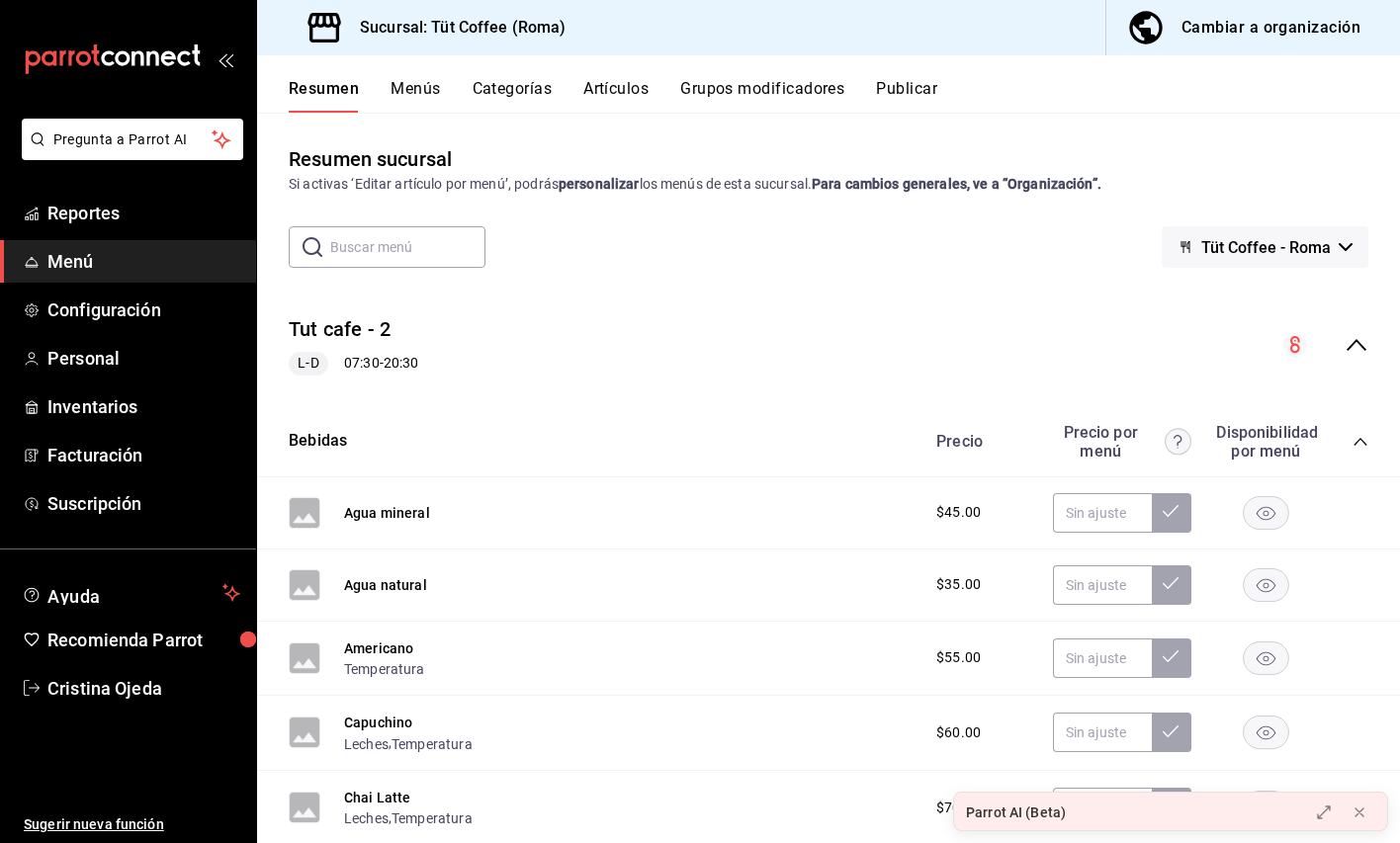 click on "Categorías" at bounding box center [512, 96] 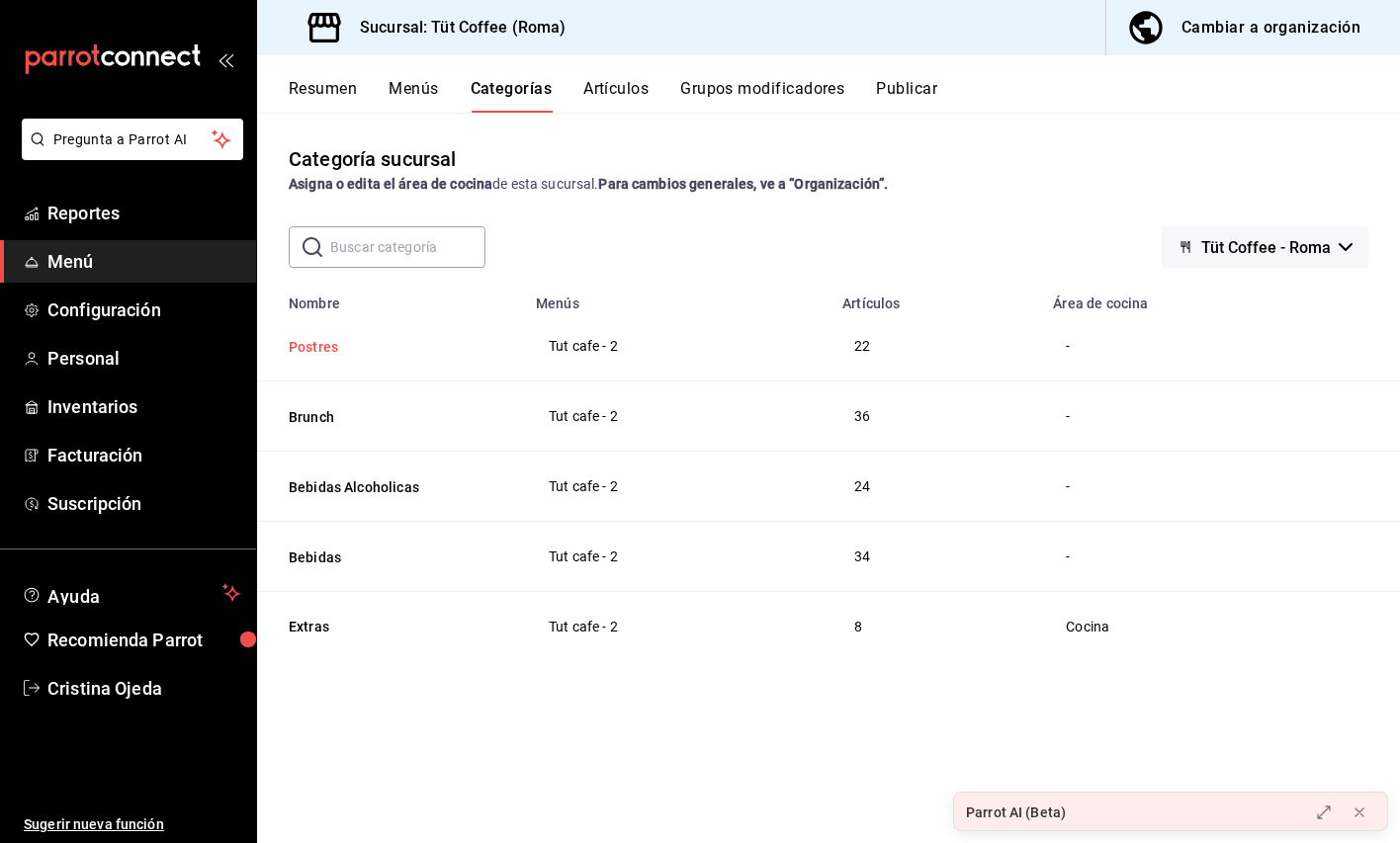click on "Postres" at bounding box center [388, 347] 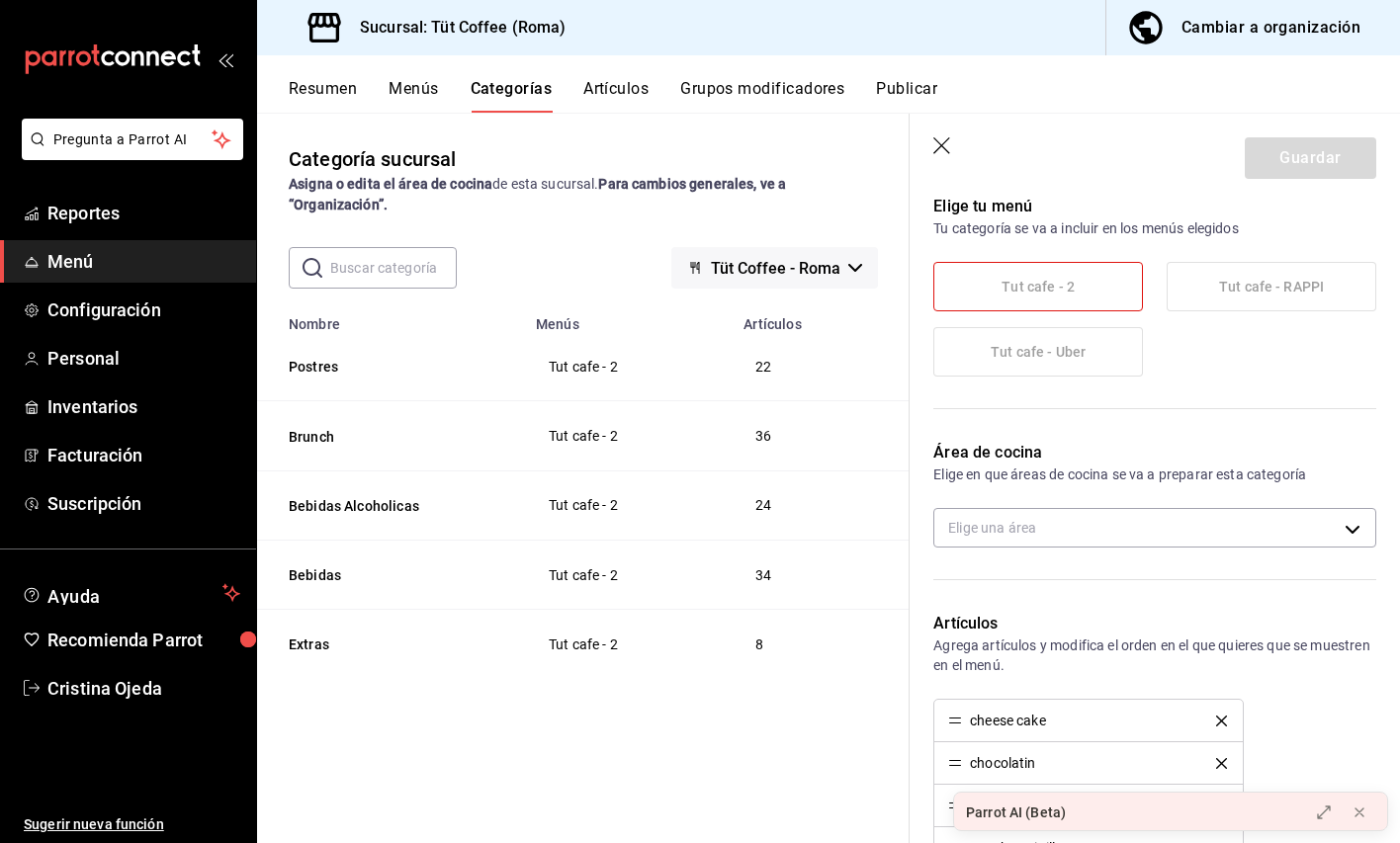 scroll, scrollTop: 288, scrollLeft: 0, axis: vertical 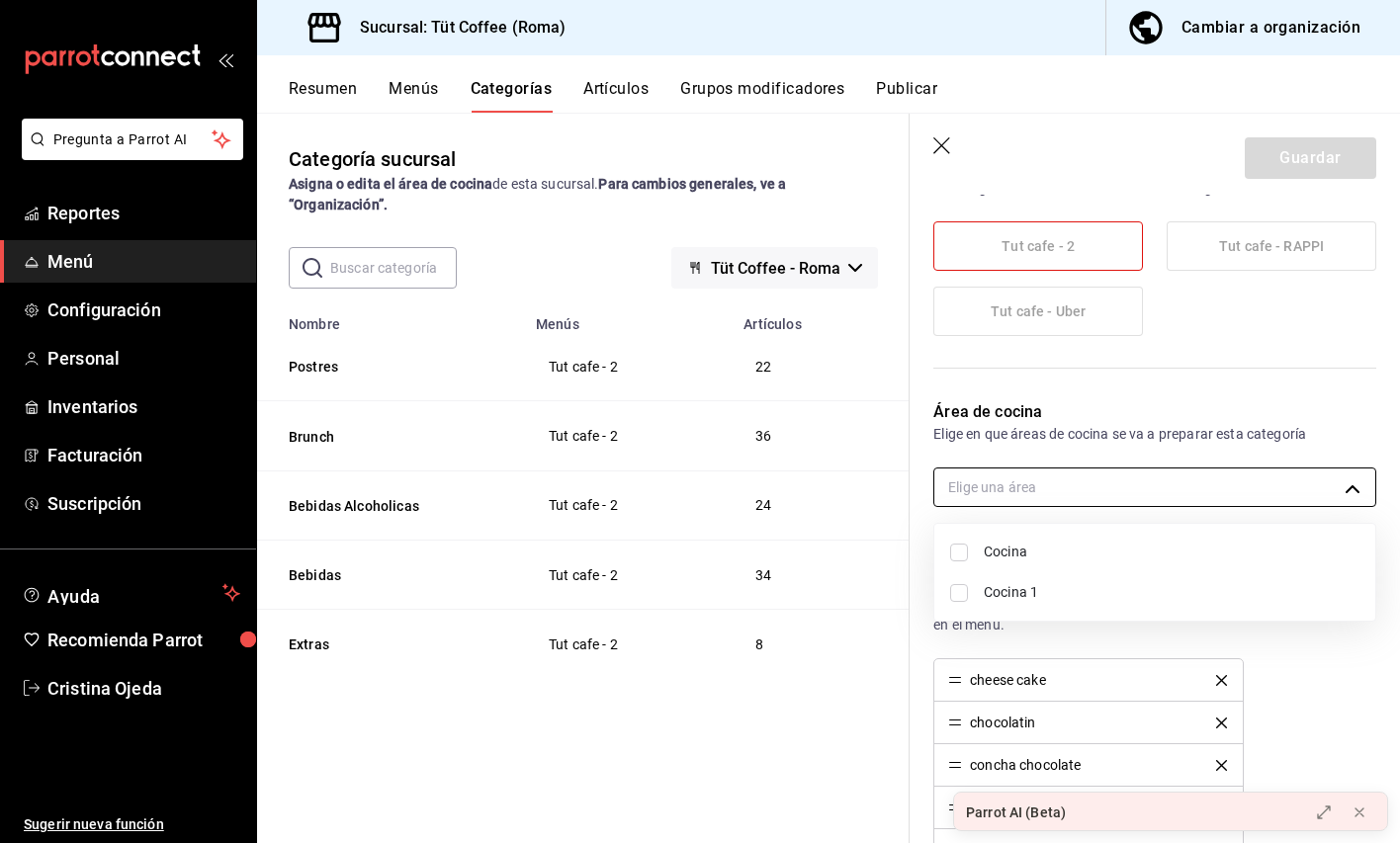 click on "Pregunta a Parrot AI Reportes   Menú   Configuración   Personal   Inventarios   Facturación   Suscripción   Ayuda Recomienda Parrot   [FIRST] [LAST]   Sugerir nueva función   Sucursal: Tüt Coffee (Roma) Cambiar a organización Resumen Menús Categorías Artículos Grupos modificadores Publicar Categoría sucursal Asigna o edita el área de cocina  de esta sucursal.  Para cambios generales, ve a “Organización”. ​ ​ Tüt Coffee - Roma Nombre Menús Artículos Postres Tut cafe - 2 22 Brunch Tut cafe - 2 36 Bebidas Alcoholicas Tut cafe - 2 24 Bebidas Tut cafe - 2 34 Extras Tut cafe - 2 8 Guardar Editar categoría Para editar todo el menú, dirígete a ‘Organización’  y realiza los cambios necesarios. ¿Cómo se va a llamar? Postres 7 /30 ¿Cómo se va a llamar? Elige tu menú Tu categoría se va a incluir en los menús elegidos Tut cafe - 2 Tut cafe - RAPPI Tut cafe - Uber Área de cocina Elige en que áreas de cocina se va a preparar esta categoría Elige una área Artículos cheese cake CA-" at bounding box center [700, 421] 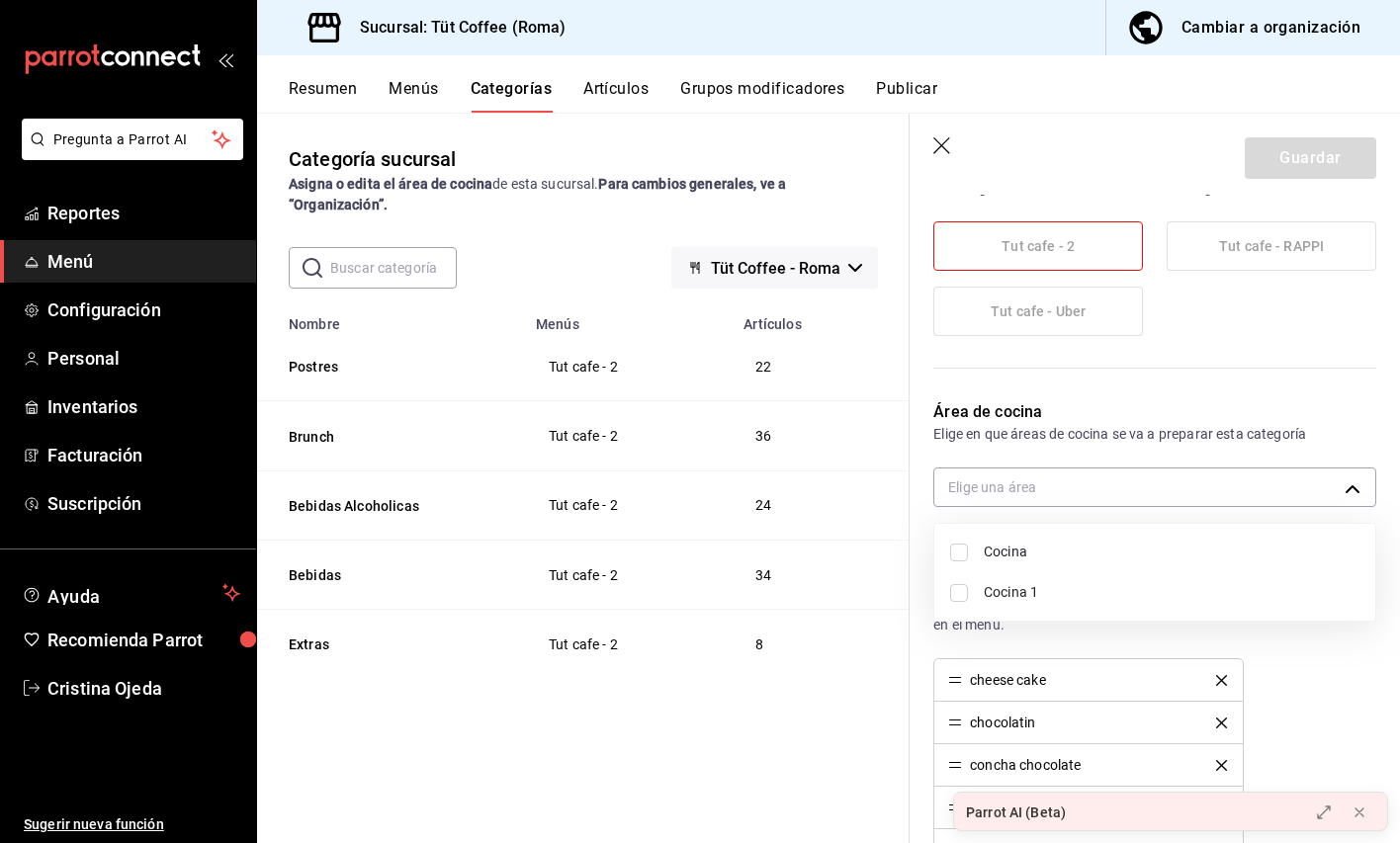click on "Cocina" at bounding box center (1172, 551) 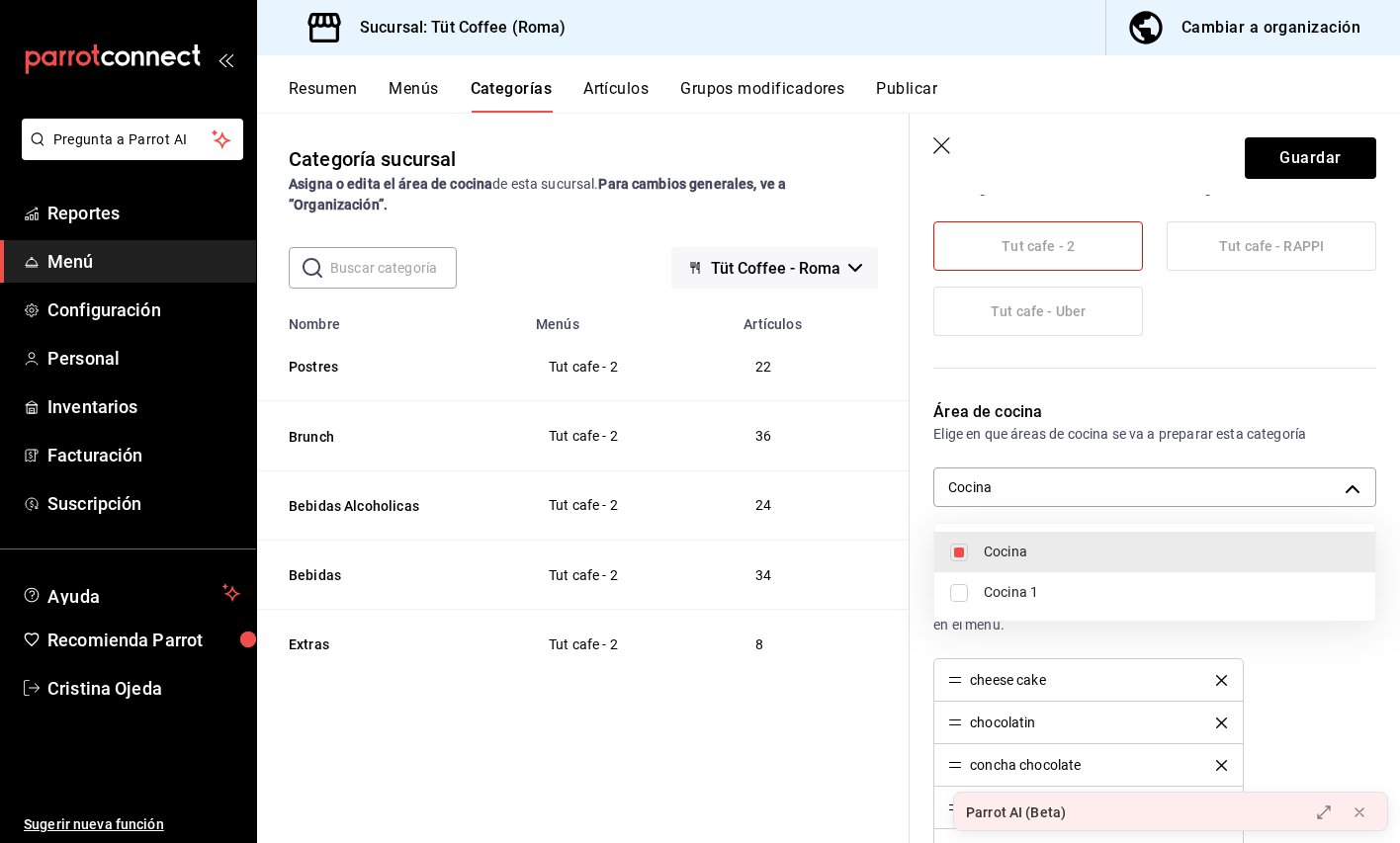 click at bounding box center (700, 421) 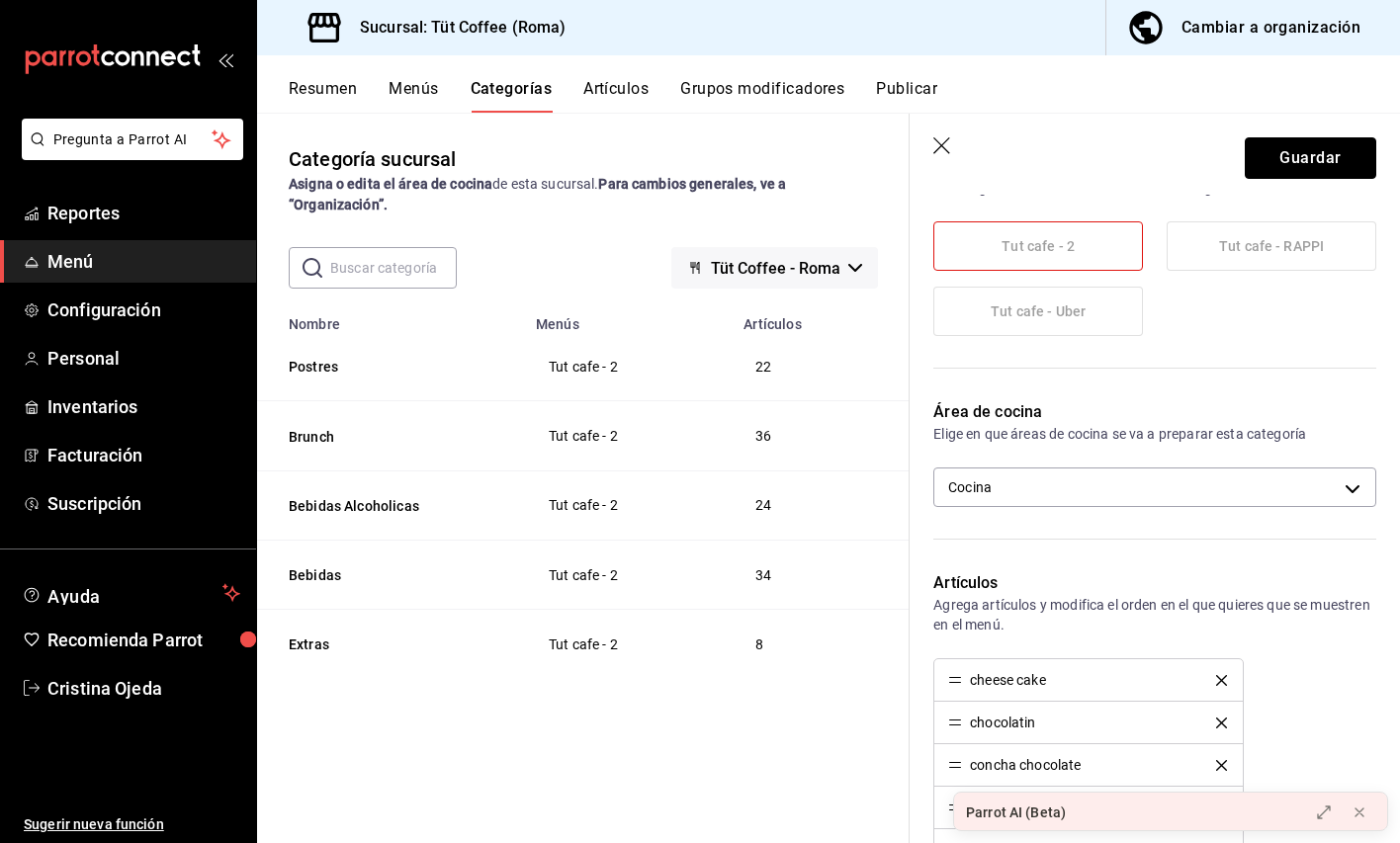 click on "Guardar" at bounding box center (1310, 158) 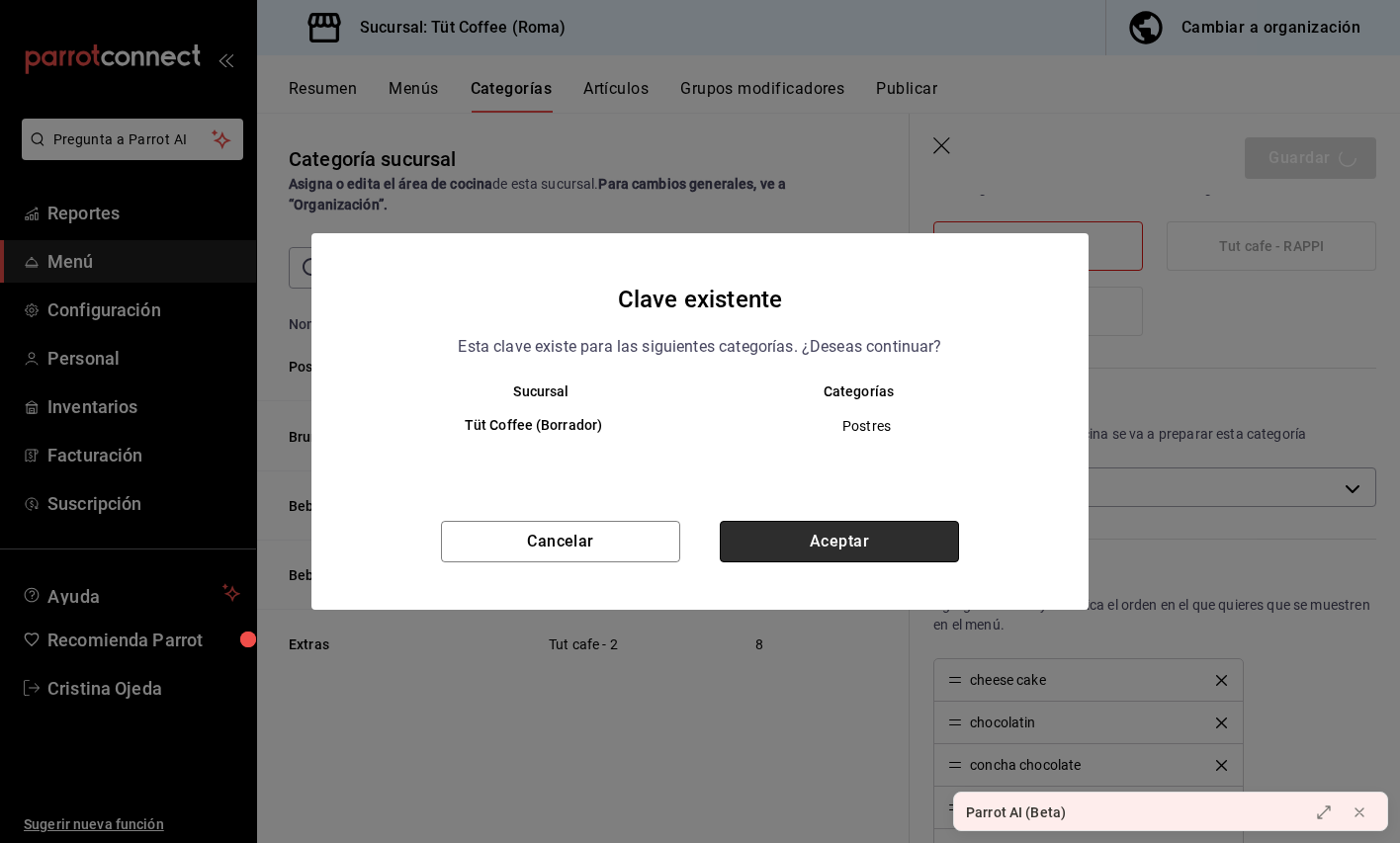 click on "Aceptar" at bounding box center [839, 542] 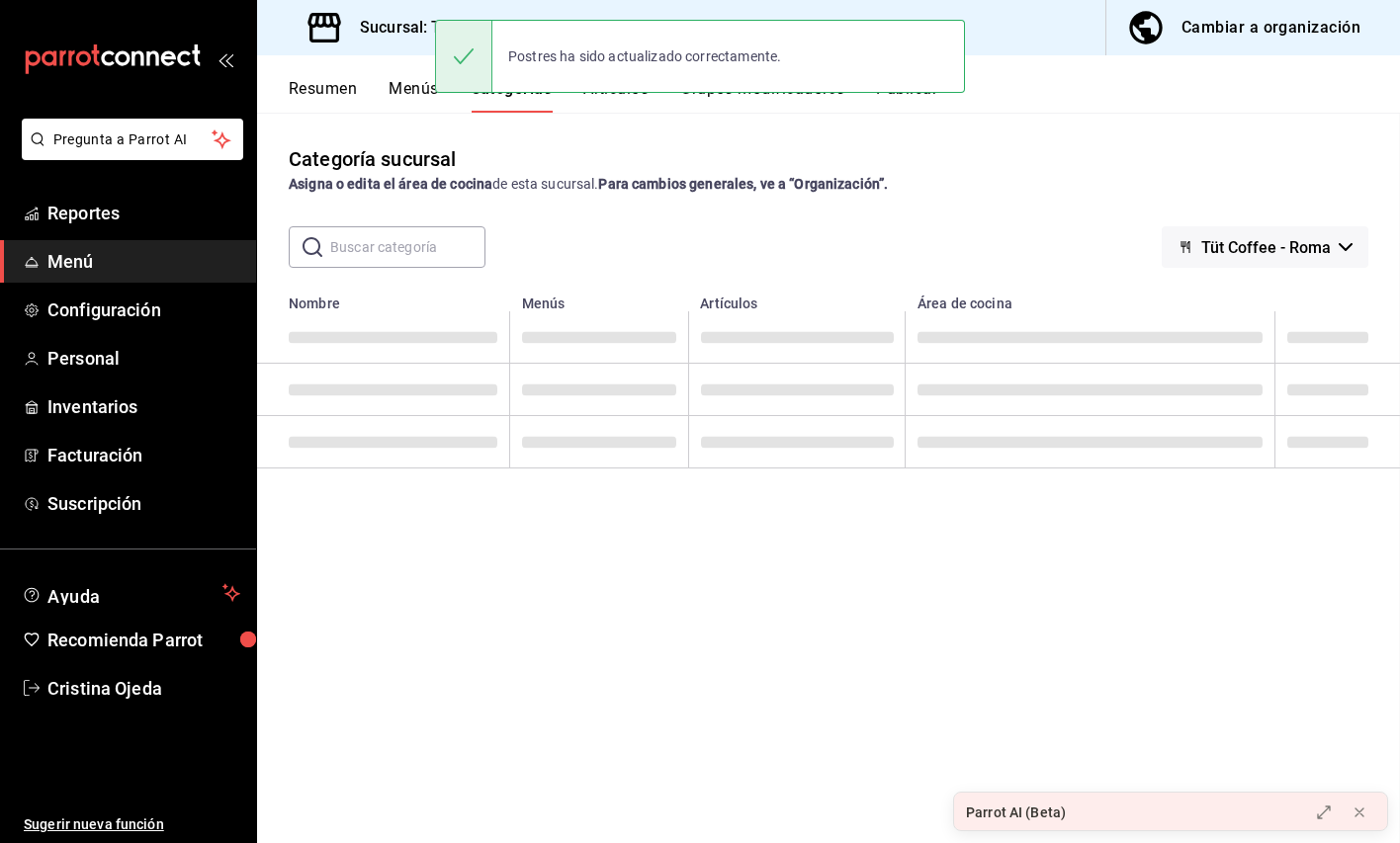 scroll, scrollTop: 0, scrollLeft: 0, axis: both 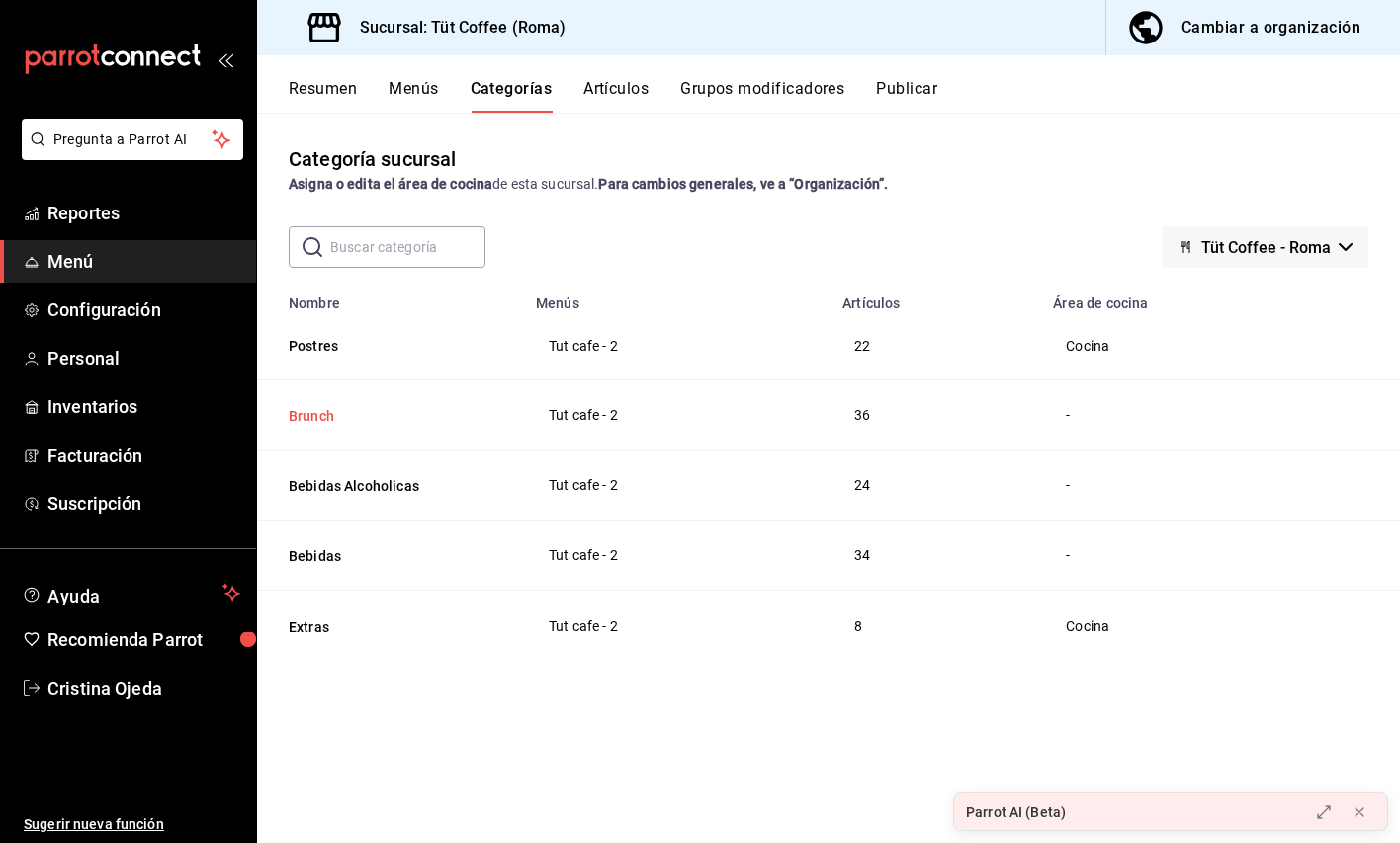click on "Brunch" at bounding box center [388, 416] 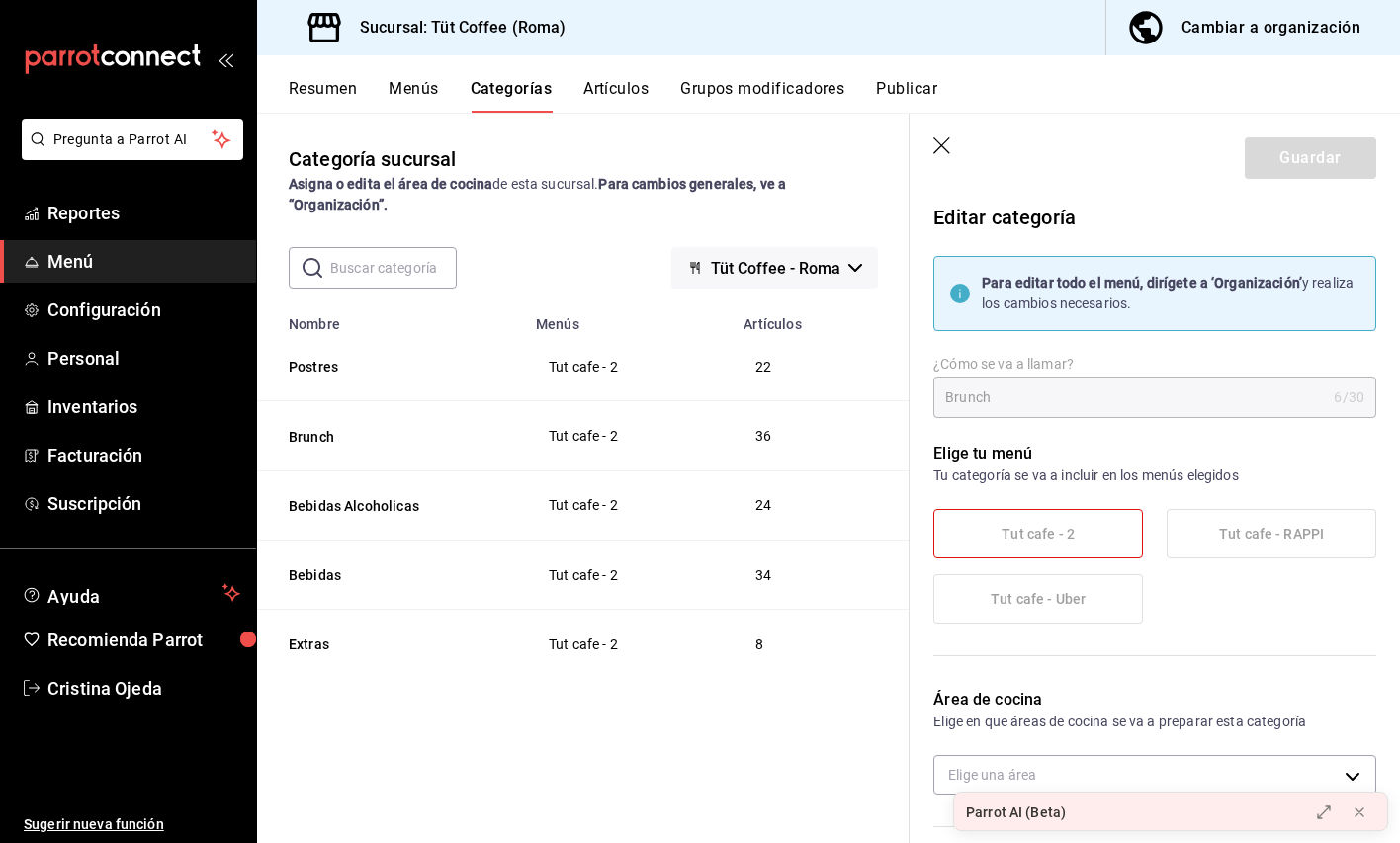 scroll, scrollTop: 135, scrollLeft: 0, axis: vertical 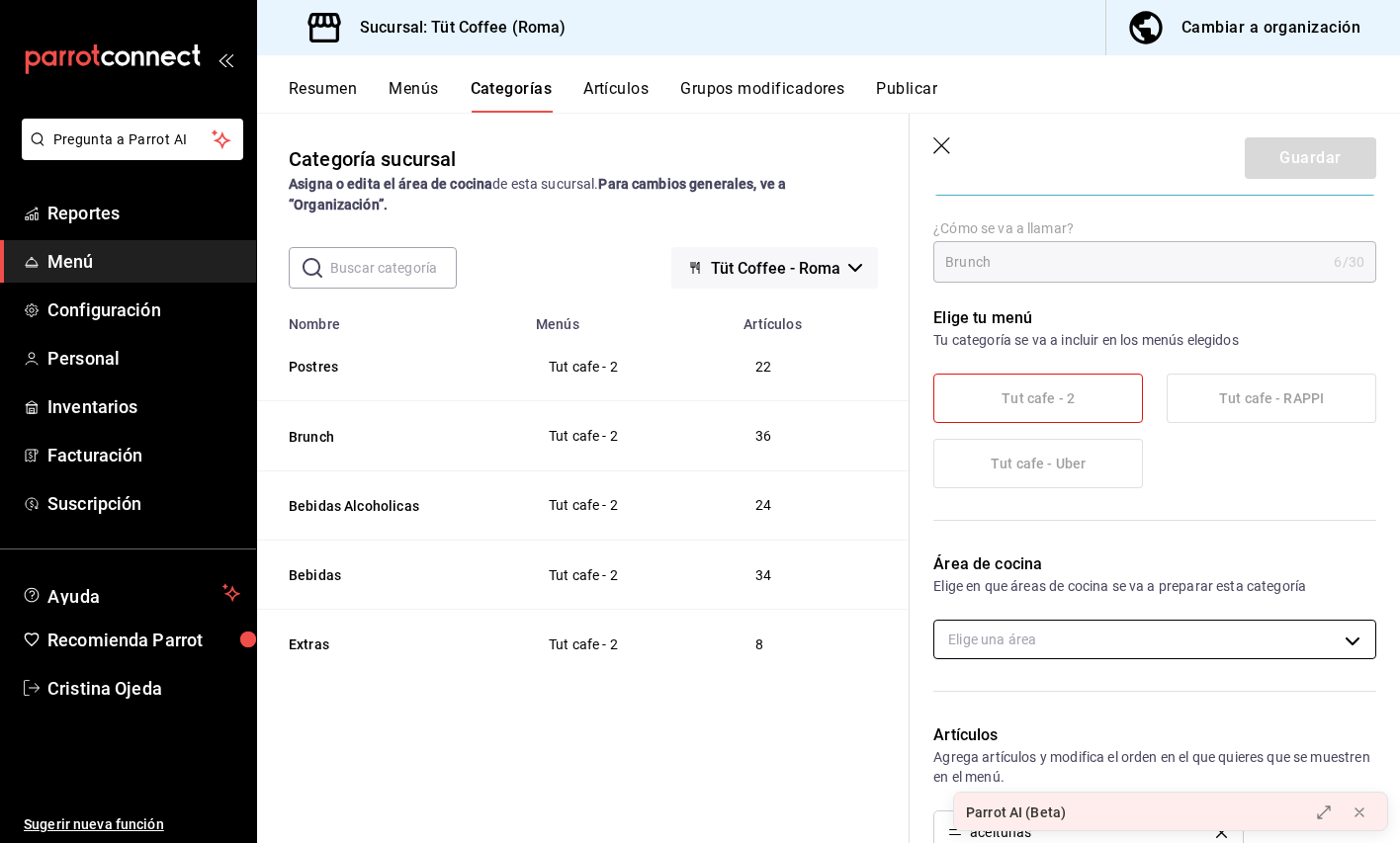 click on "Pregunta a Parrot AI Reportes   Menú   Configuración   Personal   Inventarios   Facturación   Suscripción   Ayuda Recomienda Parrot   [FIRST] [LAST]   Sugerir nueva función   Sucursal: Tüt Coffee (Roma) Cambiar a organización Resumen Menús Categorías Artículos Grupos modificadores Publicar Categoría sucursal Asigna o edita el área de cocina  de esta sucursal.  Para cambios generales, ve a “Organización”. ​ ​ Tüt Coffee - Roma Nombre Menús Artículos Postres Tut cafe - 2 22 Brunch Tut cafe - 2 36 Bebidas Alcoholicas Tut cafe - 2 24 Bebidas Tut cafe - 2 34 Extras Tut cafe - 2 8 Guardar Editar categoría Para editar todo el menú, dirígete a ‘Organización’  y realiza los cambios necesarios. ¿Cómo se va a llamar? Brunch 6 /30 ¿Cómo se va a llamar? Elige tu menú Tu categoría se va a incluir en los menús elegidos Tut cafe - 2 Tut cafe - RAPPI Tut cafe - Uber Área de cocina Elige en que áreas de cocina se va a preparar esta categoría Elige una área Artículos aceitunas chips /" at bounding box center (700, 421) 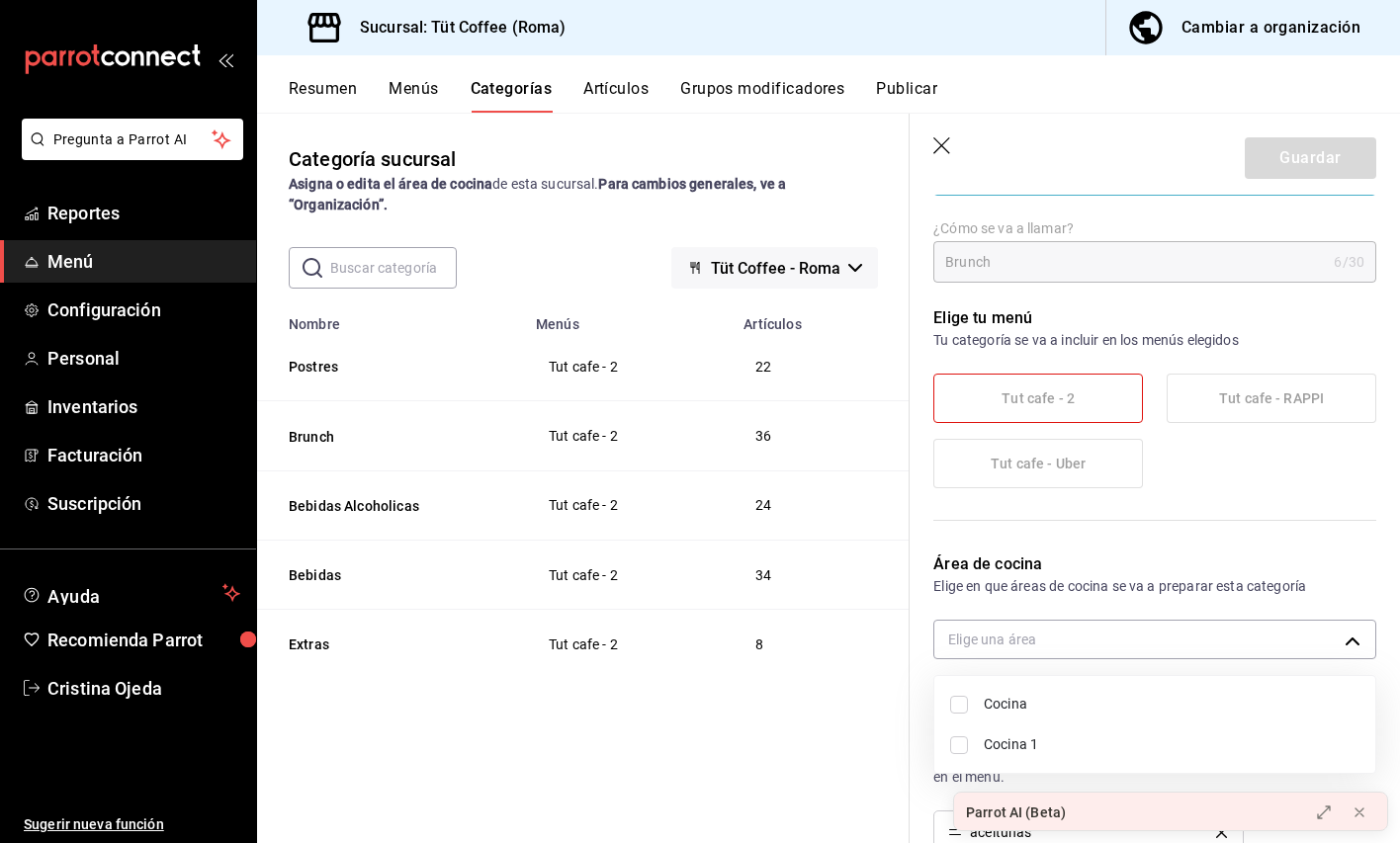 click on "Cocina" at bounding box center [1172, 704] 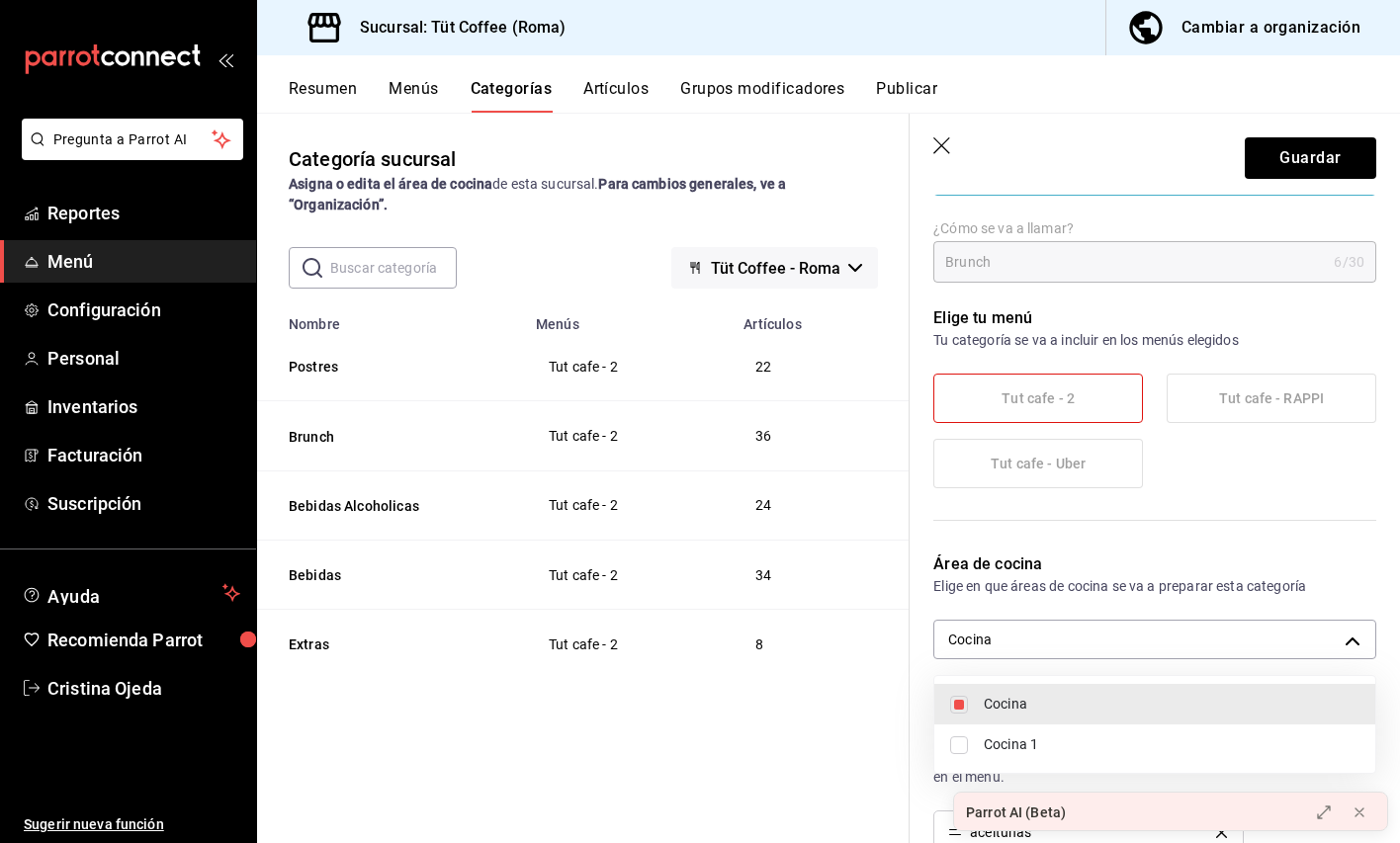 click at bounding box center [700, 421] 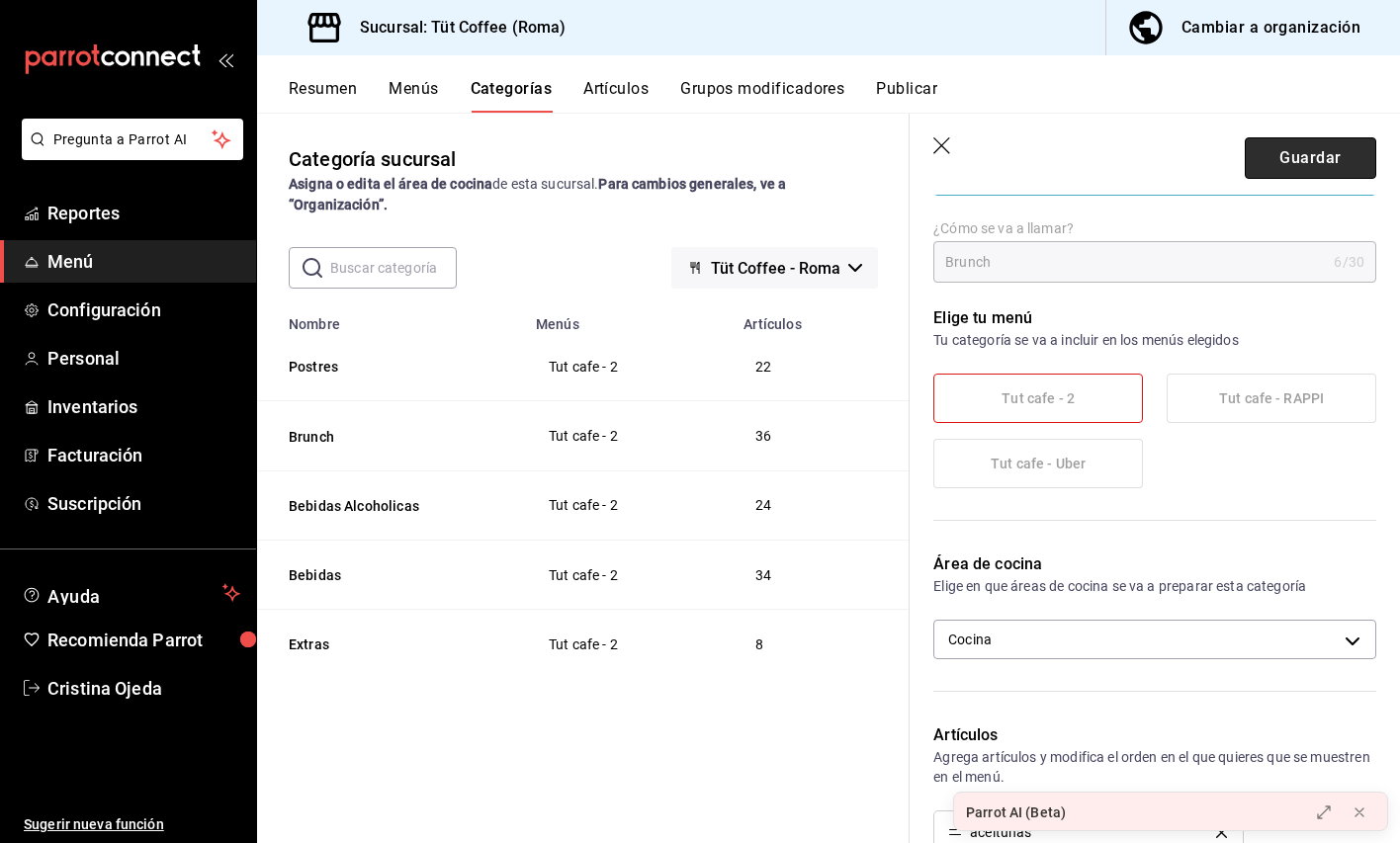 click on "Guardar" at bounding box center [1310, 158] 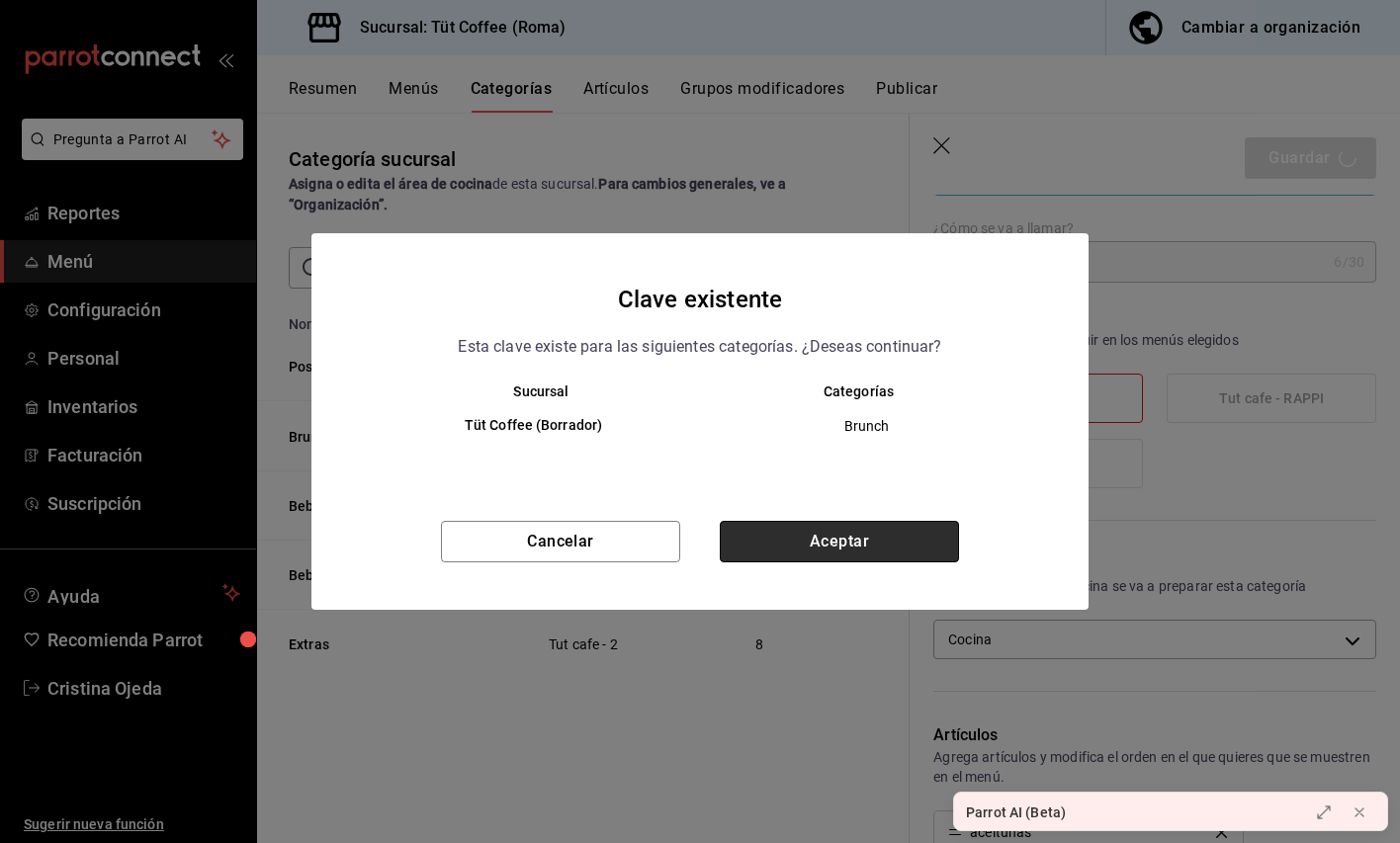 click on "Aceptar" at bounding box center [839, 542] 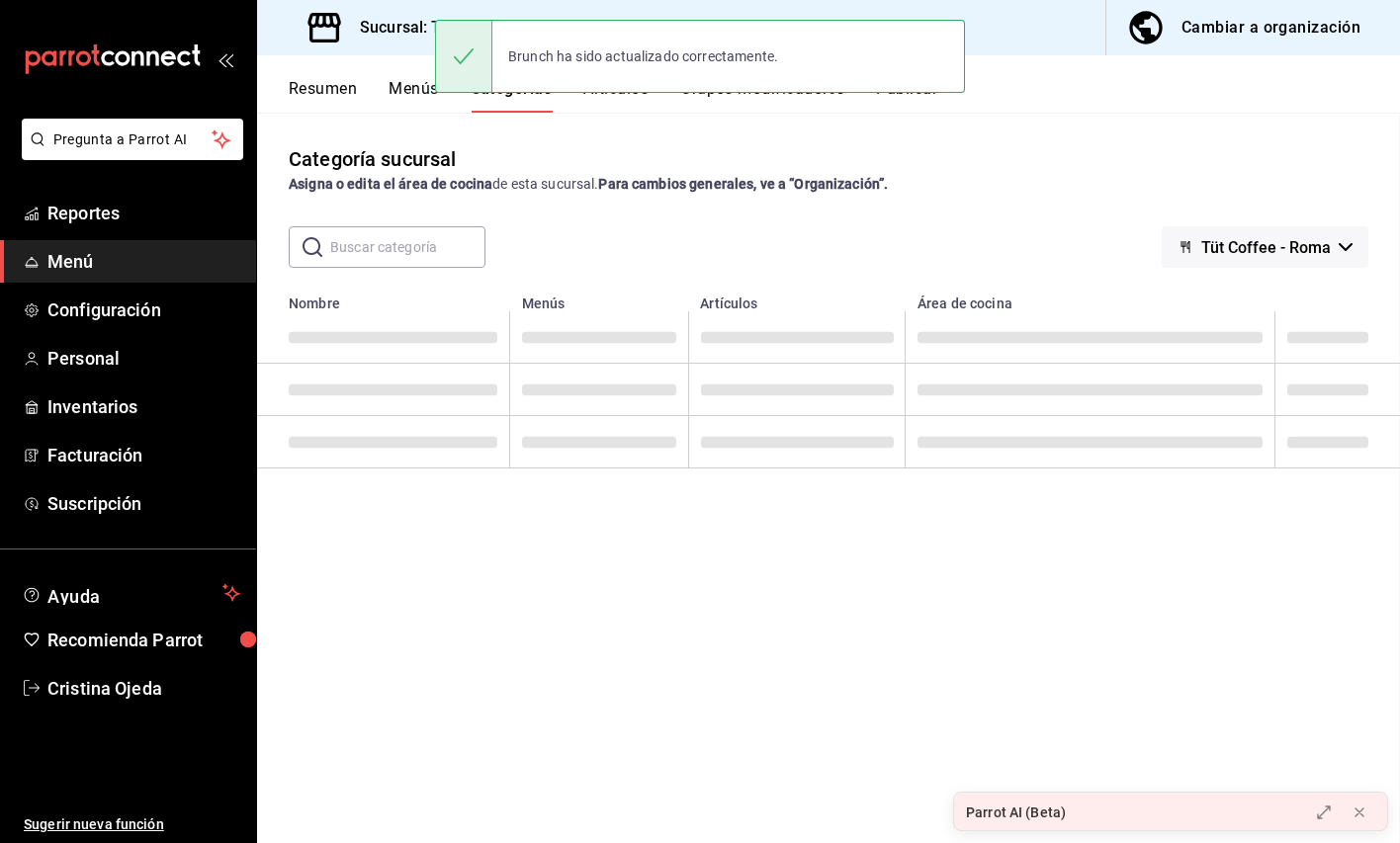 scroll, scrollTop: 0, scrollLeft: 0, axis: both 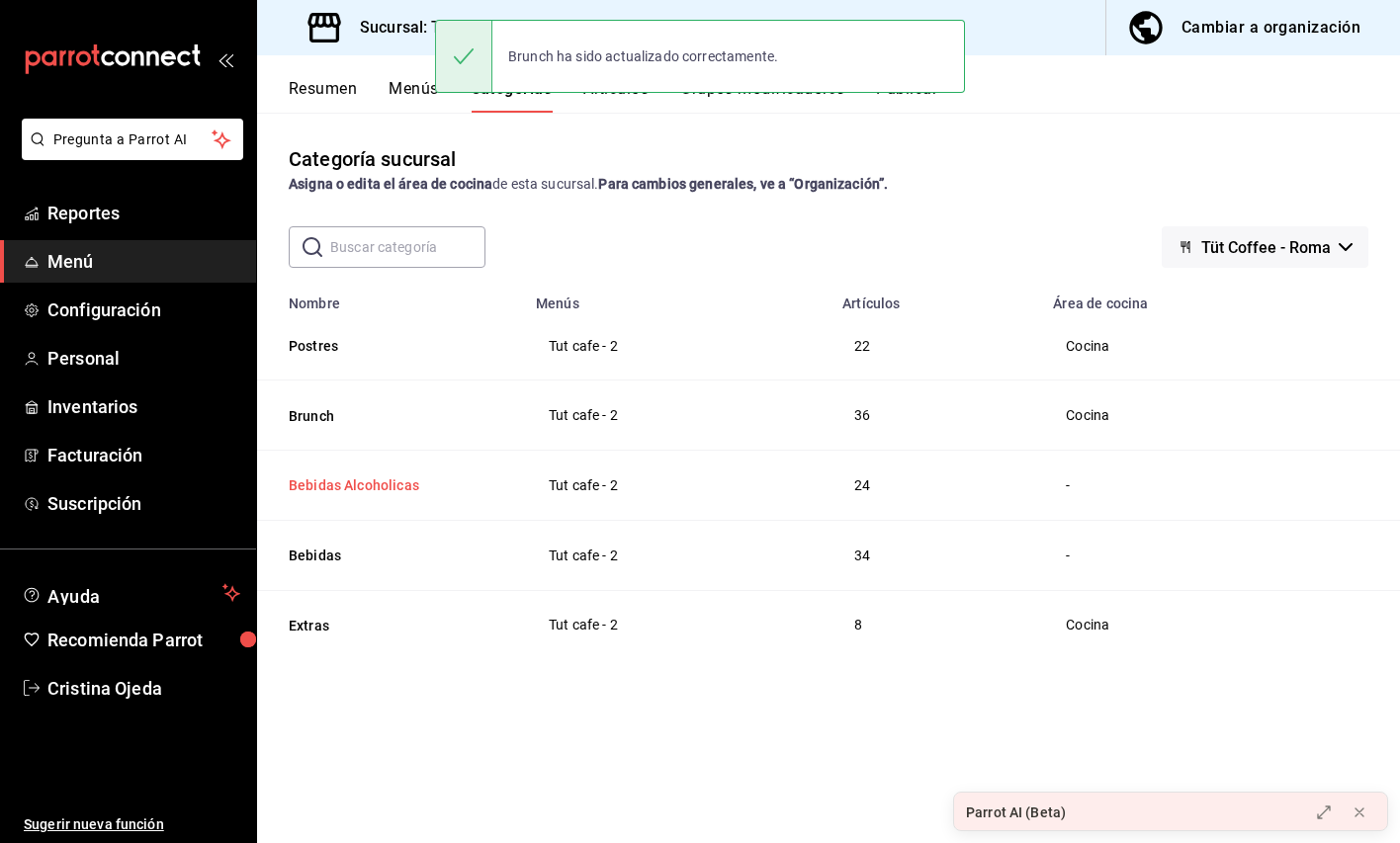 click on "Bebidas Alcoholicas" at bounding box center [388, 485] 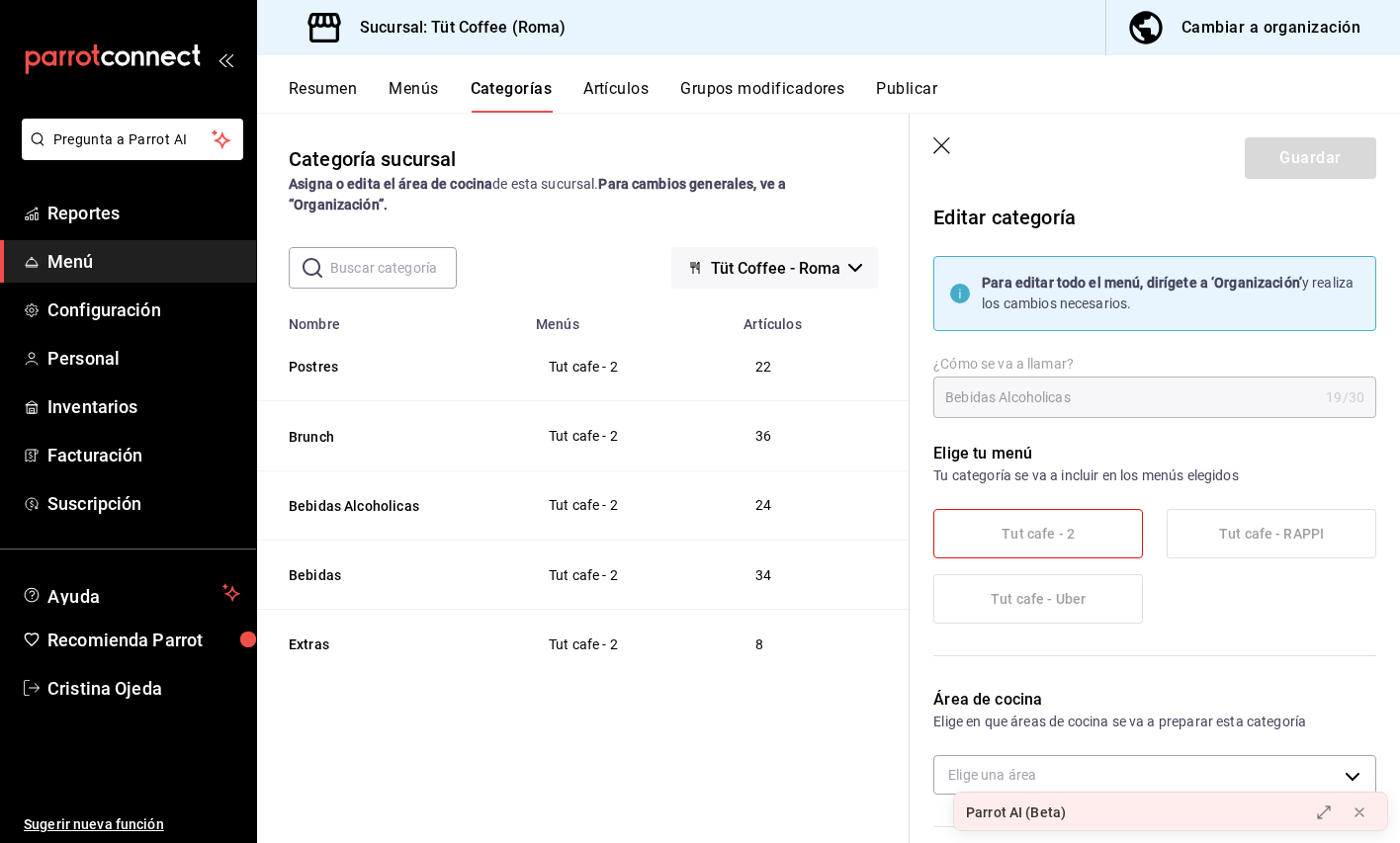 scroll, scrollTop: 100, scrollLeft: 0, axis: vertical 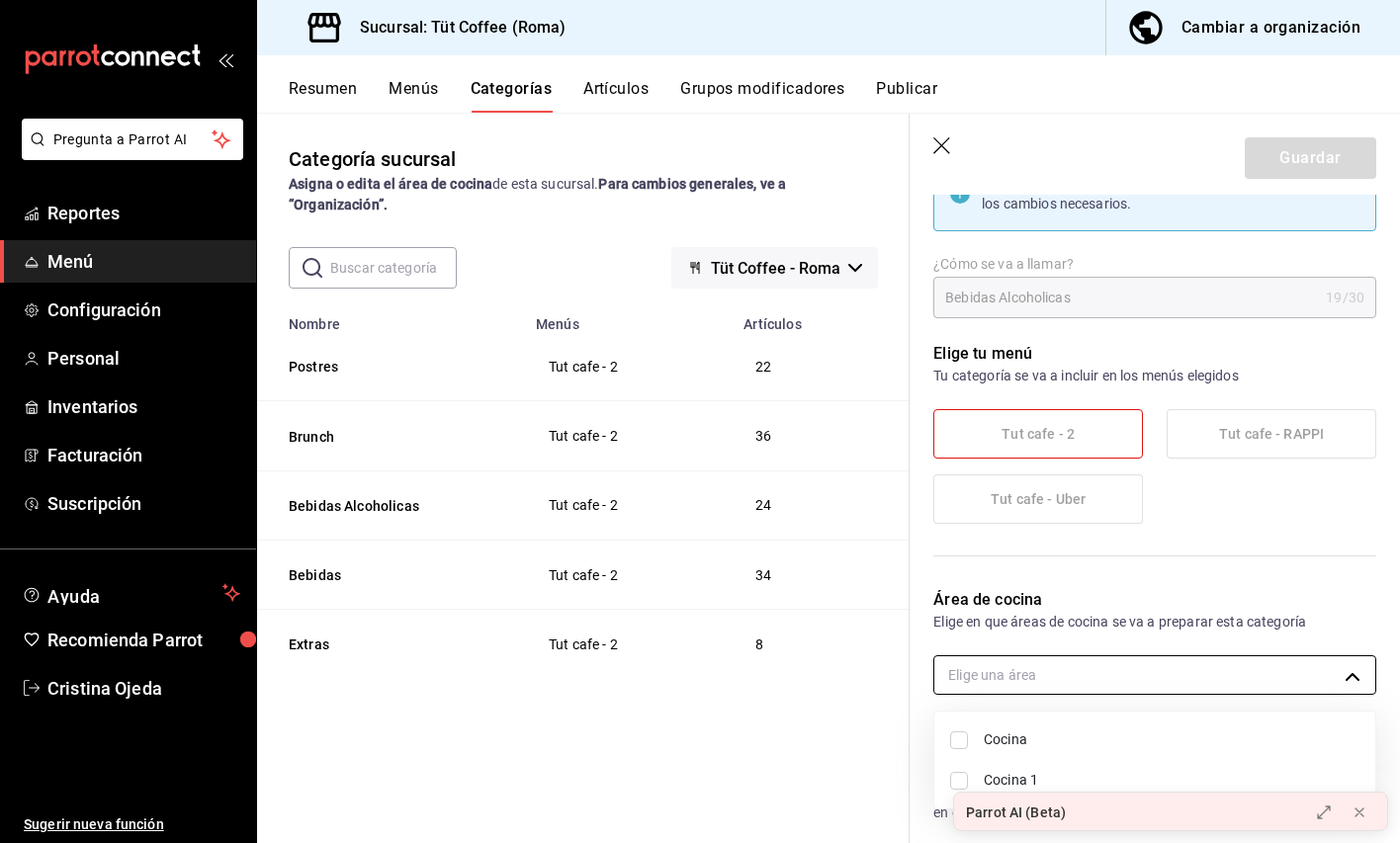 click on "Pregunta a Parrot AI Reportes   Menú   Configuración   Personal   Inventarios   Facturación   Suscripción   Ayuda Recomienda Parrot   [FIRST] [LAST]   Sugerir nueva función   Sucursal: Tüt Coffee (Roma) Cambiar a organización Resumen Menús Categorías Artículos Grupos modificadores Publicar Categoría sucursal Asigna o edita el área de cocina  de esta sucursal.  Para cambios generales, ve a “Organización”. ​ ​ Tüt Coffee - Roma Nombre Menús Artículos Postres Tut cafe - 2 22 Brunch Tut cafe - 2 36 Bebidas Alcoholicas Tut cafe - 2 24 Bebidas Tut cafe - 2 34 Extras Tut cafe - 2 8 Guardar Editar categoría Para editar todo el menú, dirígete a ‘Organización’  y realiza los cambios necesarios. ¿Cómo se va a llamar? Bebidas Alcoholicas 19 /30 ¿Cómo se va a llamar? Elige tu menú Tu categoría se va a incluir en los menús elegidos Tut cafe - 2 Tut cafe - RAPPI Tut cafe - Uber Área de cocina Elige en que áreas de cocina se va a preparar esta categoría Elige una área Artículos CA-" at bounding box center (700, 421) 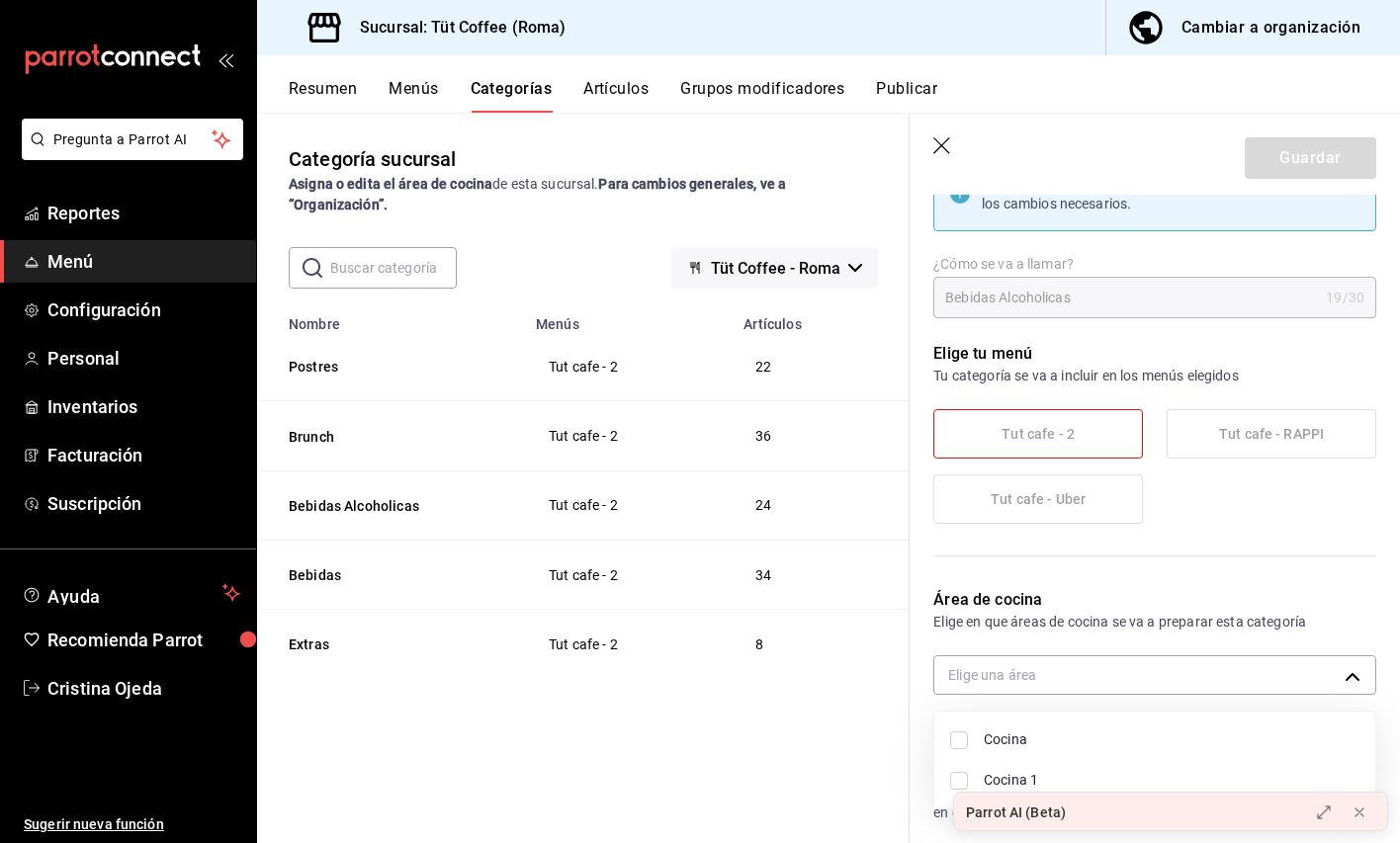 click on "Cocina" at bounding box center (1172, 739) 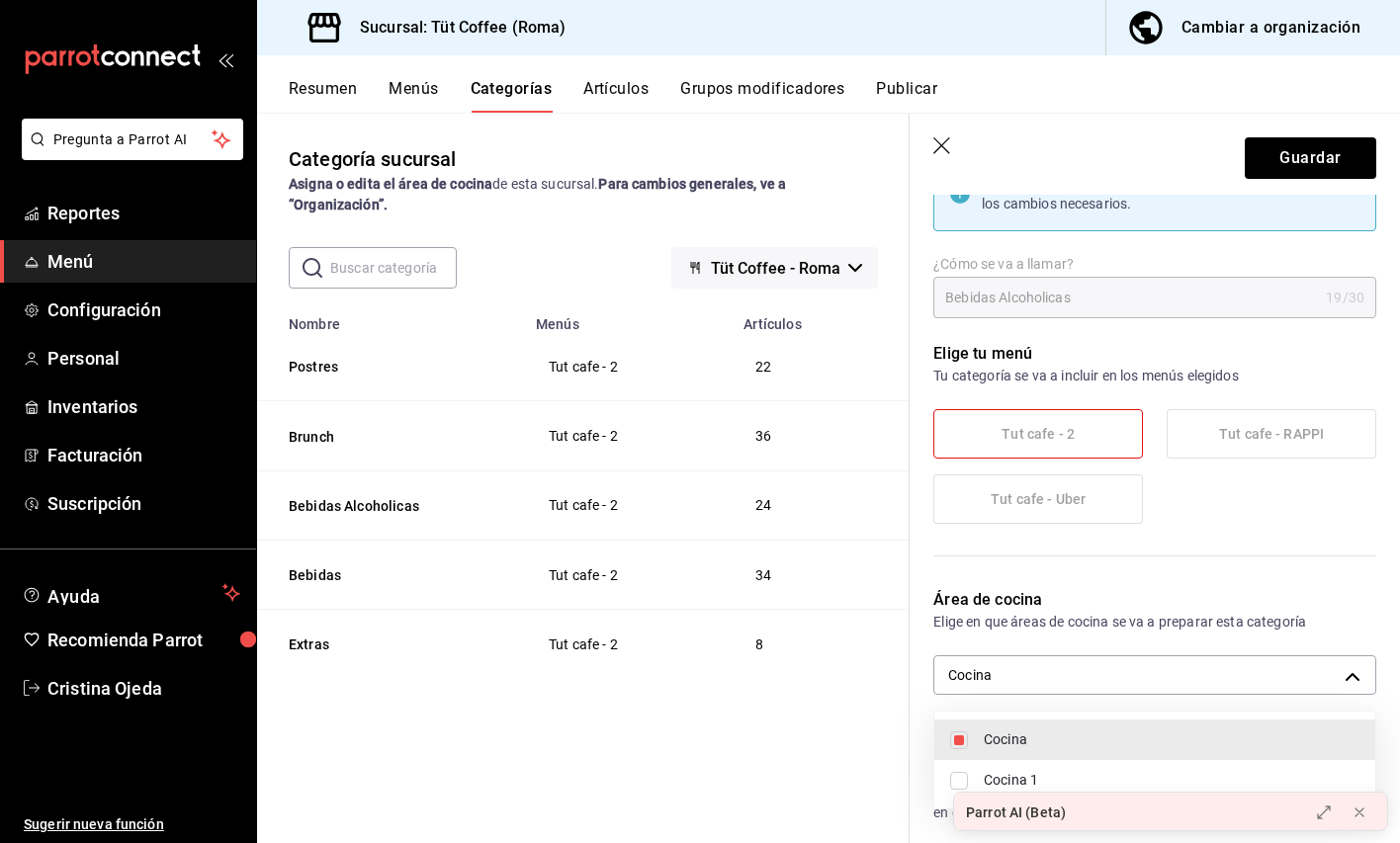 click at bounding box center [700, 421] 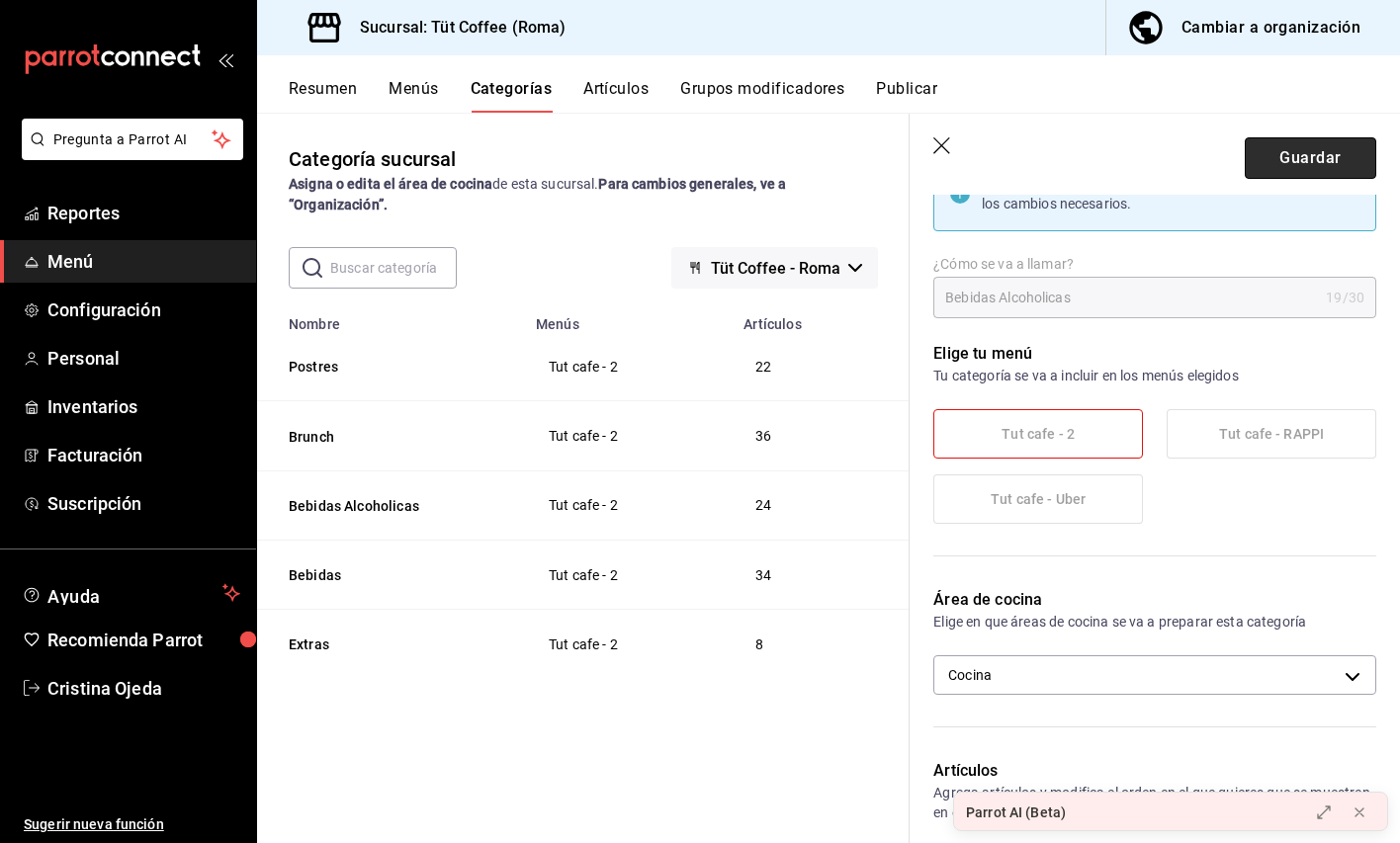 click on "Guardar" at bounding box center (1310, 158) 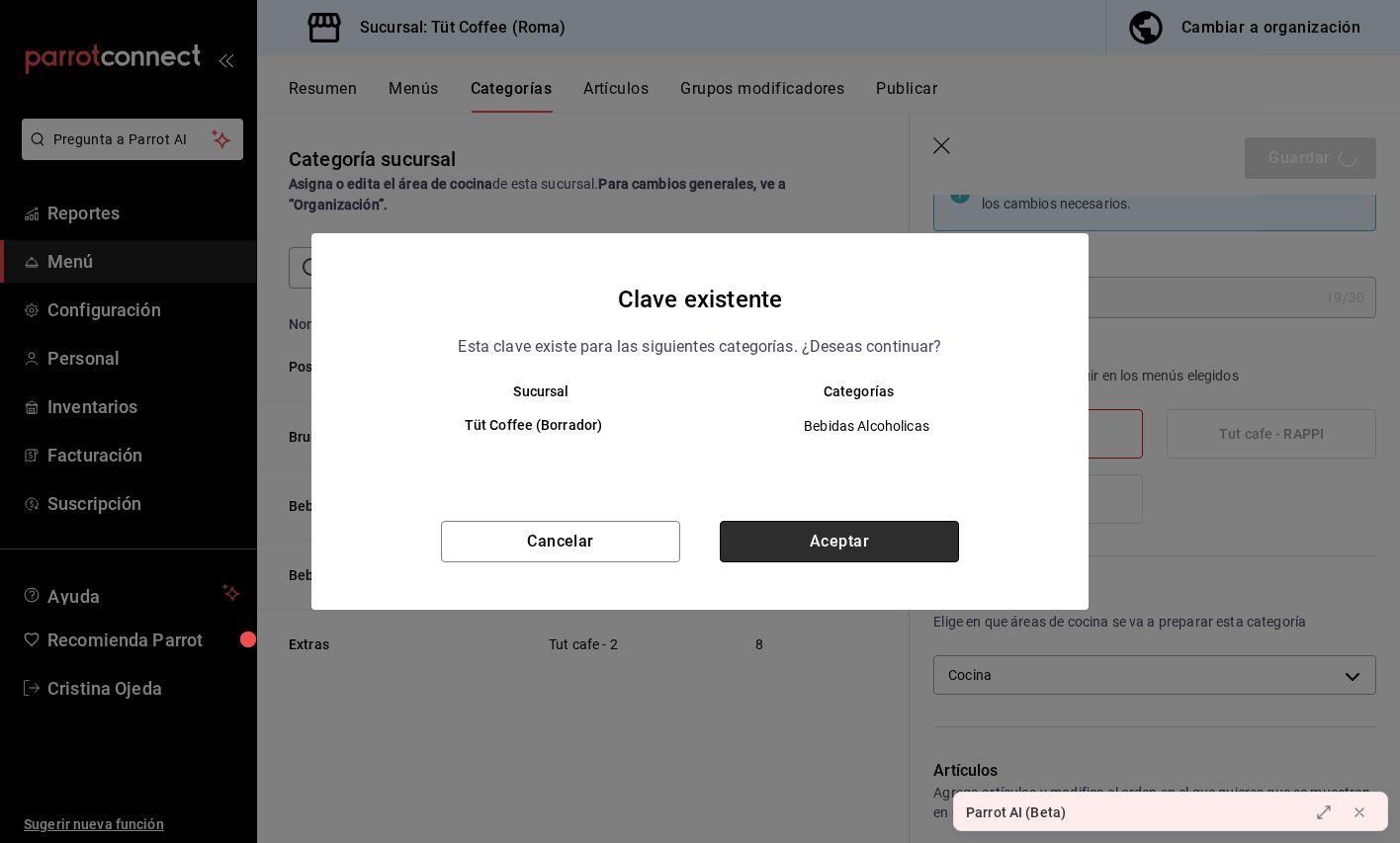 click on "Aceptar" at bounding box center [839, 542] 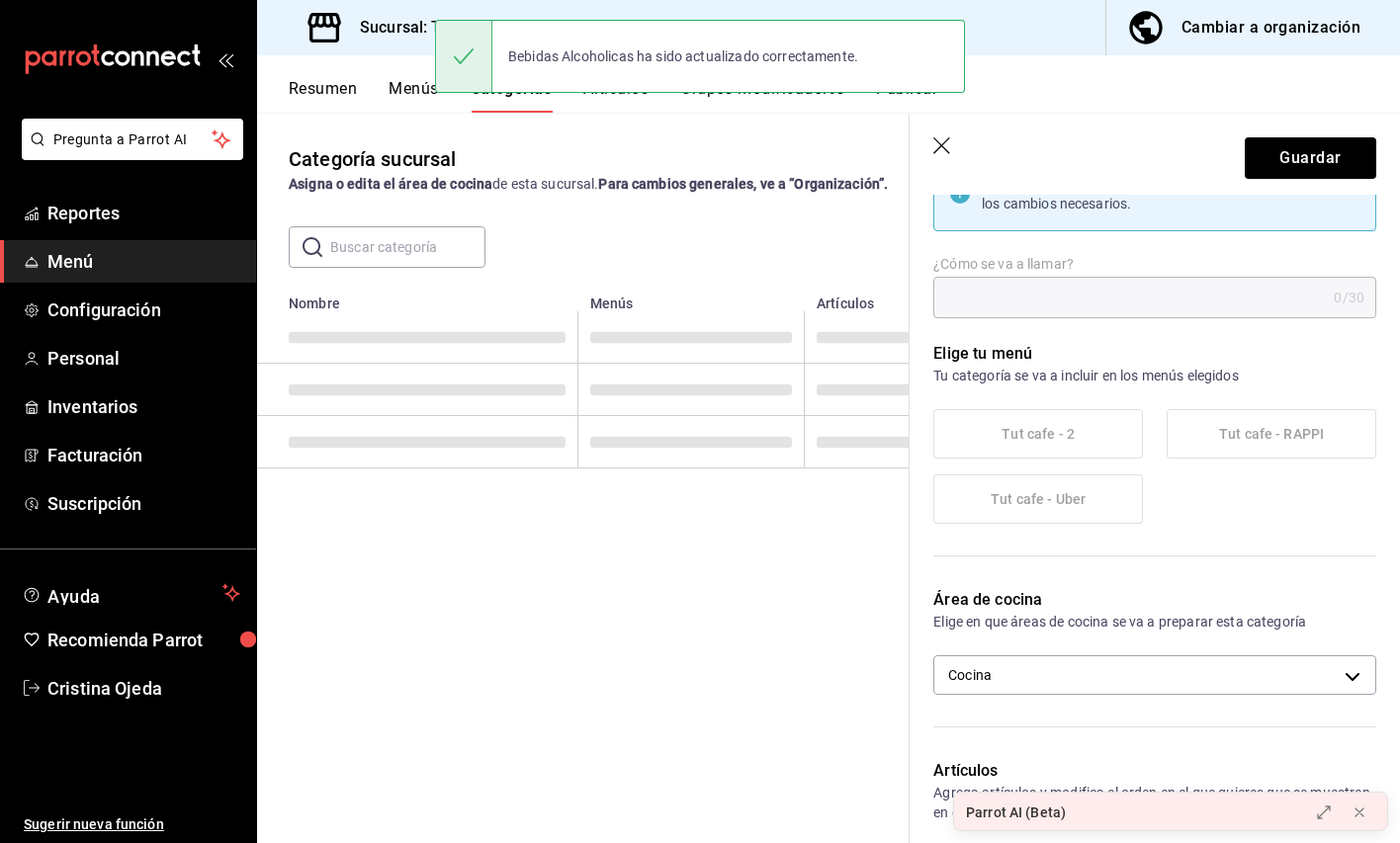 scroll, scrollTop: 0, scrollLeft: 0, axis: both 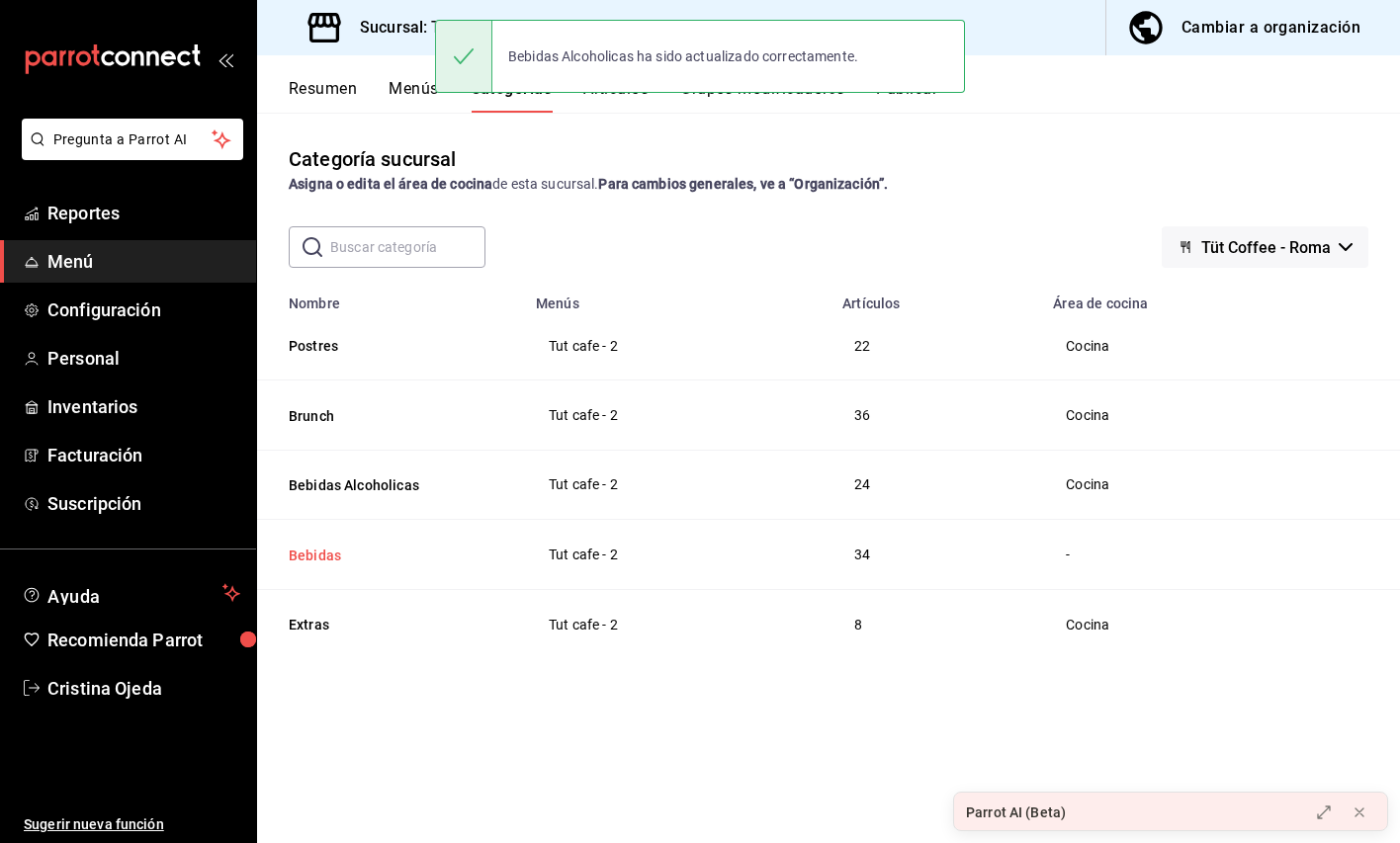 click on "Bebidas" at bounding box center [388, 555] 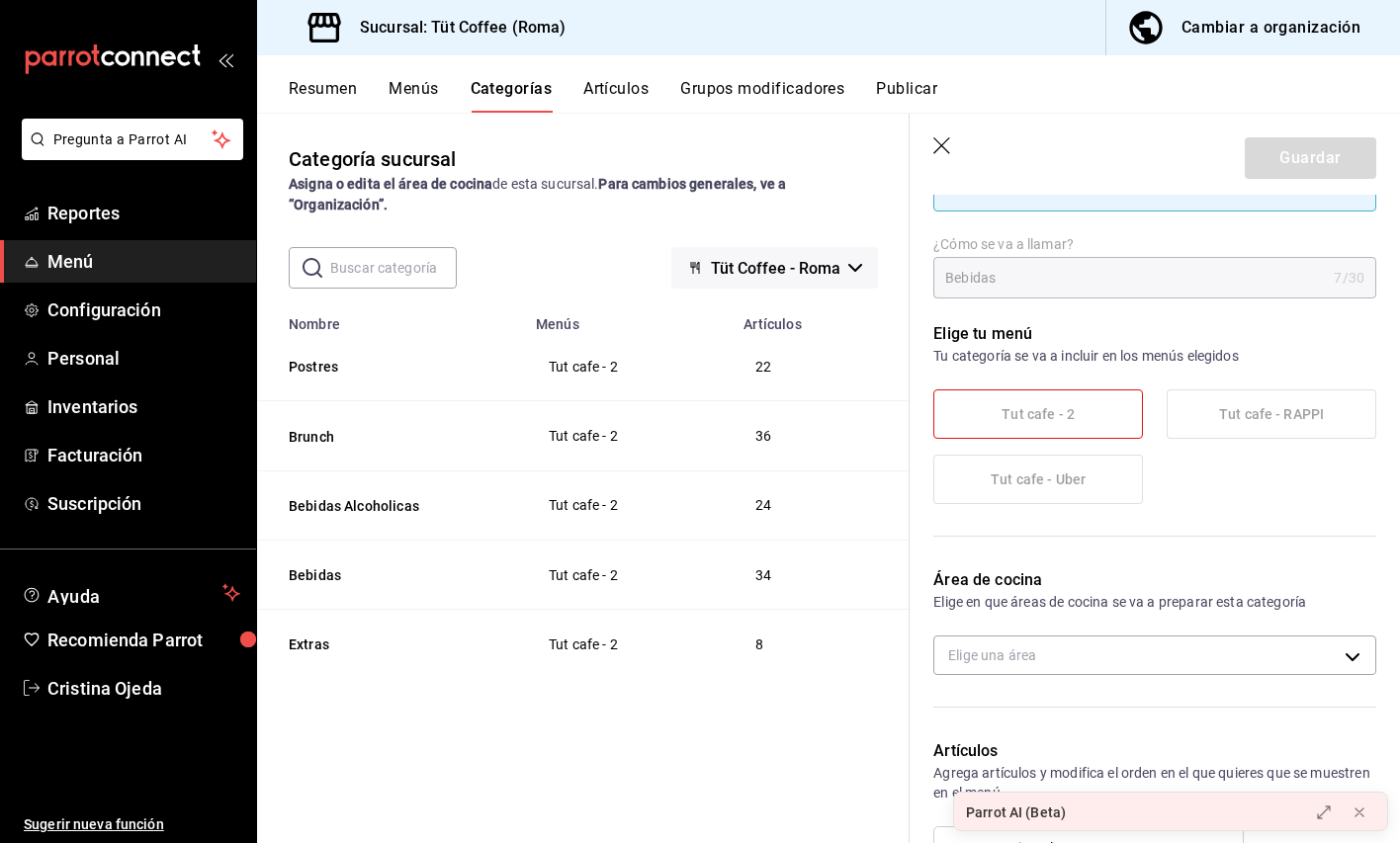 scroll, scrollTop: 153, scrollLeft: 0, axis: vertical 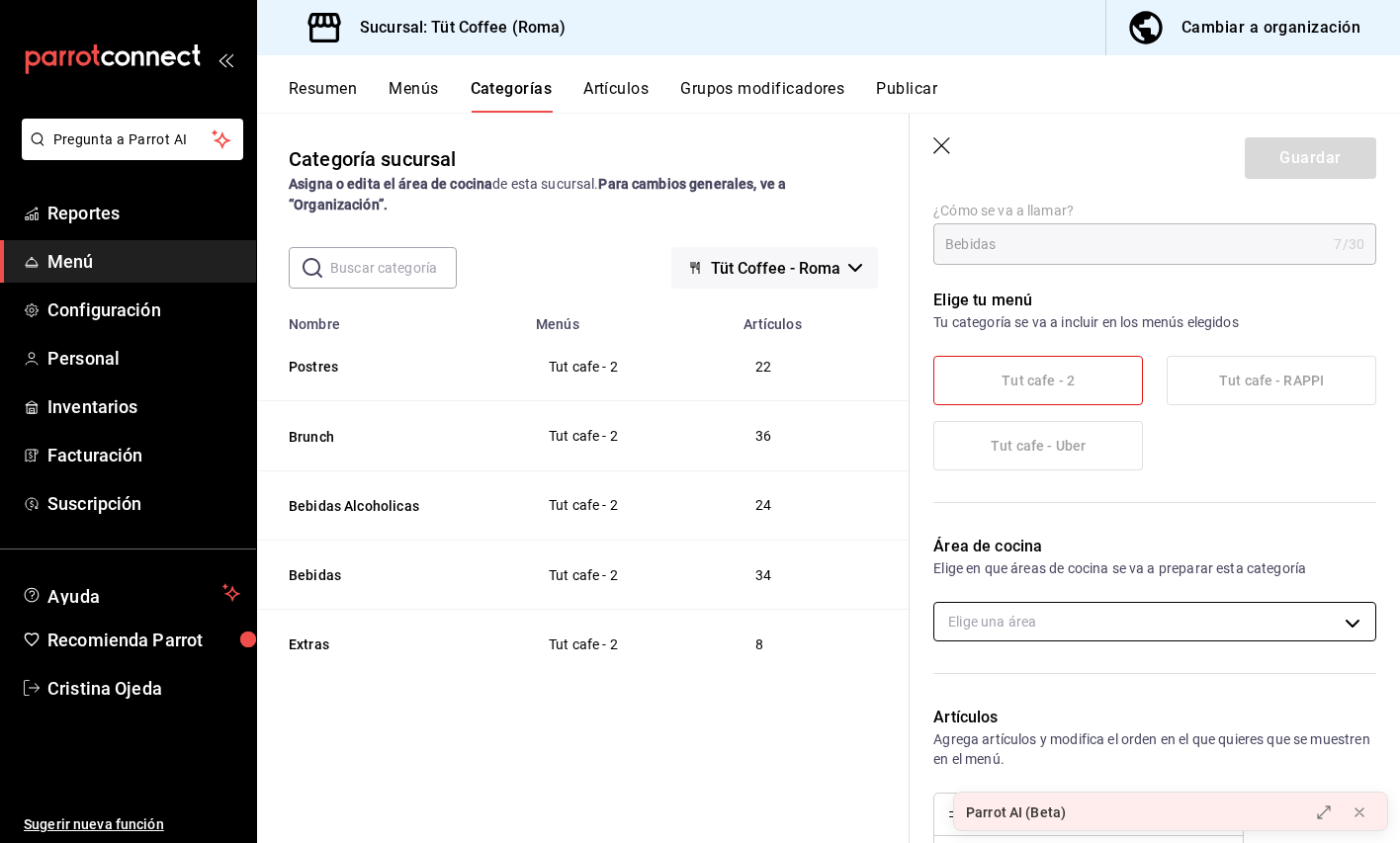 click on "Pregunta a Parrot AI Reportes   Menú   Configuración   Personal   Inventarios   Facturación   Suscripción   Ayuda Recomienda Parrot   [FIRST] [LAST]   Sugerir nueva función   Sucursal: Tüt Coffee (Roma) Cambiar a organización Resumen Menús Categorías Artículos Grupos modificadores Publicar Categoría sucursal Asigna o edita el área de cocina  de esta sucursal.  Para cambios generales, ve a “Organización”. ​ ​ Tüt Coffee - Roma Nombre Menús Artículos Postres Tut cafe - 2 22 Brunch Tut cafe - 2 36 Bebidas Alcoholicas Tut cafe - 2 24 Bebidas Tut cafe - 2 34 Extras Tut cafe - 2 8 Guardar Editar categoría Para editar todo el menú, dirígete a ‘Organización’  y realiza los cambios necesarios. ¿Cómo se va a llamar? Bebidas 7 /30 ¿Cómo se va a llamar? Elige tu menú Tu categoría se va a incluir en los menús elegidos Tut cafe - 2 Tut cafe - RAPPI Tut cafe - Uber Área de cocina Elige en que áreas de cocina se va a preparar esta categoría Elige una área Artículos Agua mineral CA-" at bounding box center [700, 421] 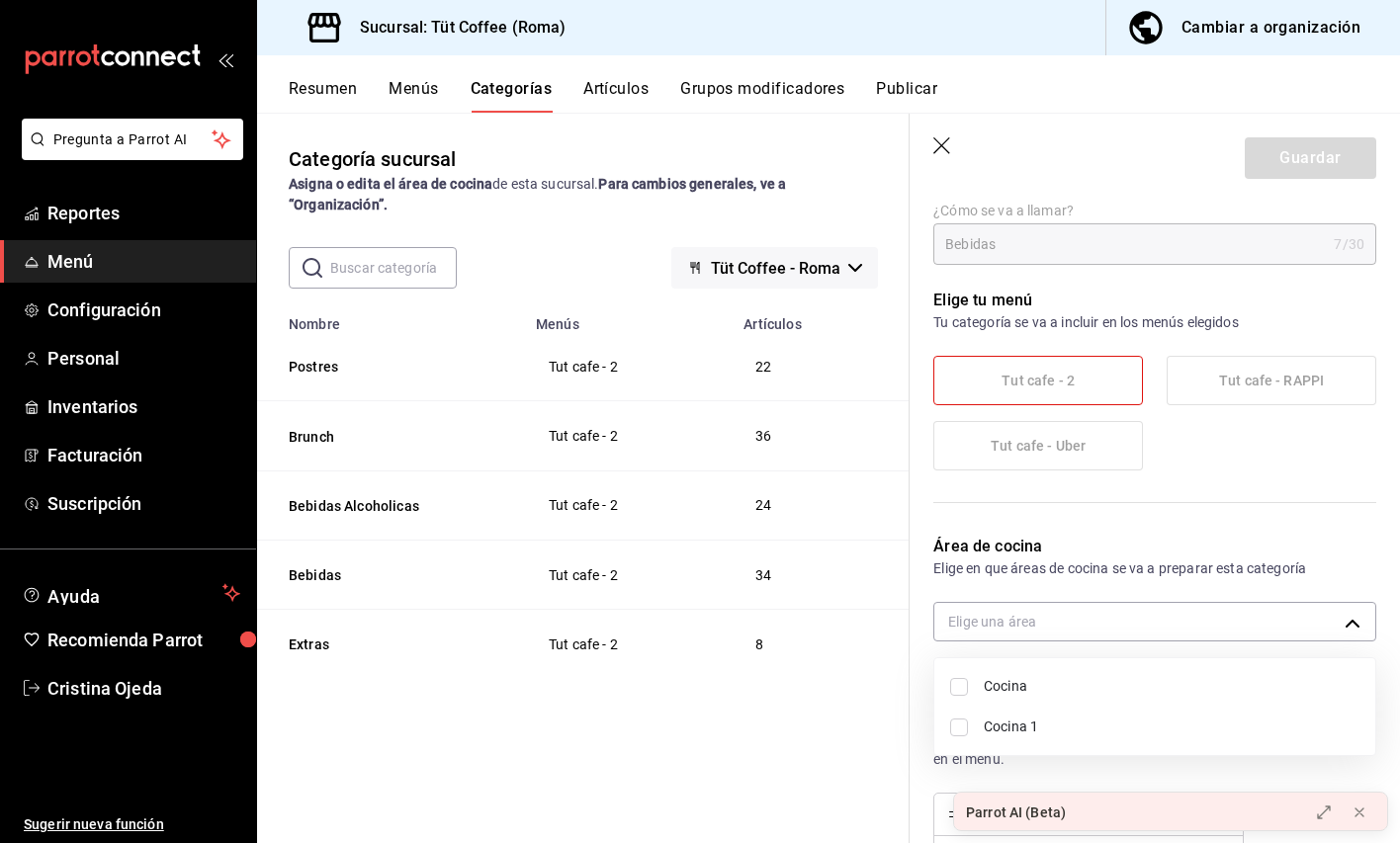 click on "Cocina" at bounding box center (1172, 686) 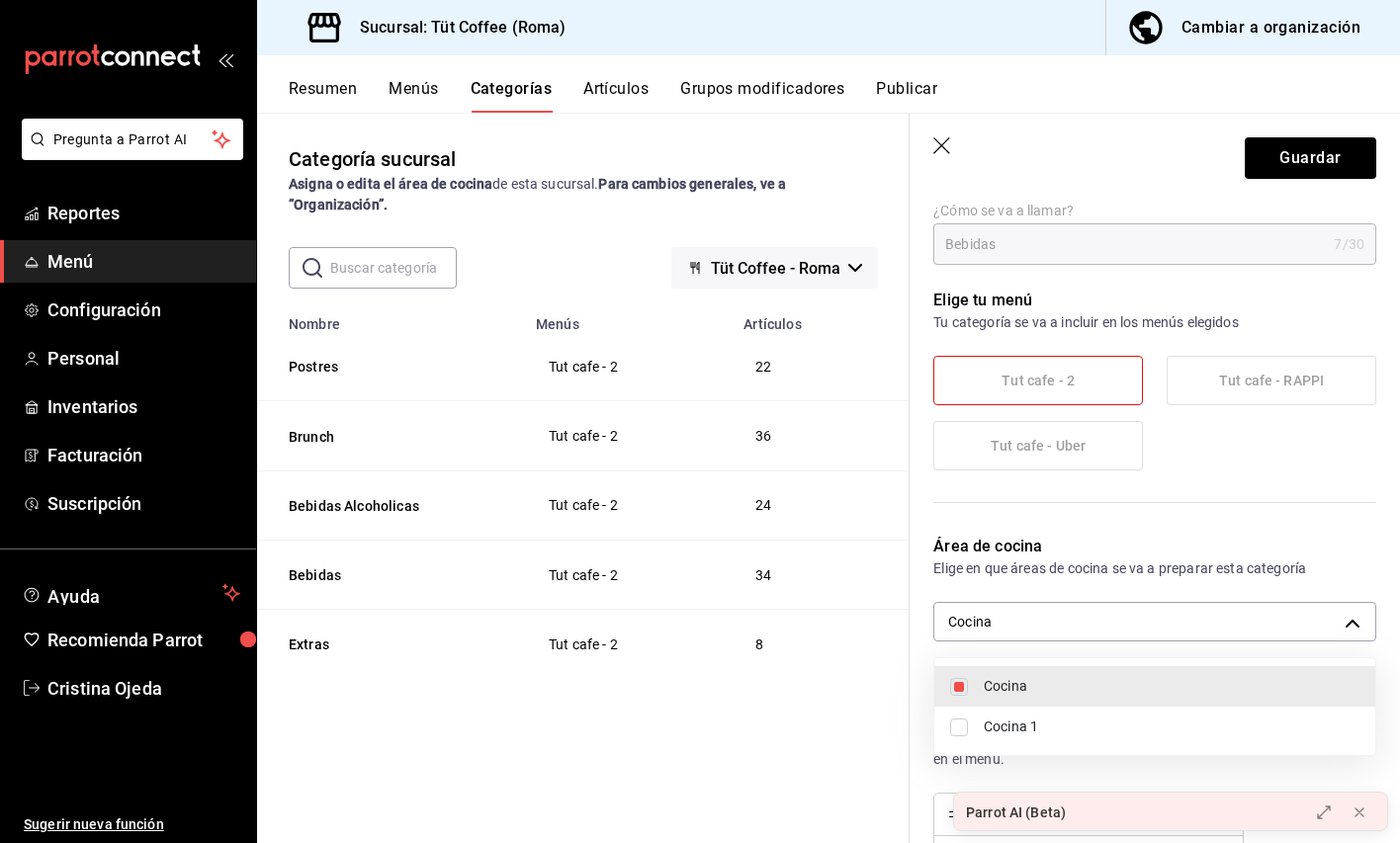 click at bounding box center [700, 421] 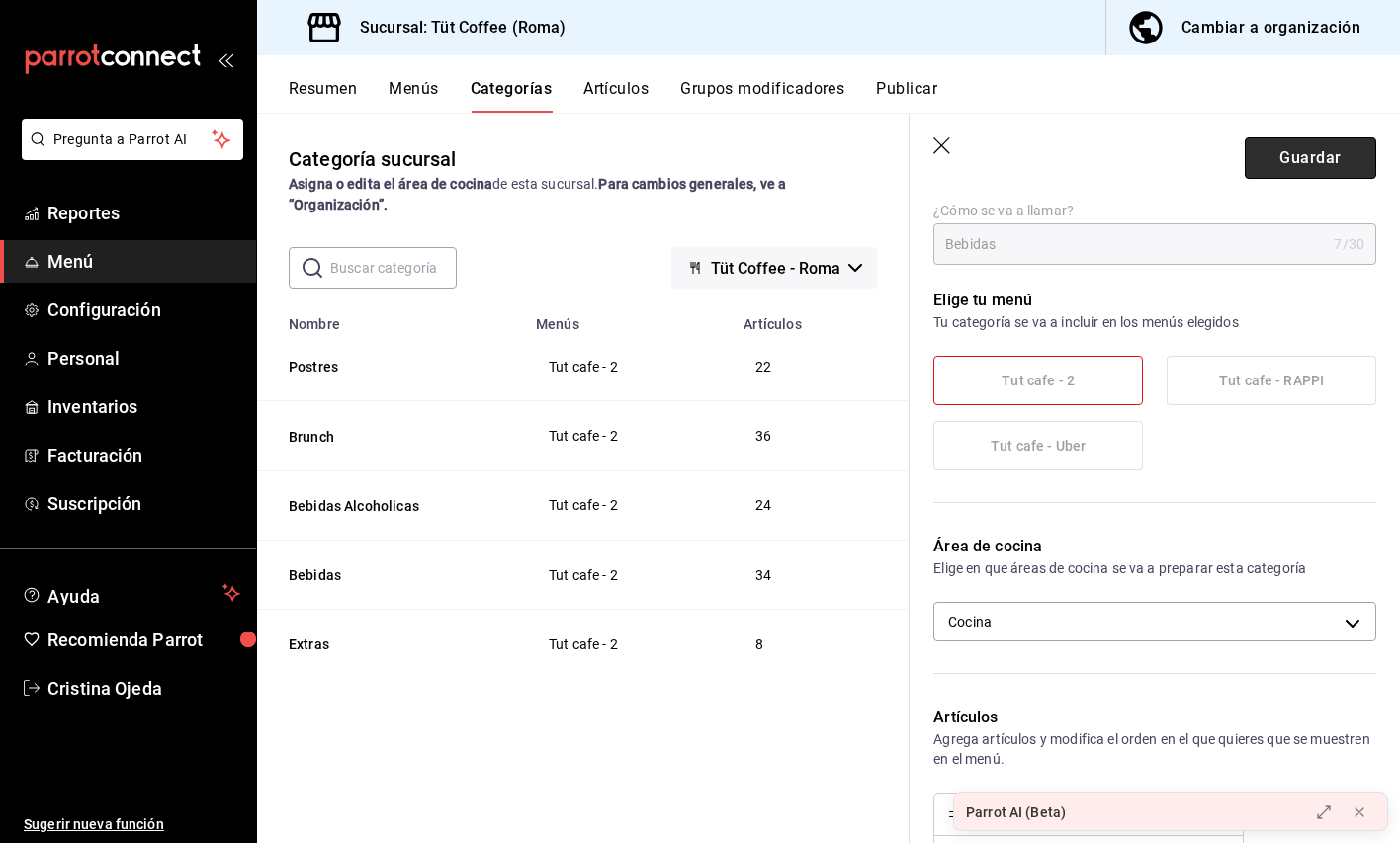 click on "Guardar" at bounding box center [1310, 158] 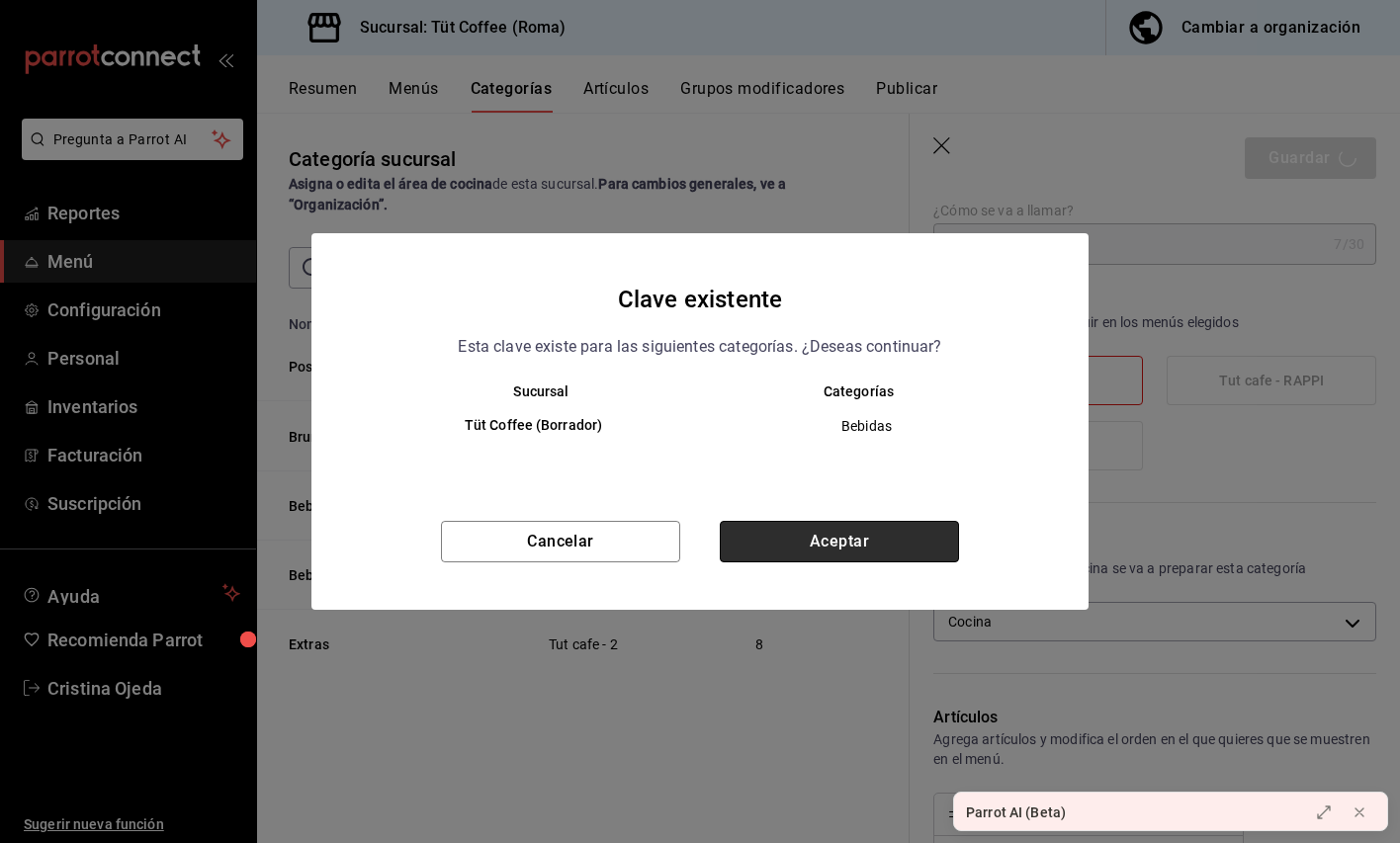 click on "Aceptar" at bounding box center [839, 542] 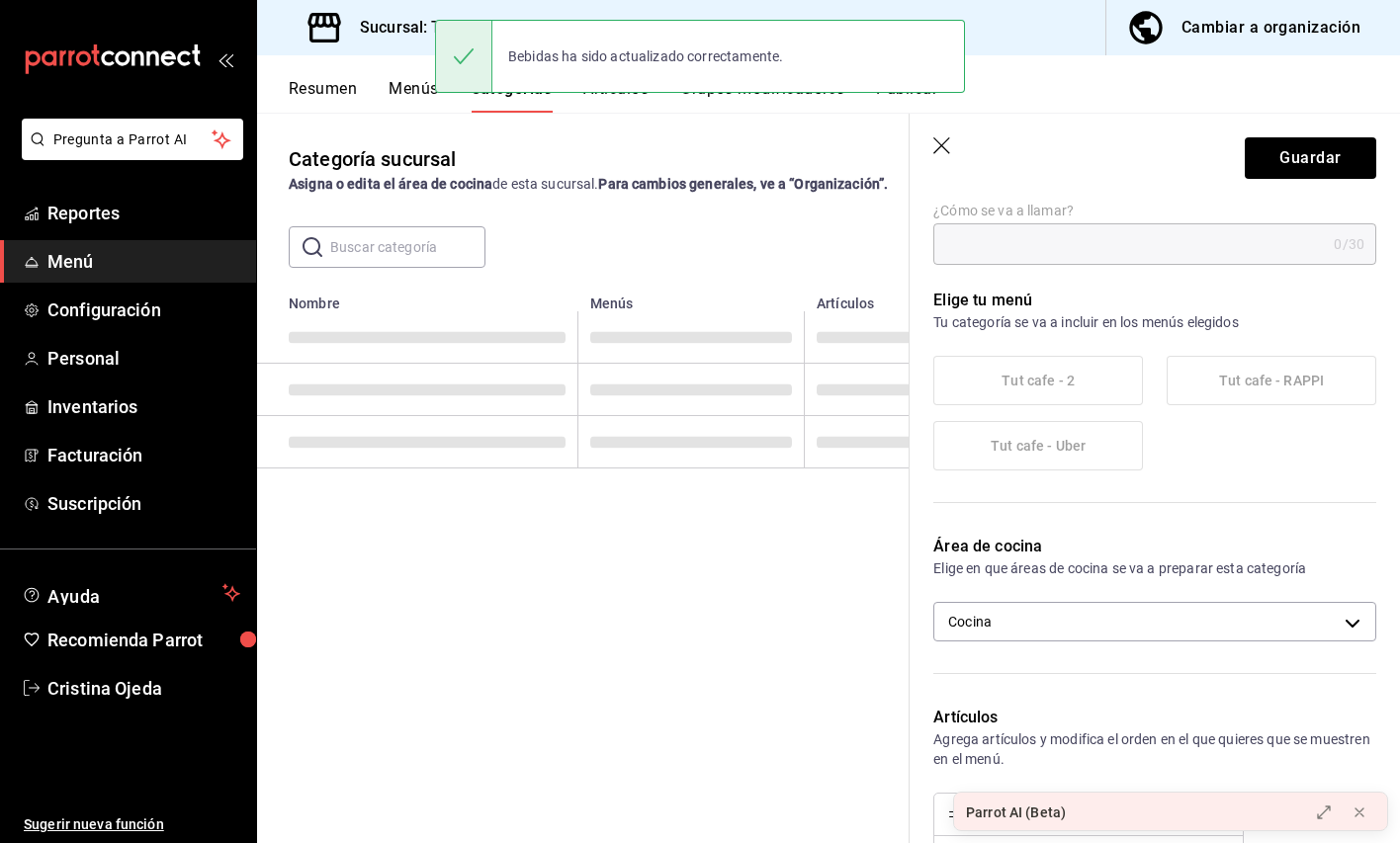 scroll, scrollTop: 0, scrollLeft: 0, axis: both 